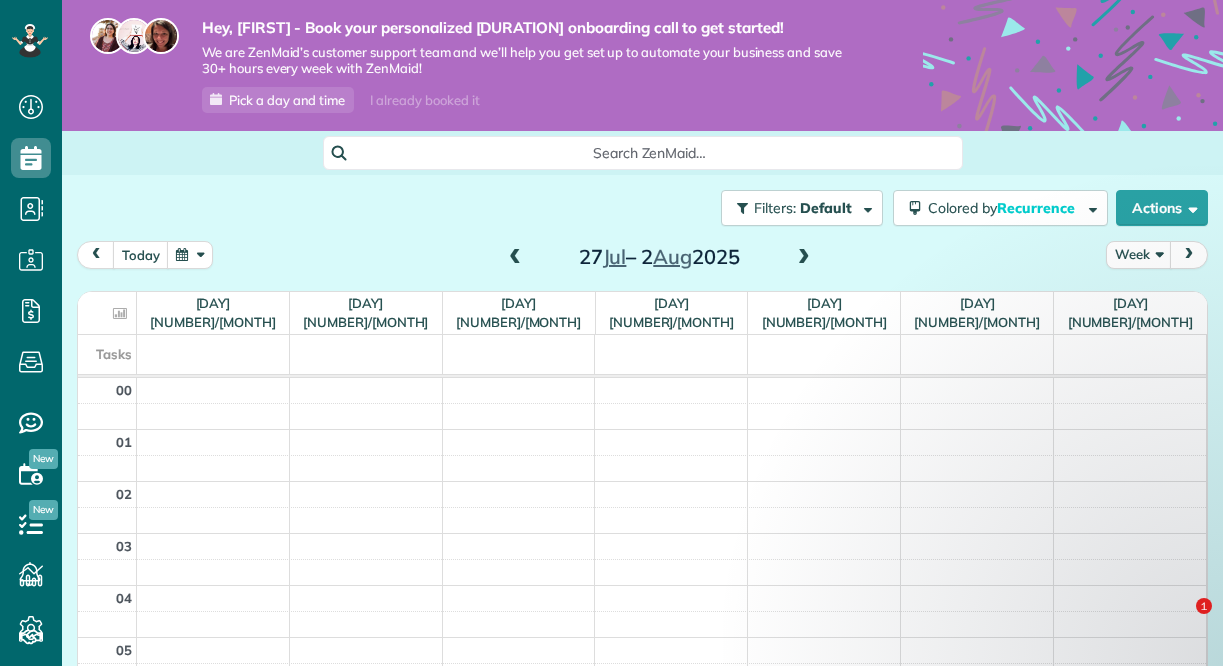 scroll, scrollTop: 0, scrollLeft: 0, axis: both 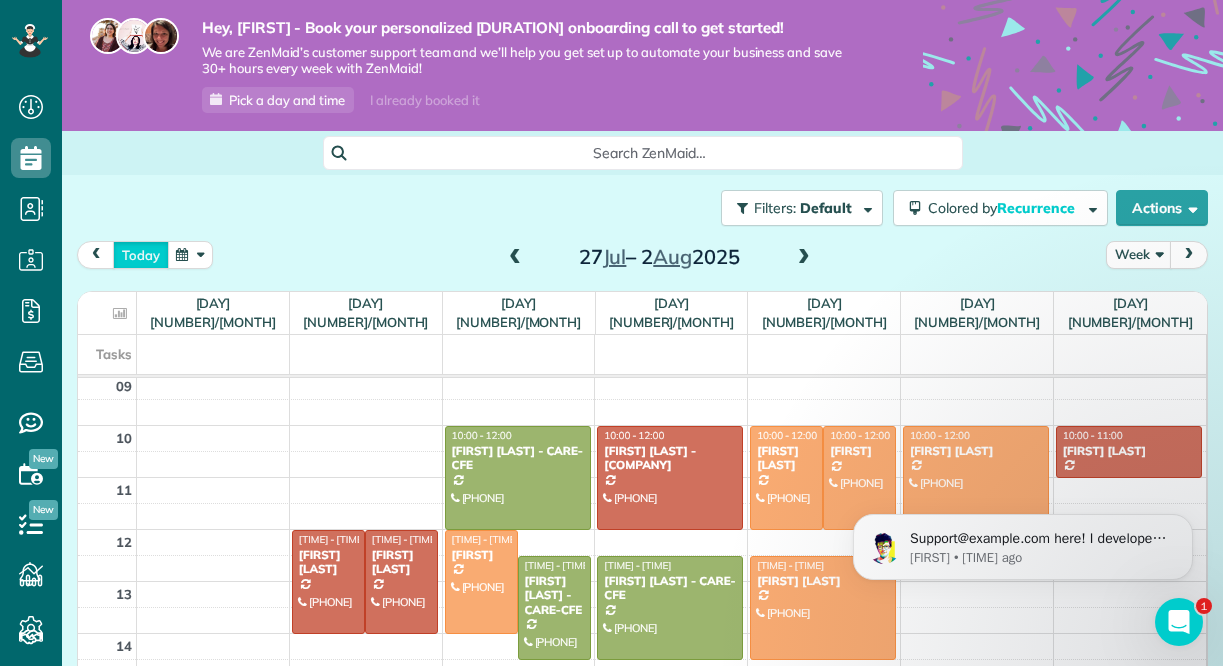 click on "Today" at bounding box center [141, 254] 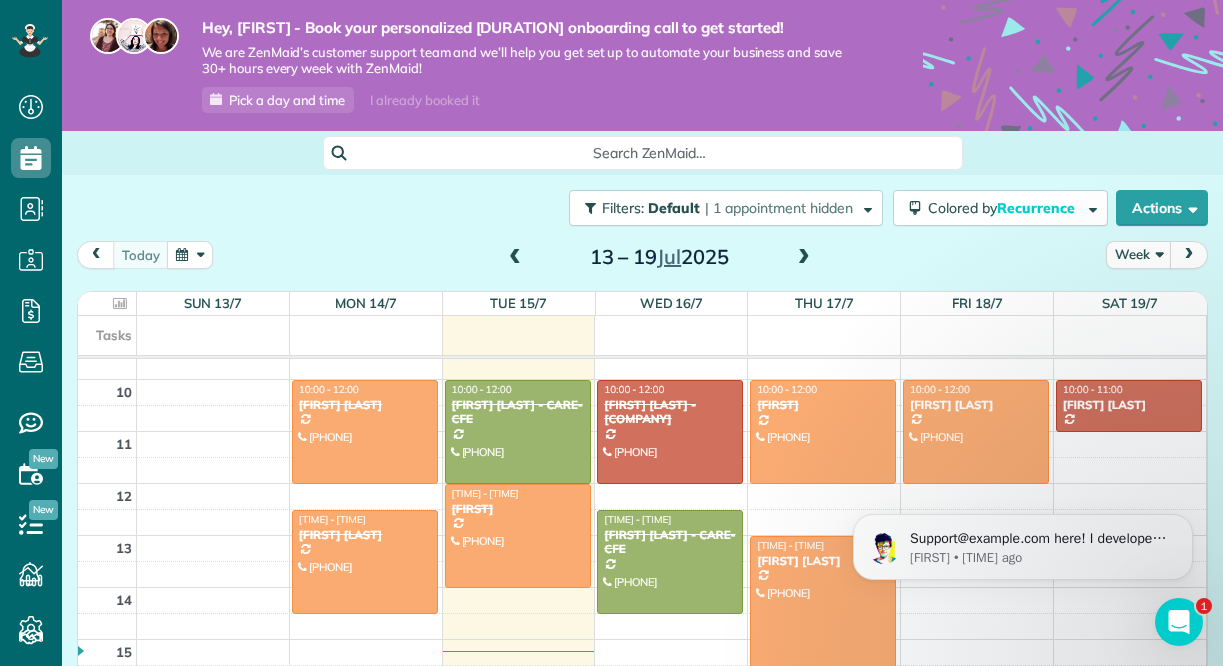 scroll, scrollTop: 500, scrollLeft: 0, axis: vertical 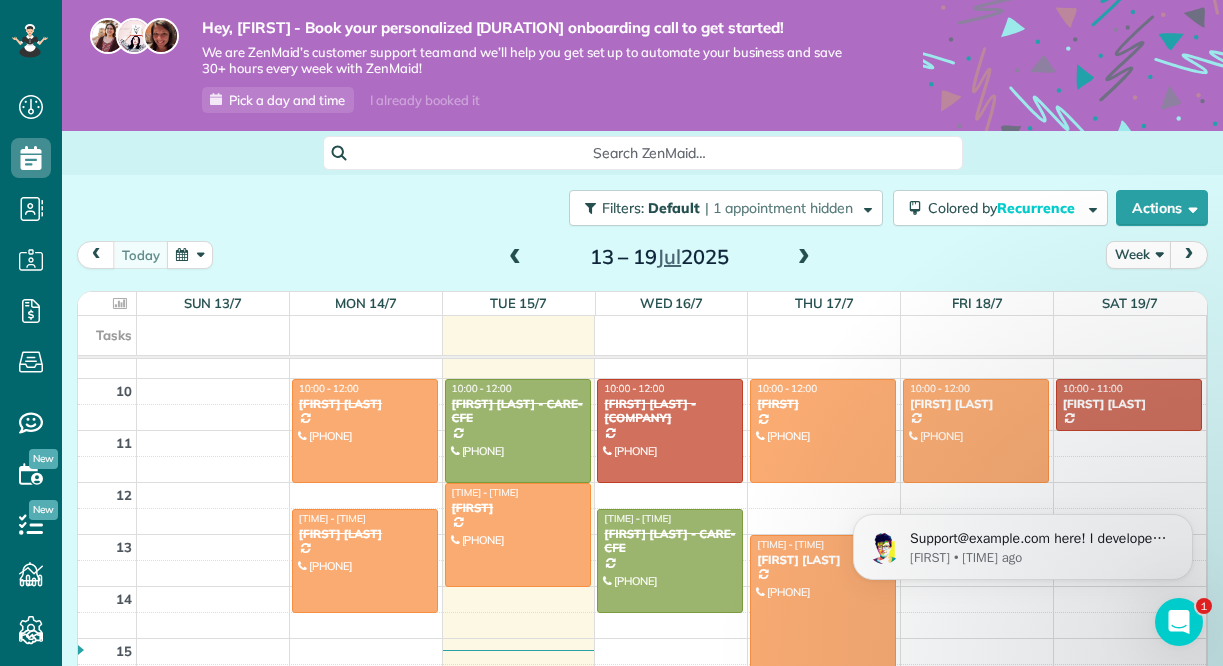 click on "[FIRST] [LAST]" at bounding box center (823, 560) 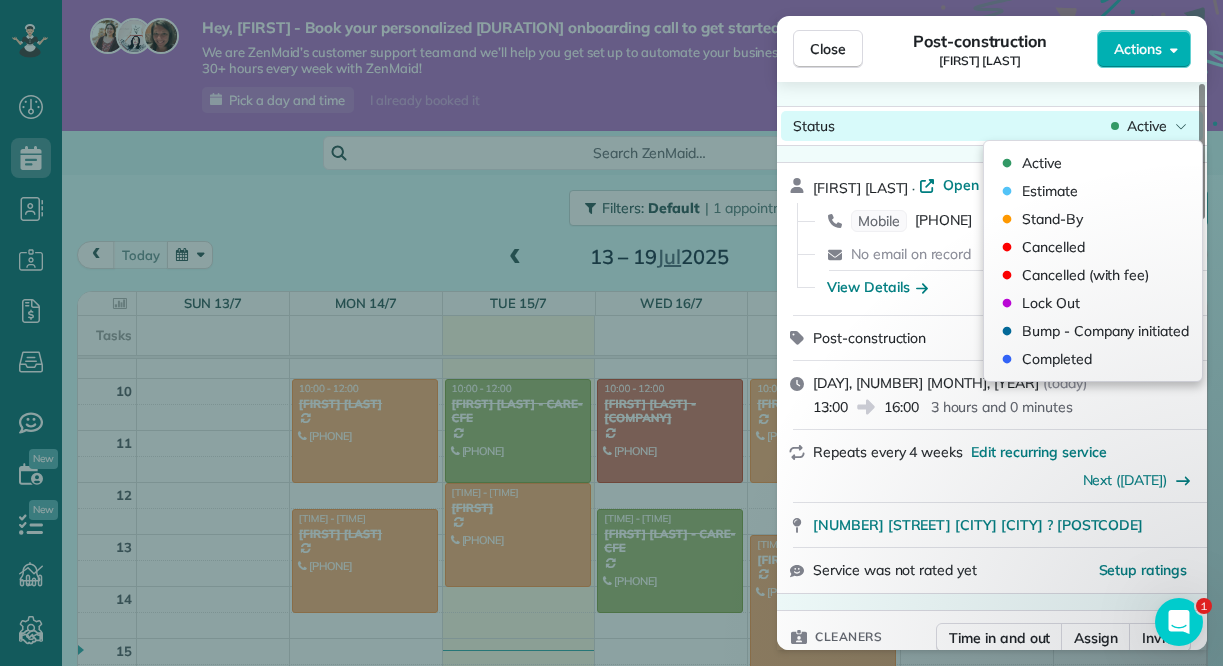 click on "Active" at bounding box center (1149, 126) 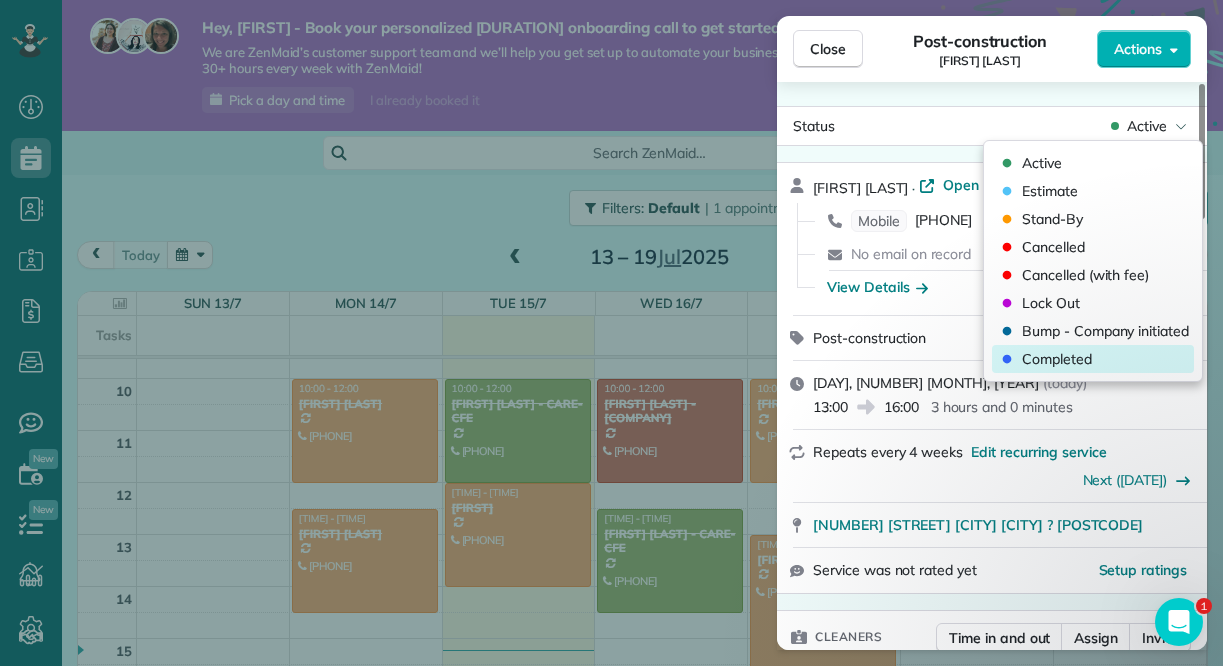 click on "Completed" at bounding box center (1057, 359) 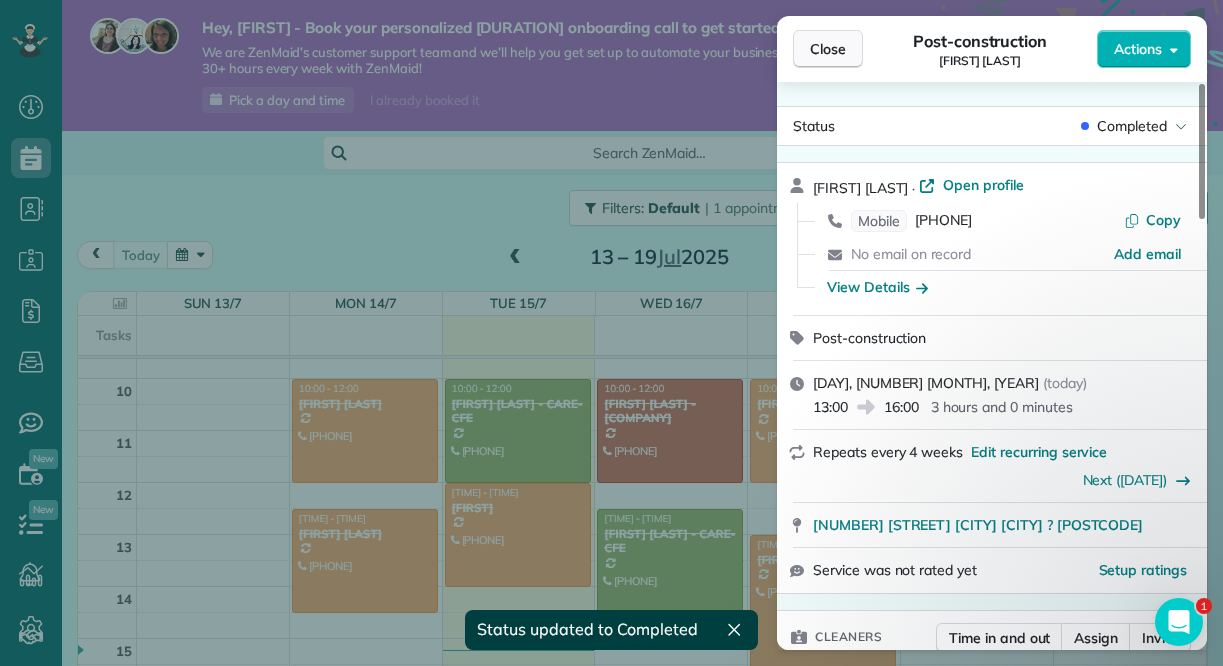 click on "Close" at bounding box center [828, 49] 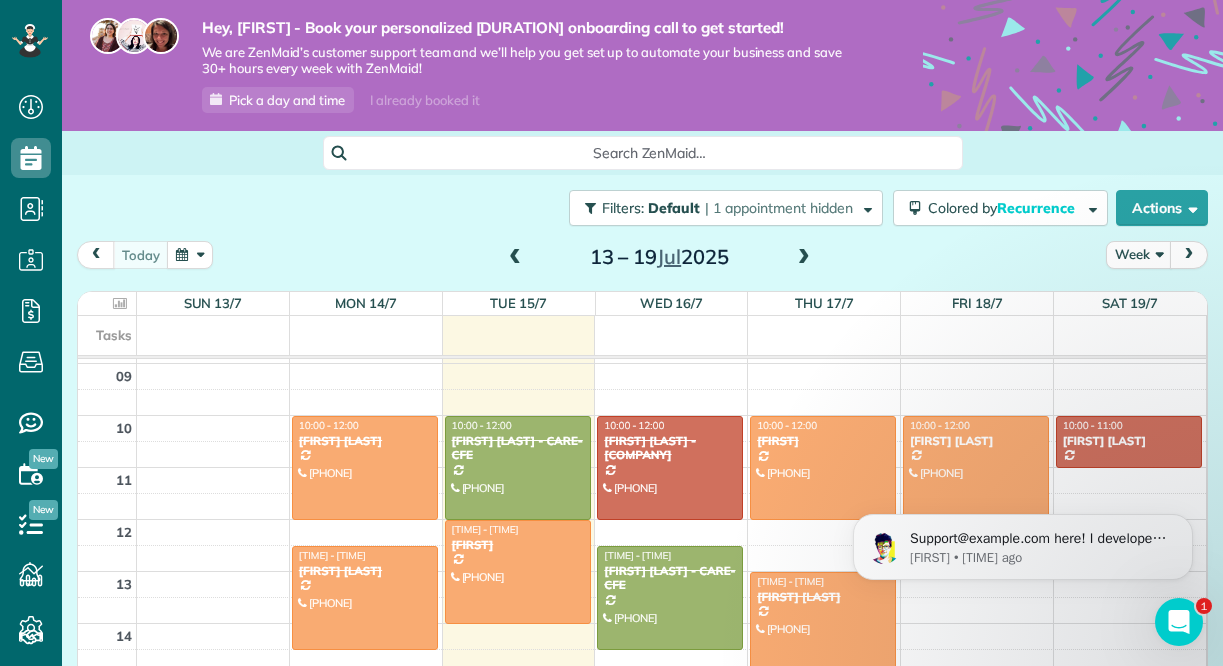 scroll, scrollTop: 462, scrollLeft: 0, axis: vertical 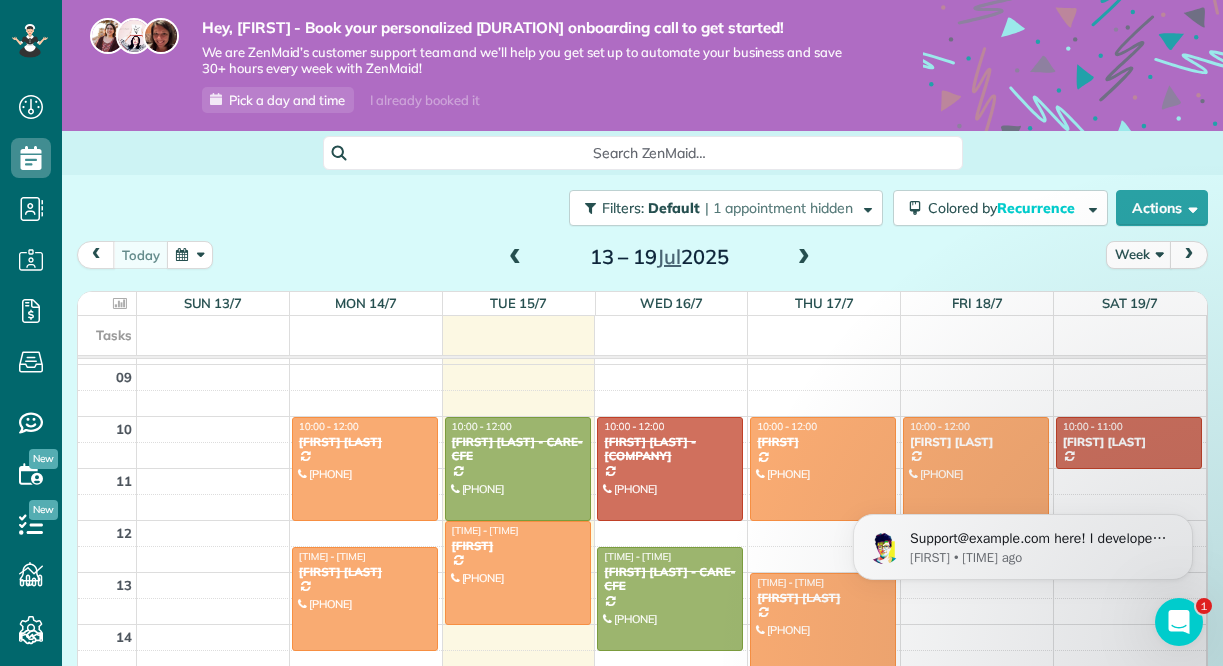 click at bounding box center (804, 258) 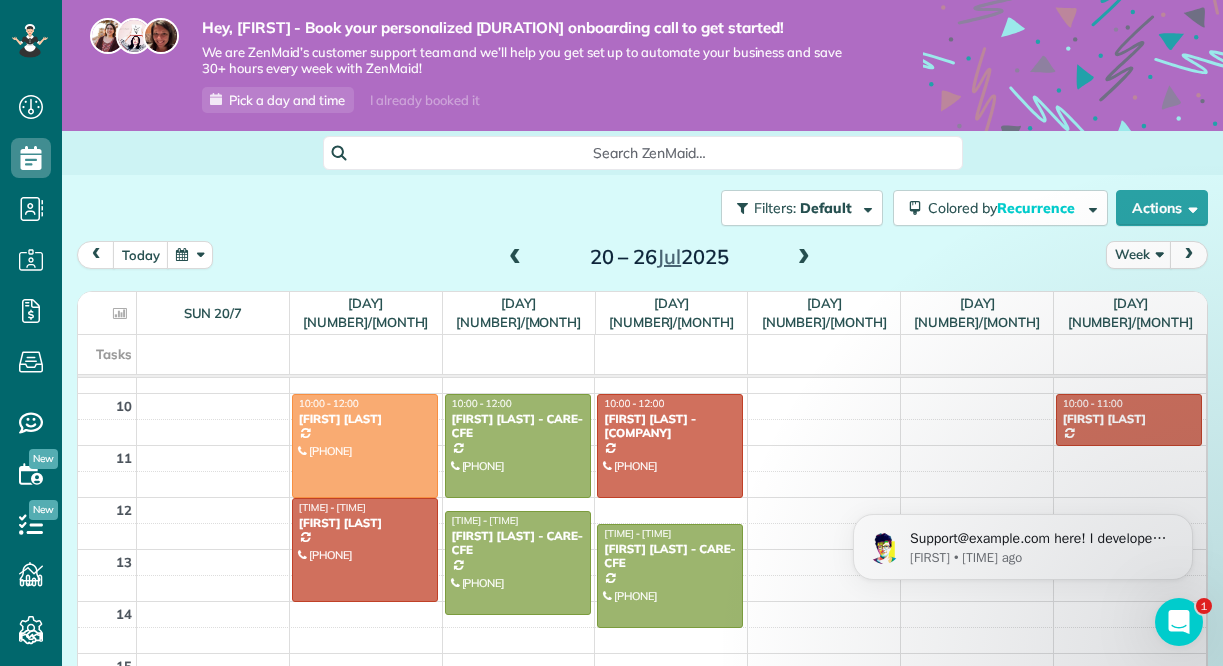 scroll, scrollTop: 505, scrollLeft: 0, axis: vertical 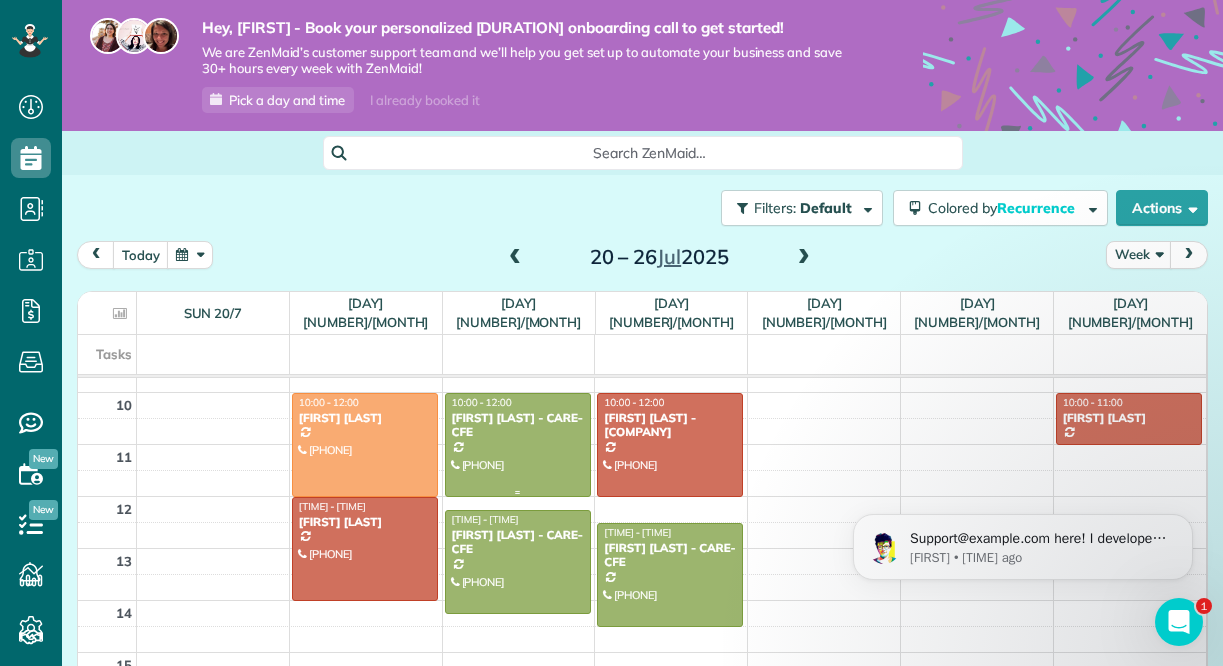 click at bounding box center [518, 445] 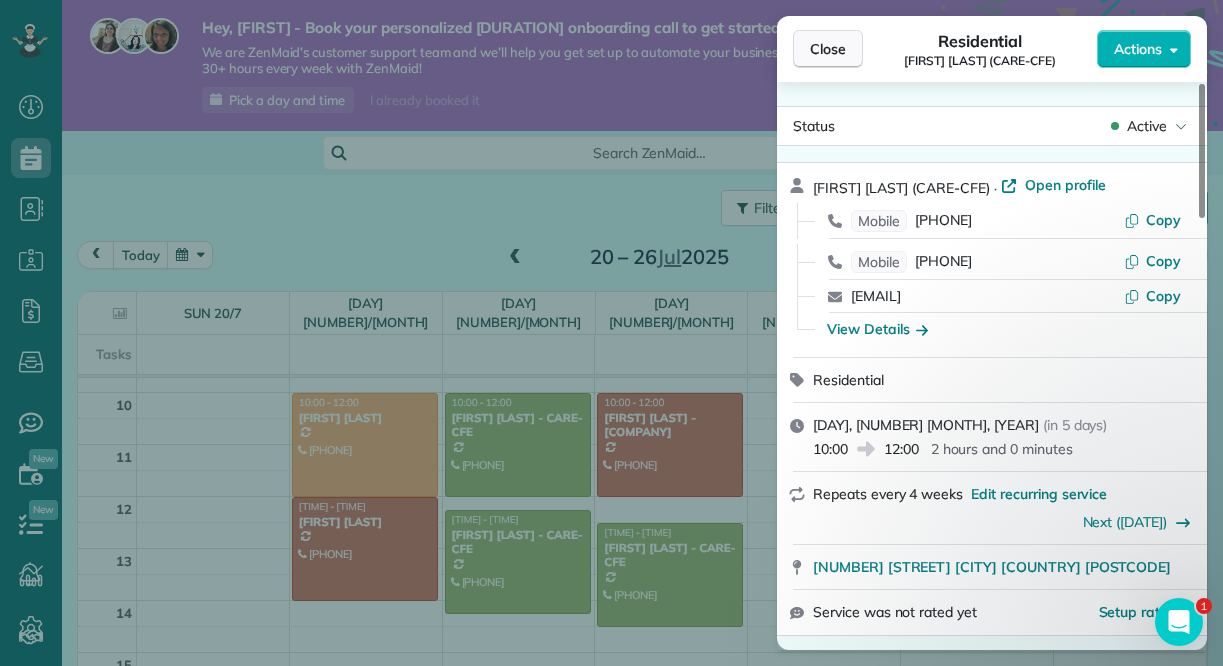 click on "Close" at bounding box center (828, 49) 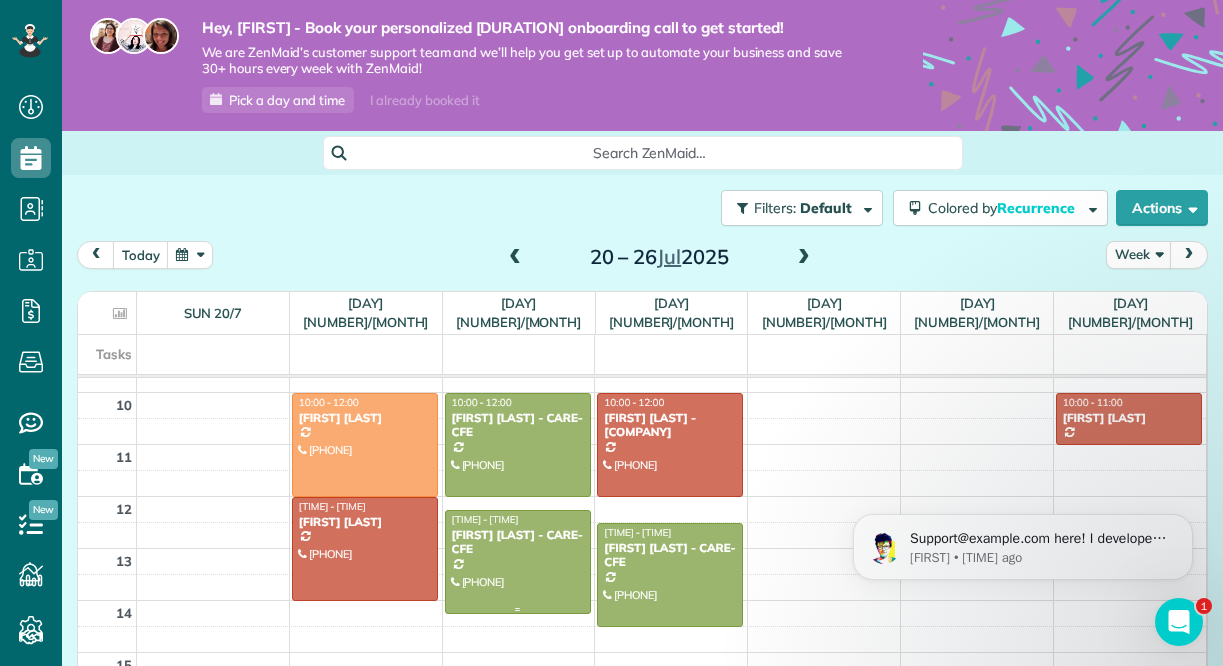 click on "[FIRST] [LAST] - CARE-CFE" at bounding box center [518, 542] 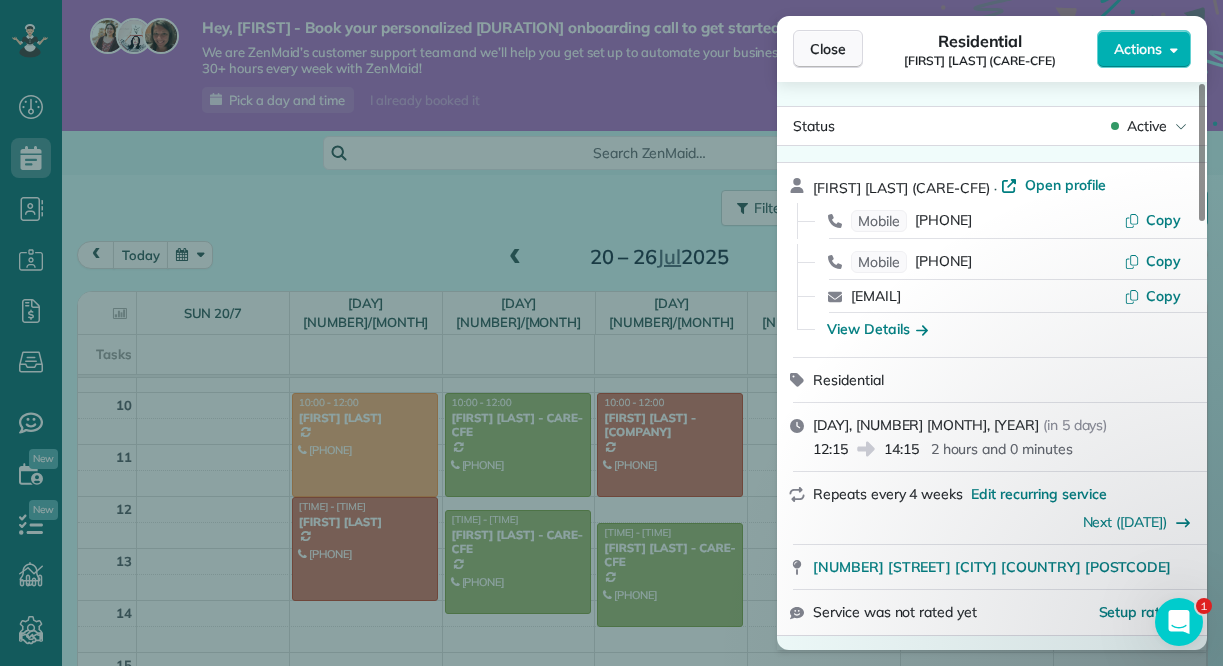 click on "Close" at bounding box center (828, 49) 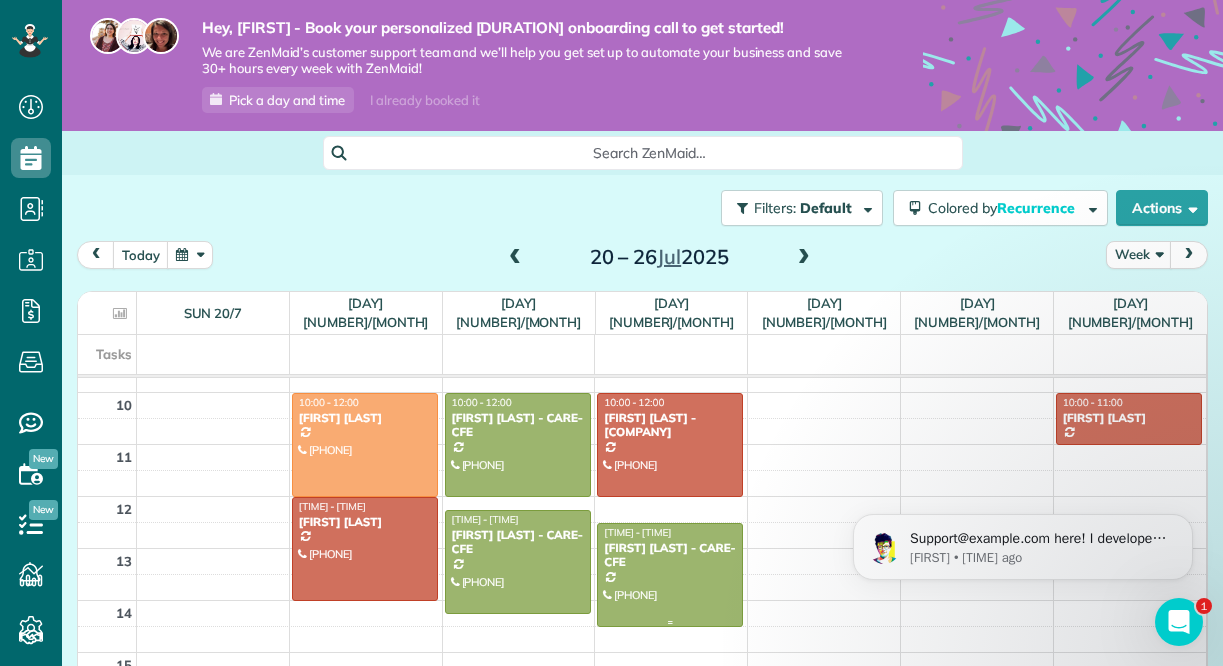 click on "[FIRST] [LAST] - CARE-CFE" at bounding box center [670, 555] 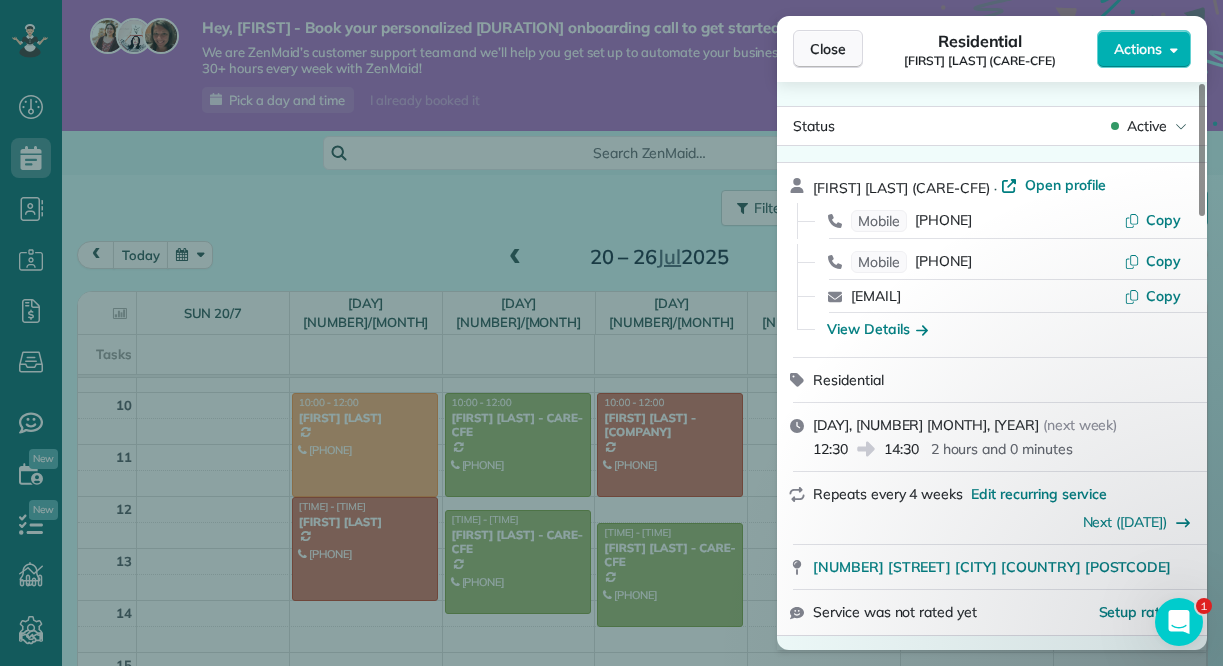 click on "Close" at bounding box center (828, 49) 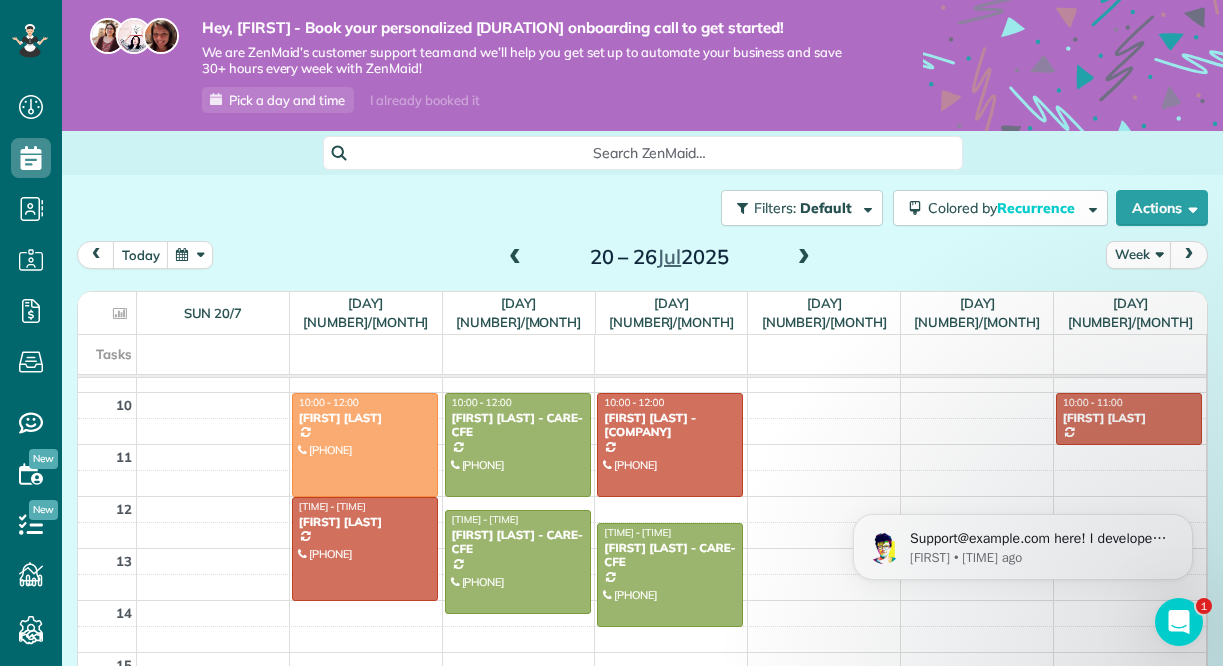 click at bounding box center (804, 258) 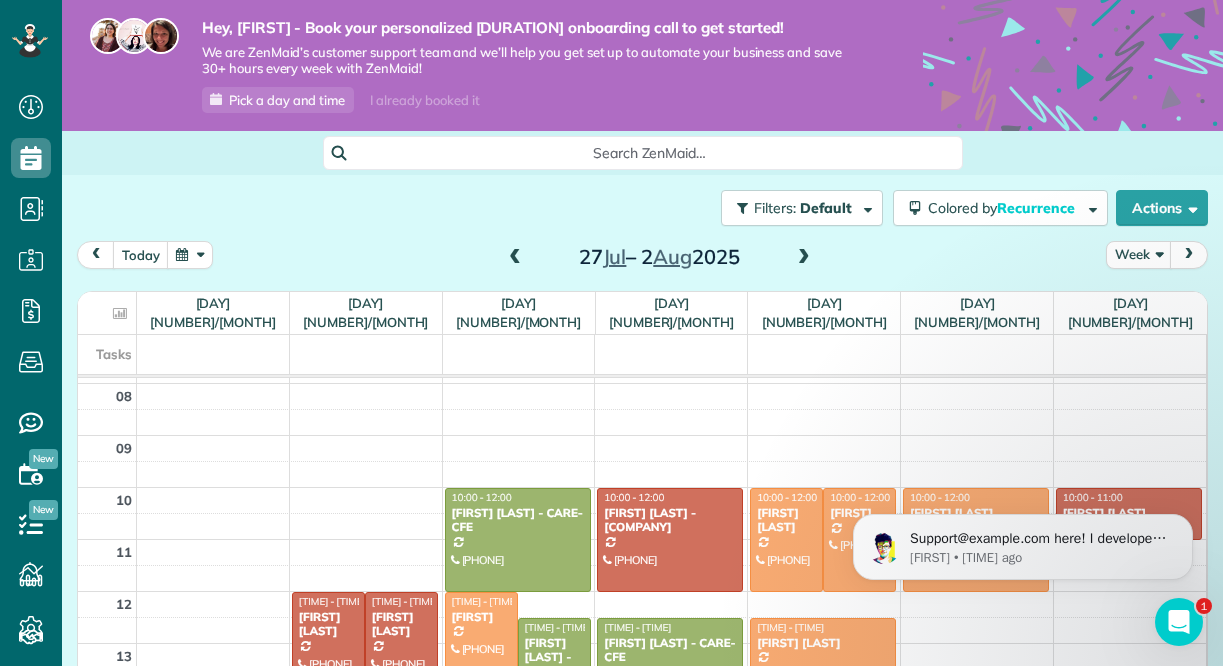scroll, scrollTop: 405, scrollLeft: 0, axis: vertical 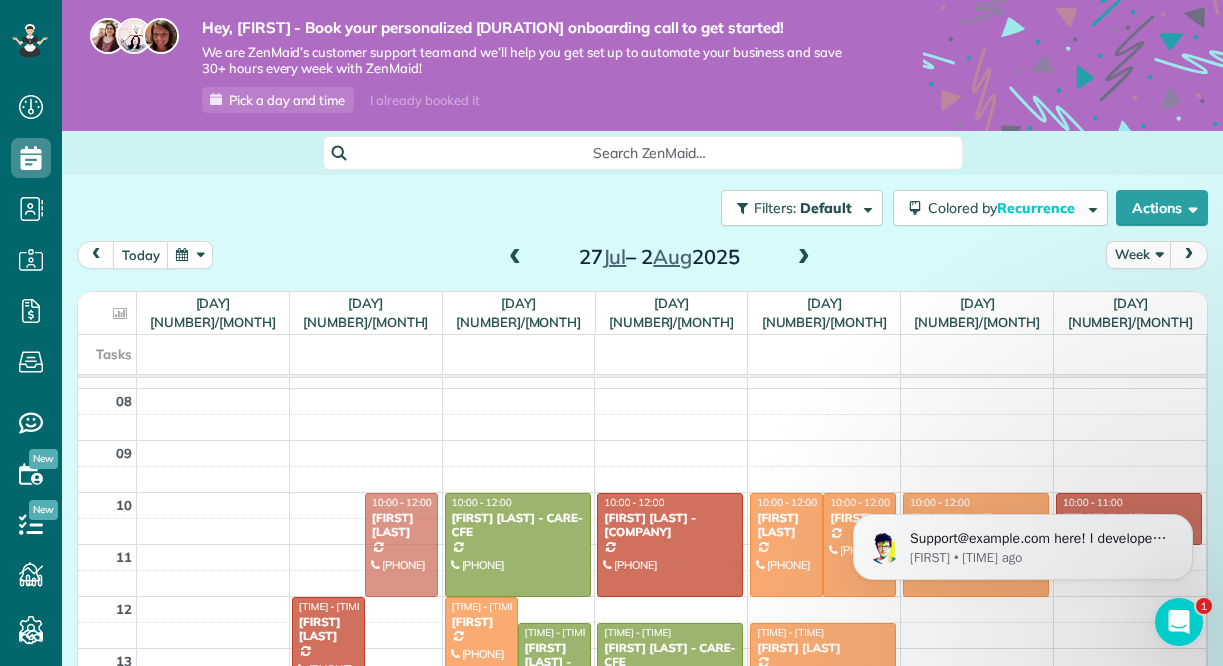 drag, startPoint x: 404, startPoint y: 599, endPoint x: 334, endPoint y: 500, distance: 121.24768 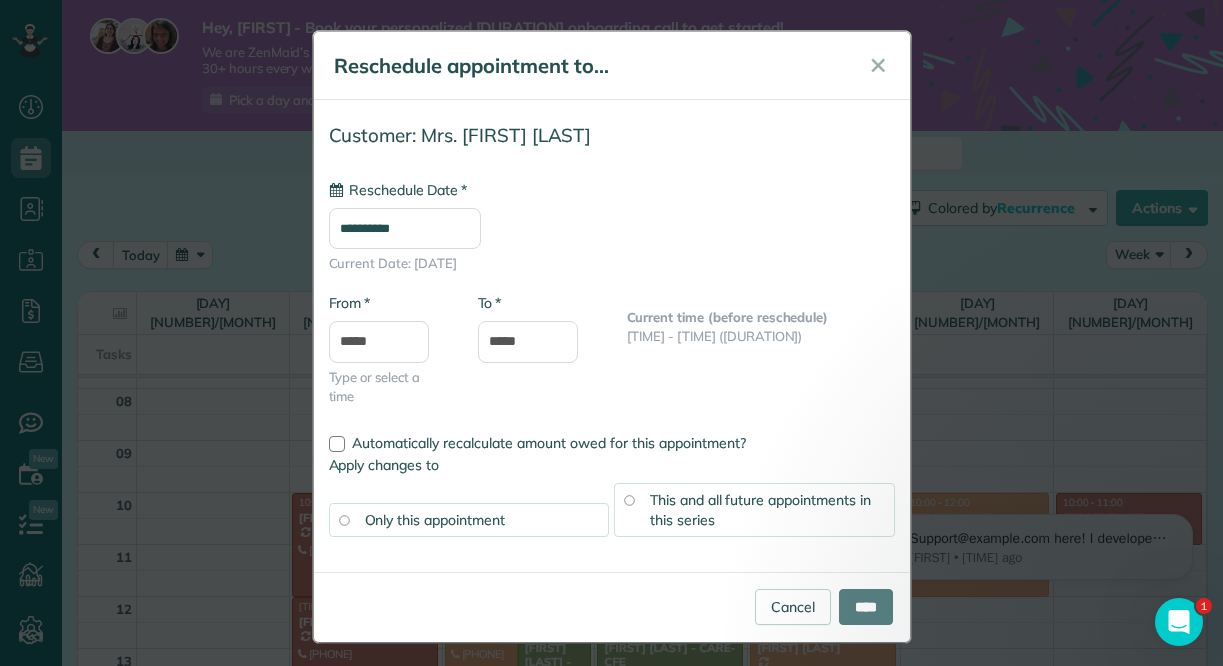 type on "**********" 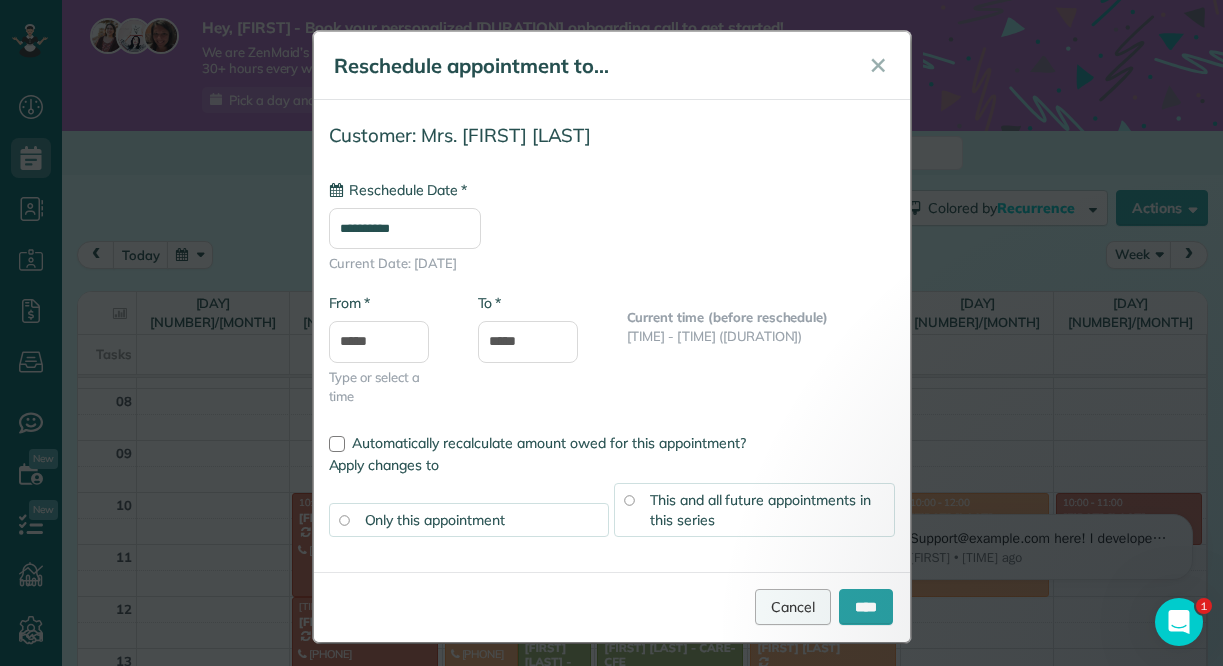 click on "Cancel" at bounding box center (793, 607) 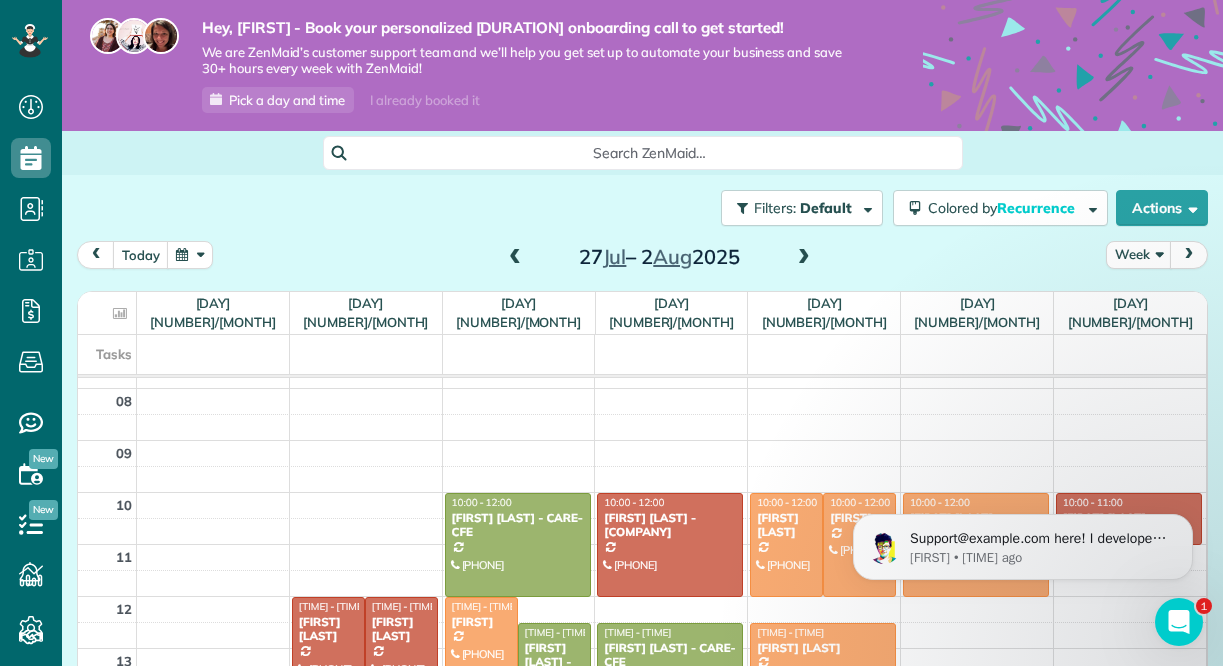click on "[FIRST] [LAST]" at bounding box center (401, 629) 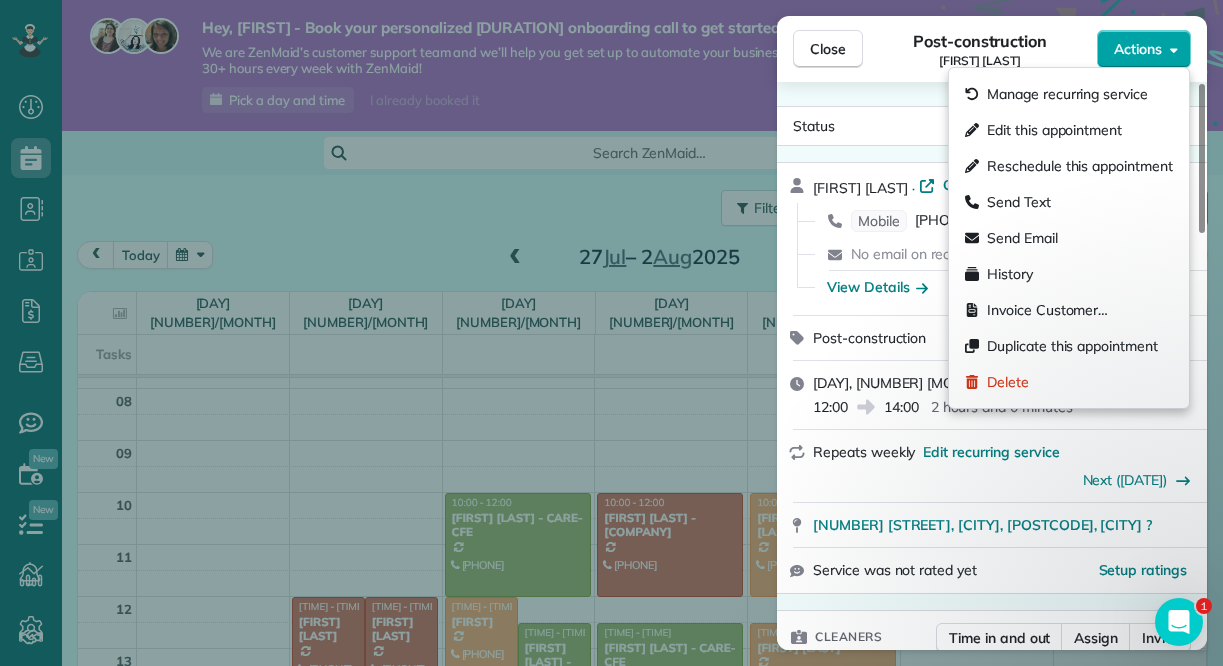 click on "Actions" at bounding box center [1138, 49] 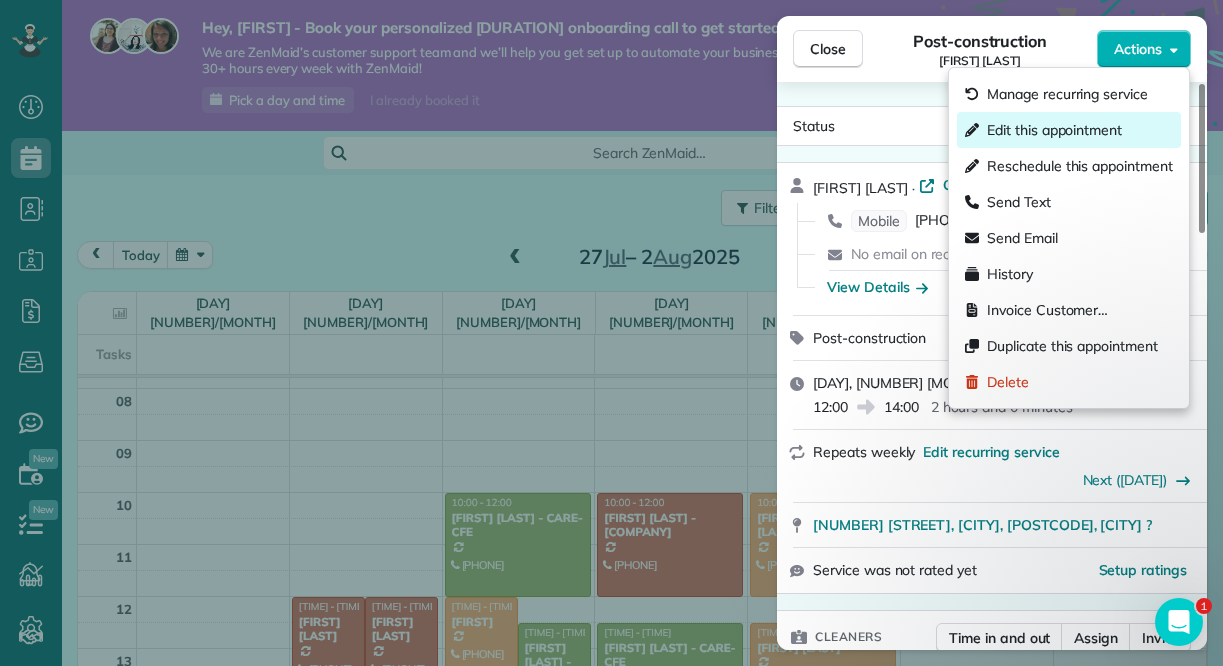 click on "Edit this appointment" at bounding box center (1054, 130) 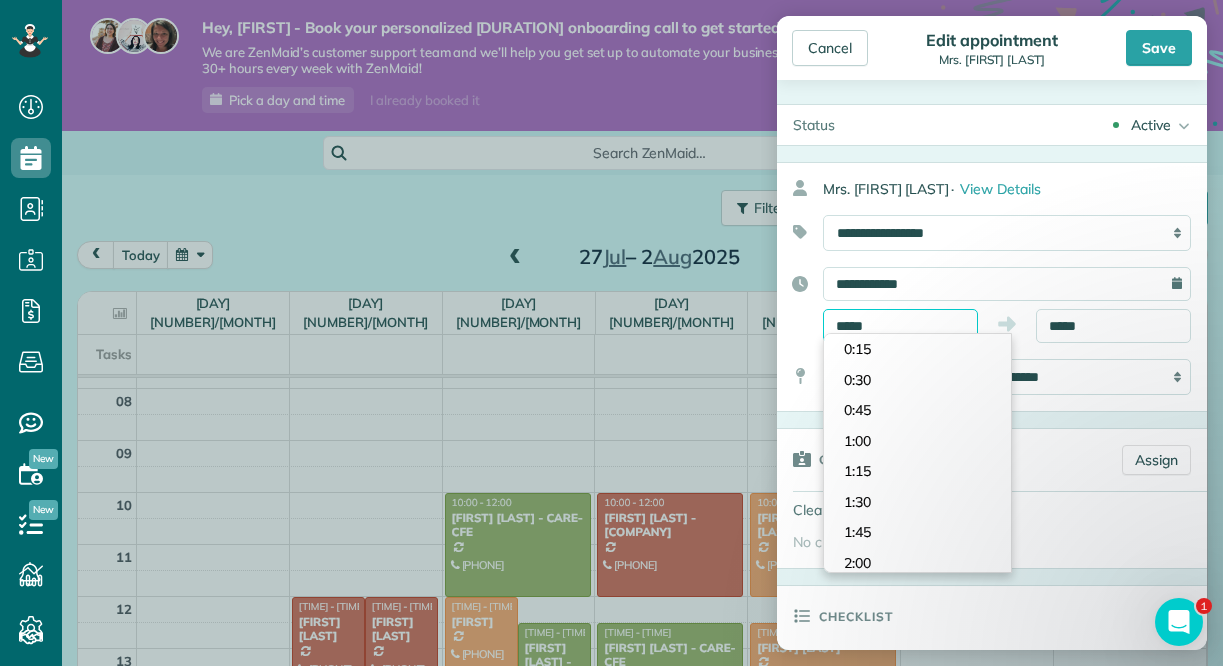 click on "*****" at bounding box center (900, 326) 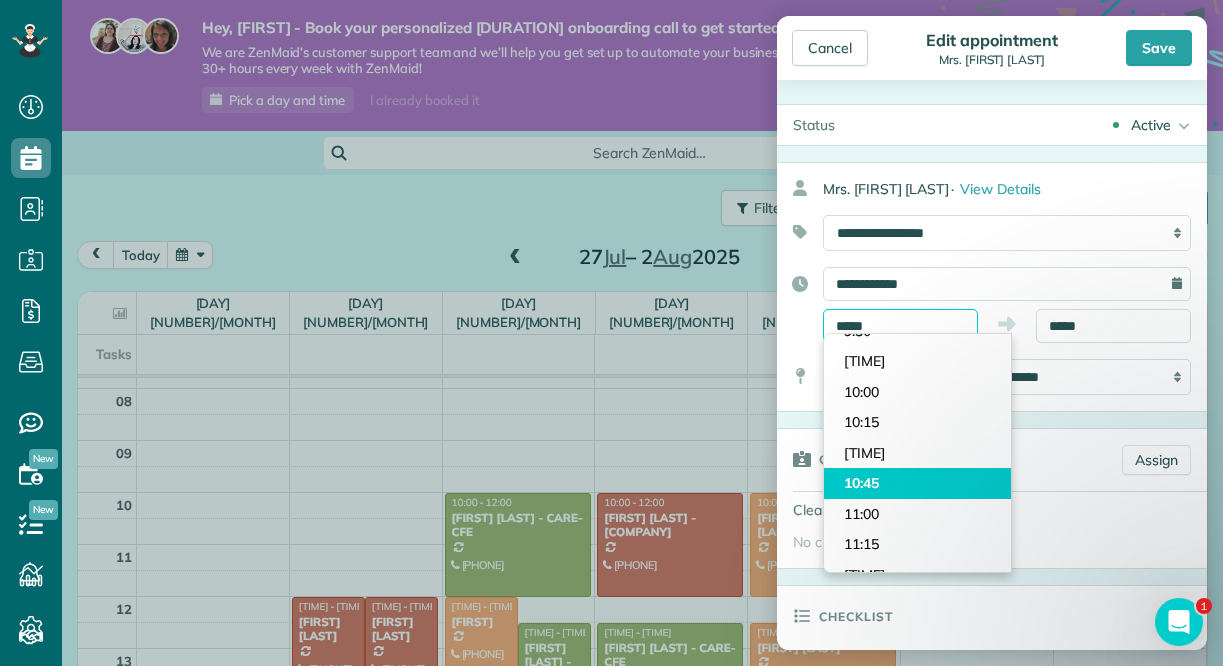 scroll, scrollTop: 1147, scrollLeft: 0, axis: vertical 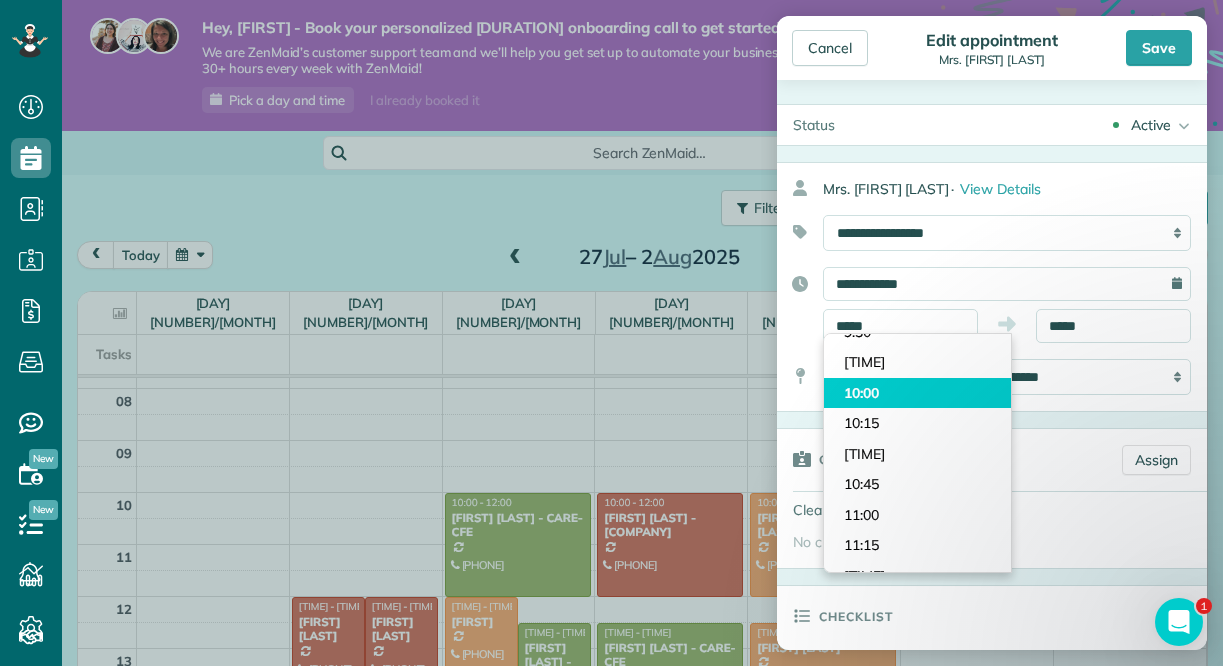 type on "*****" 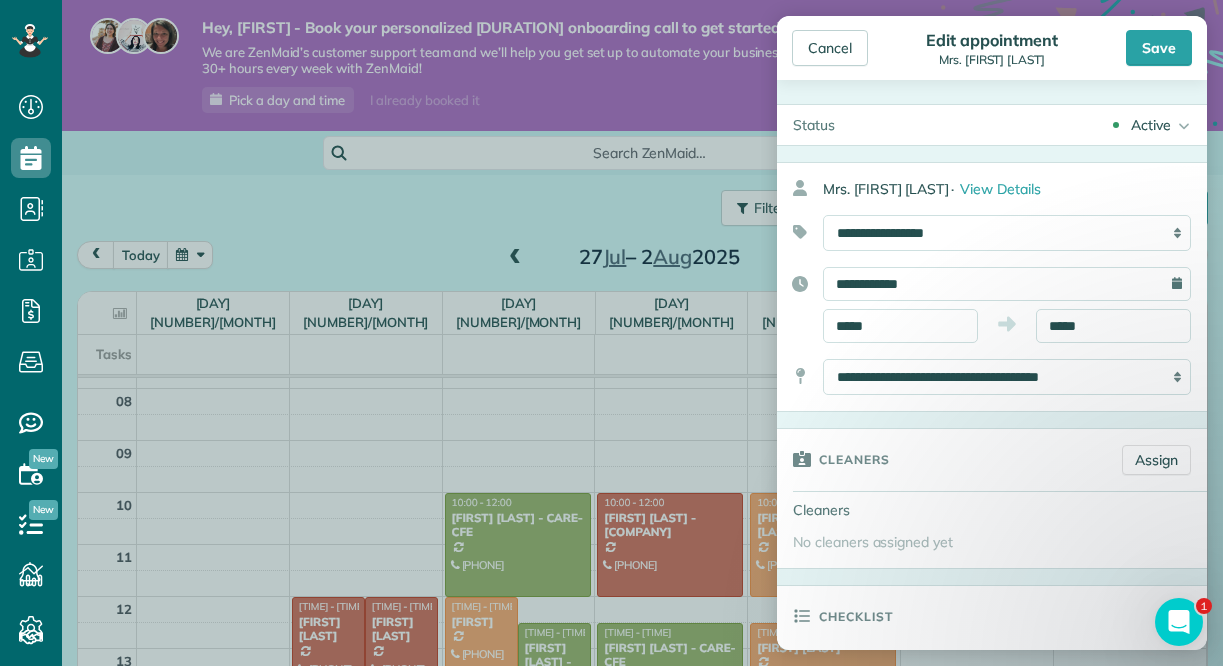 click on "Dashboard
Scheduling
Calendar View
List View
Dispatch View - Weekly scheduling (Beta)" at bounding box center (611, 333) 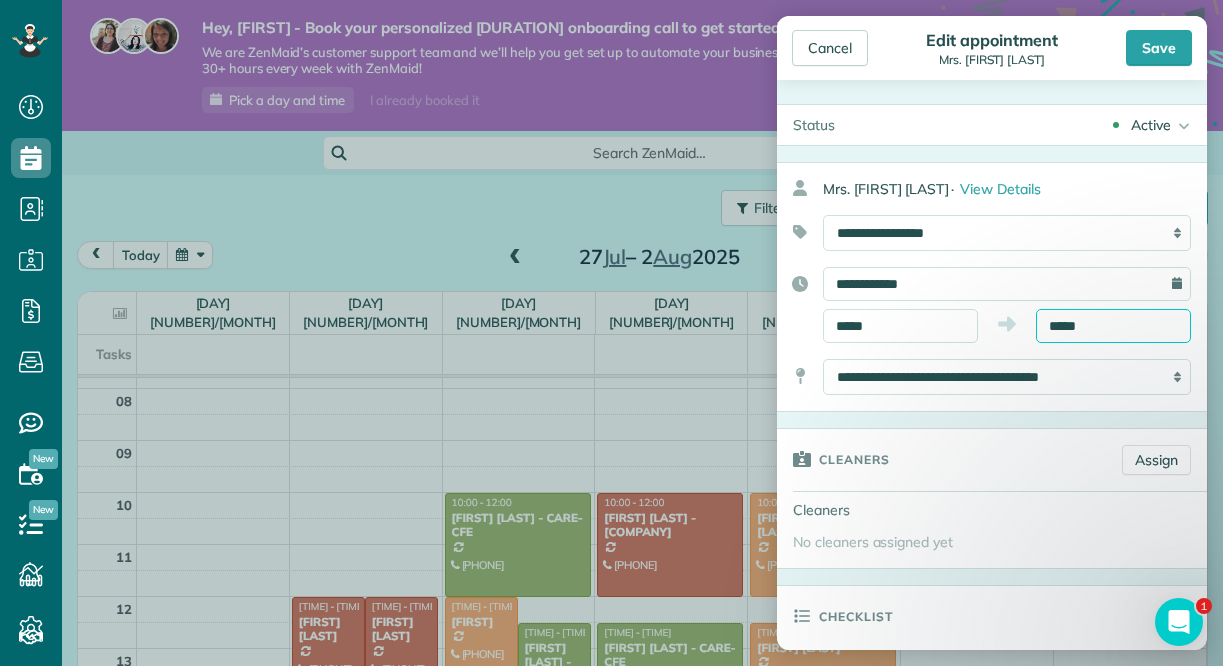 click on "Dashboard
Scheduling
Calendar View
List View
Dispatch View - Weekly scheduling (Beta)" at bounding box center (611, 333) 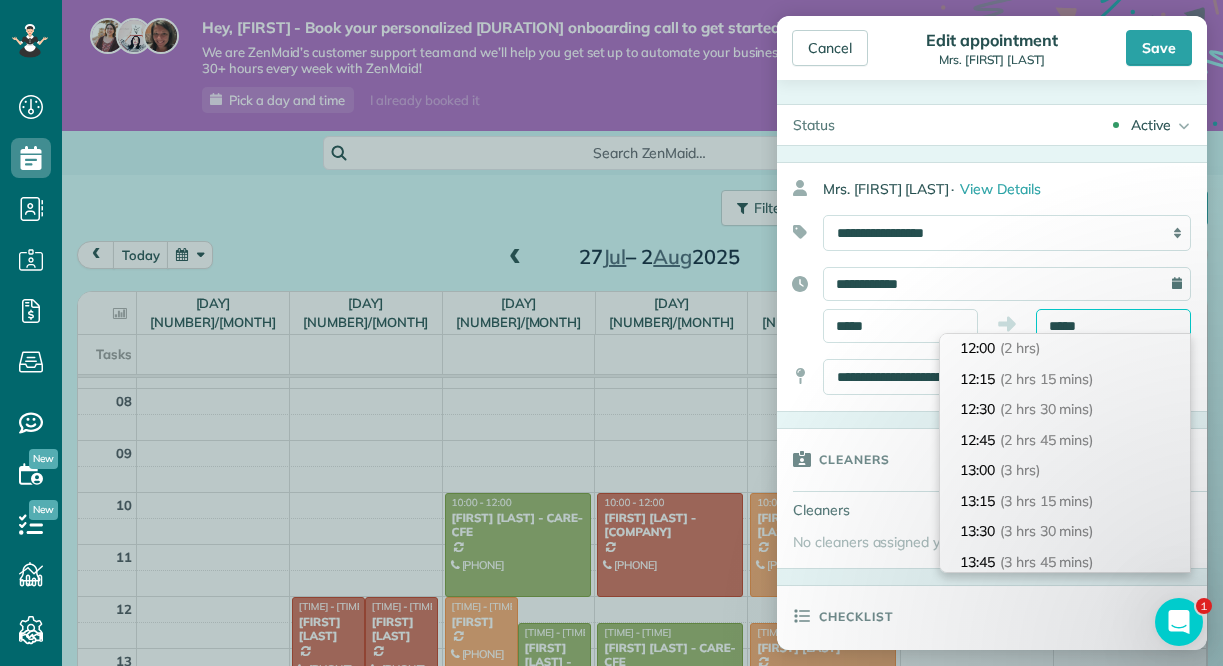 scroll, scrollTop: 231, scrollLeft: 0, axis: vertical 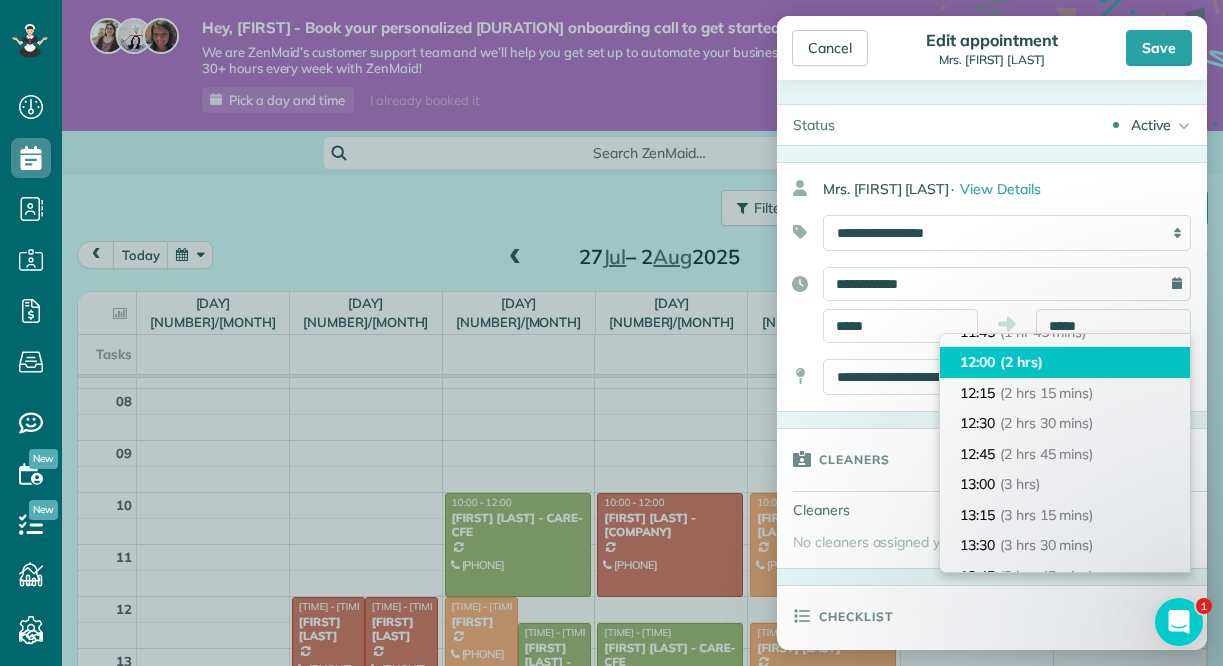type on "*****" 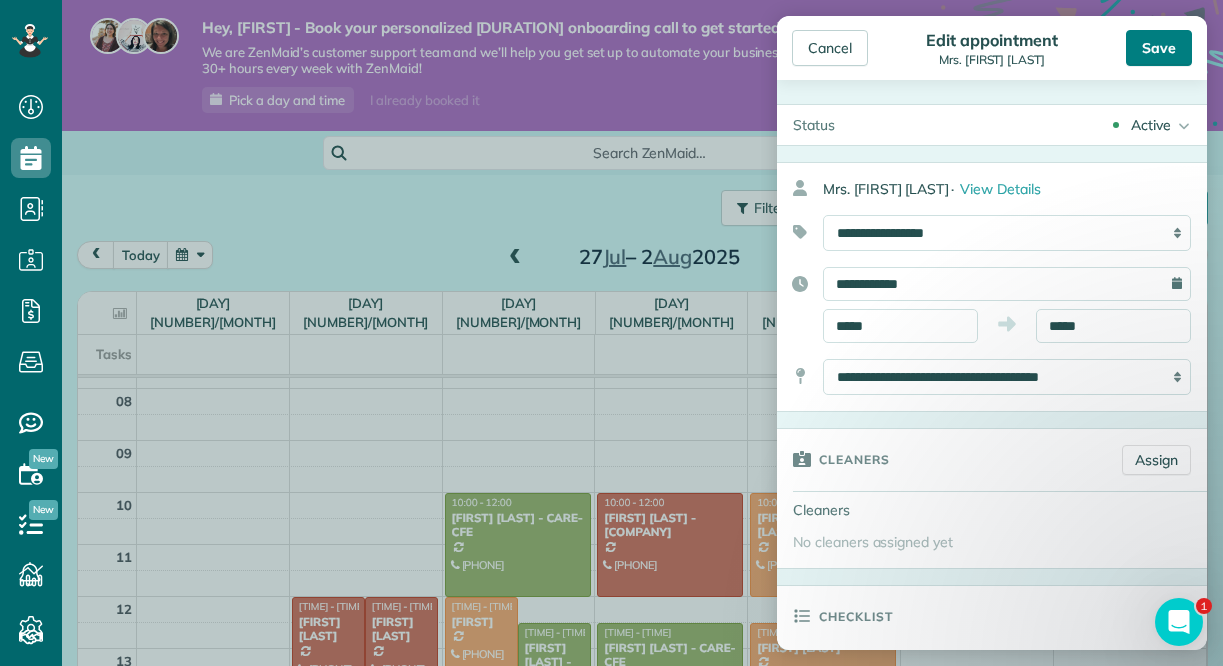 click on "Save" at bounding box center [1159, 48] 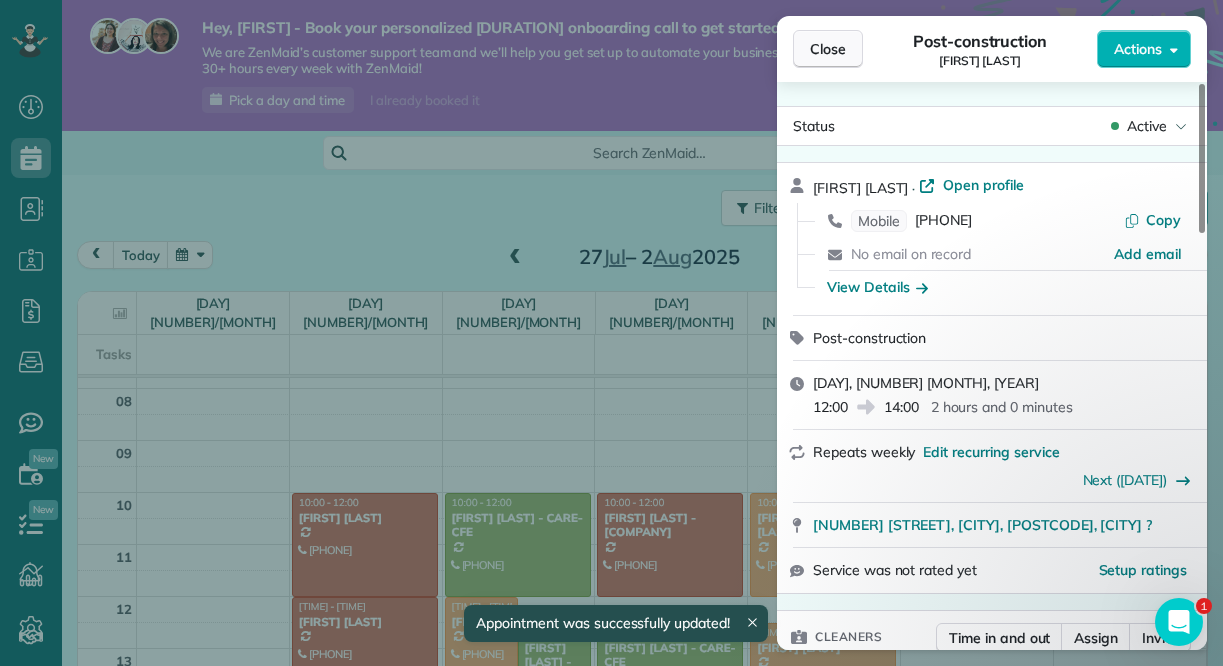 click on "Close" at bounding box center (828, 49) 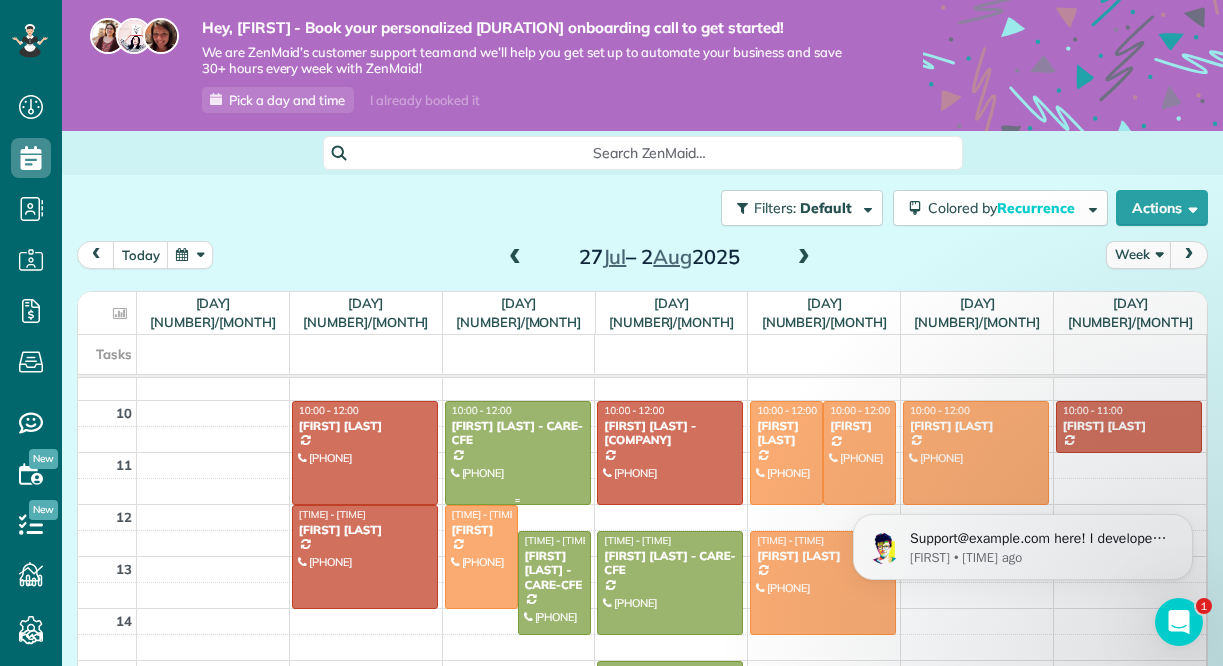 scroll, scrollTop: 499, scrollLeft: 0, axis: vertical 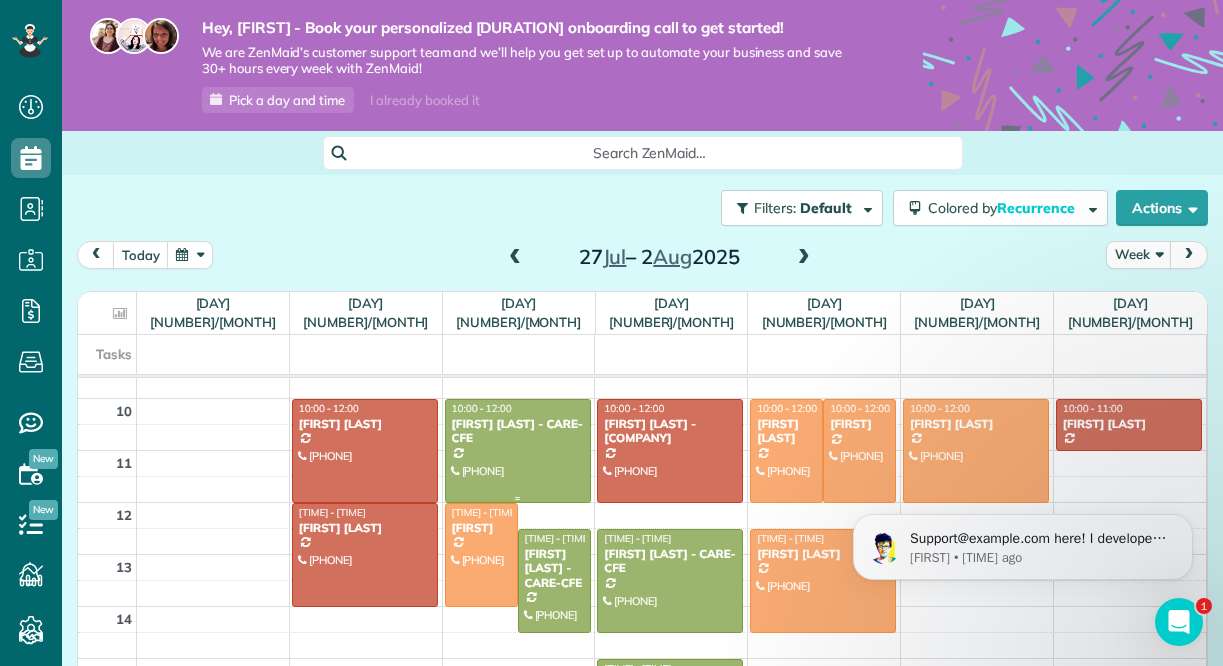 click at bounding box center (518, 451) 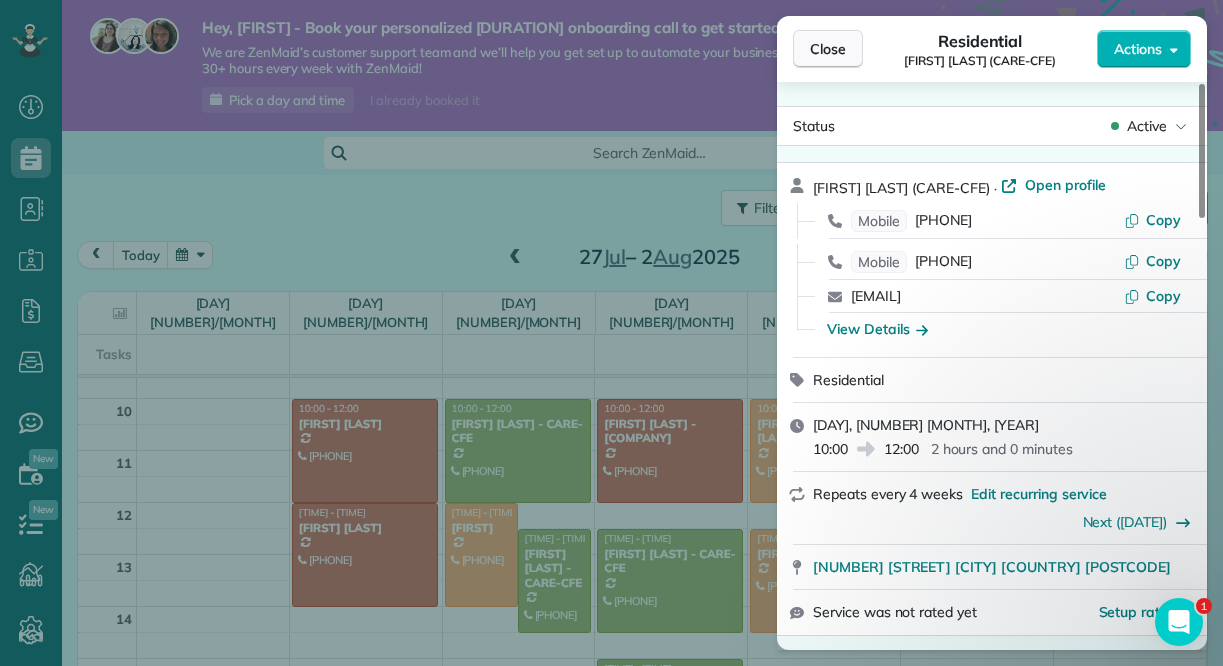 click on "Close" at bounding box center (828, 49) 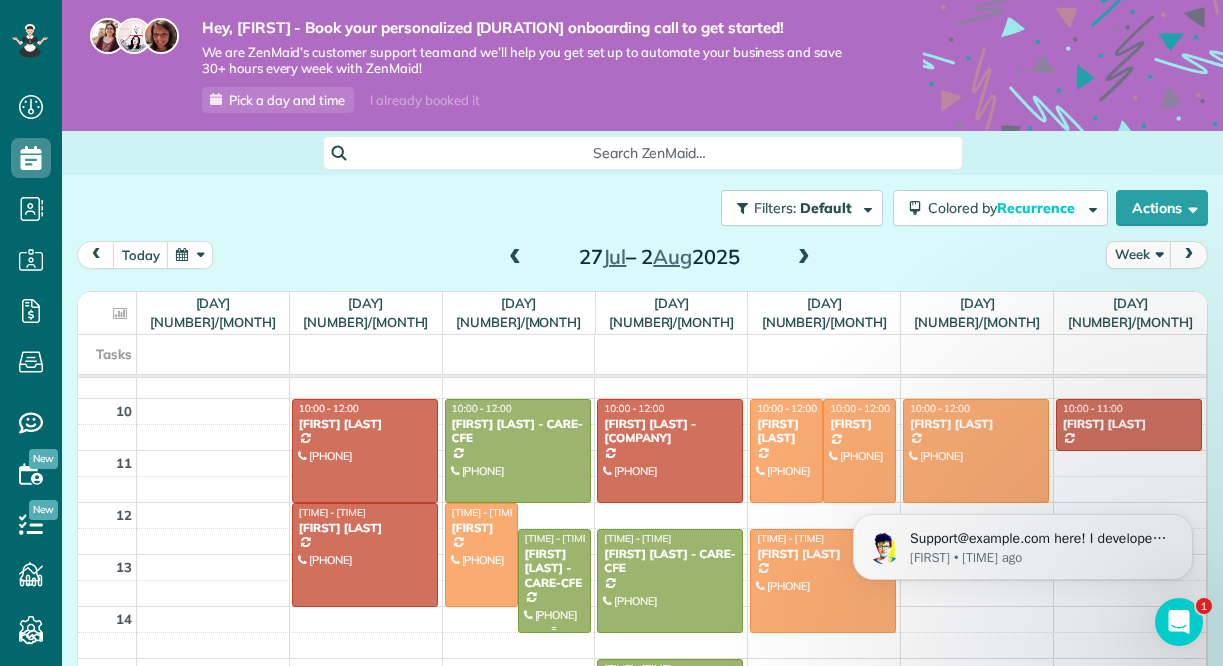 click on "[FIRST] [LAST] - CARE-CFE" at bounding box center [554, 568] 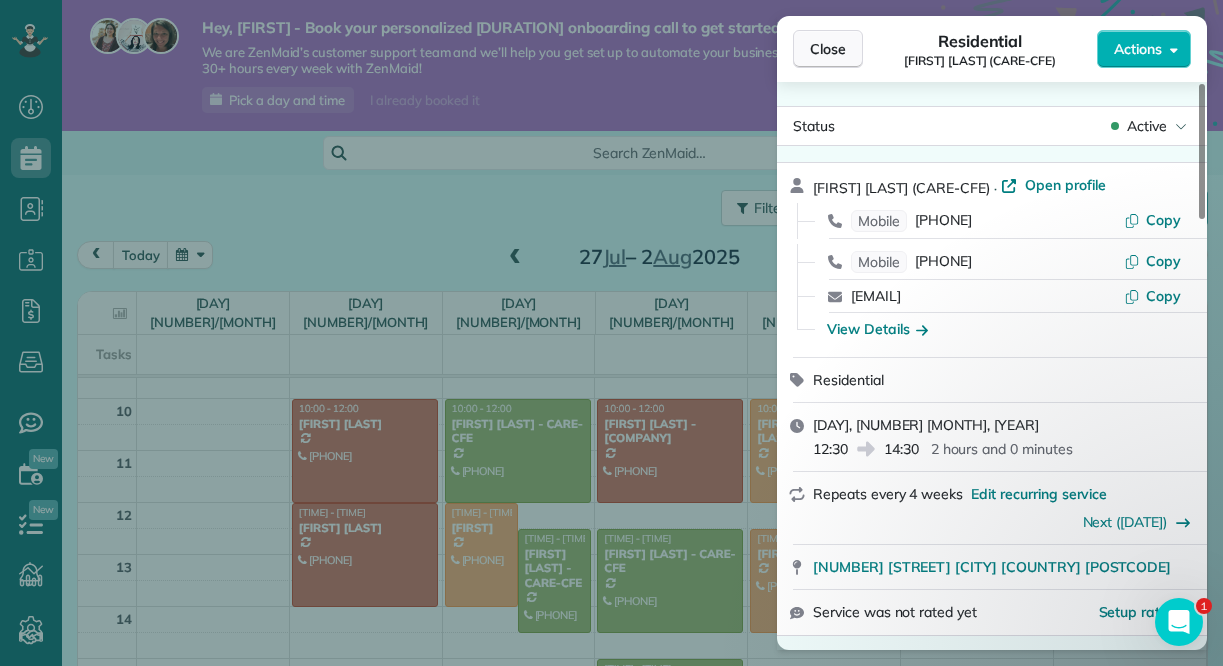 click on "Close" at bounding box center (828, 49) 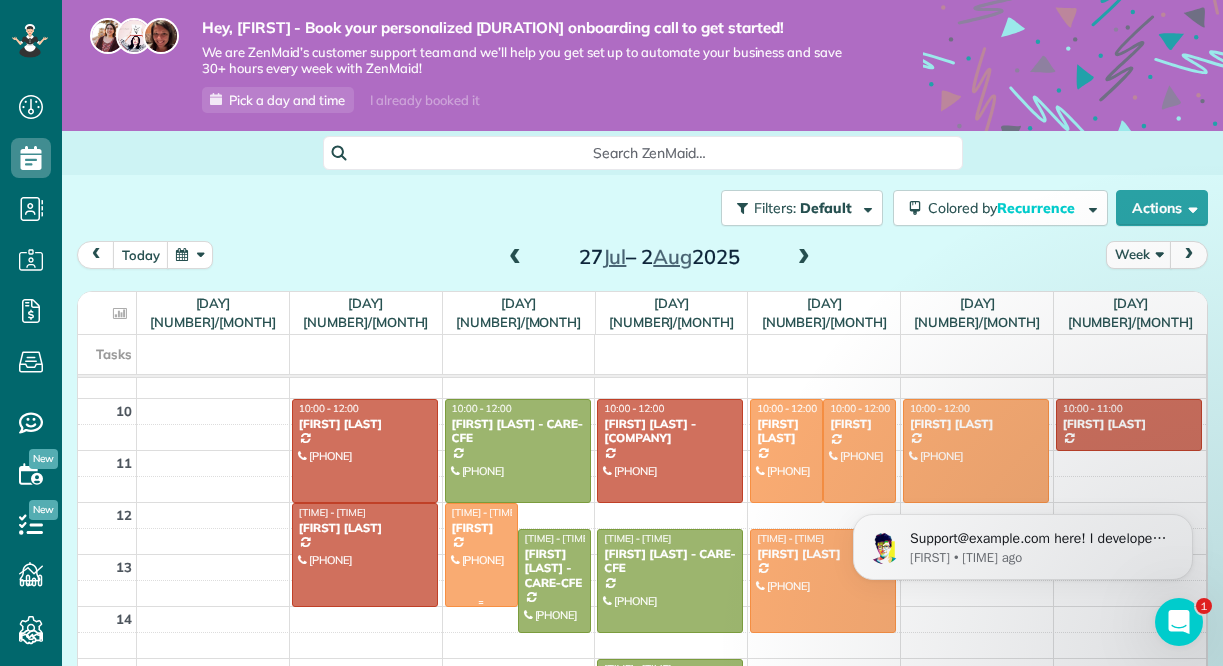 click at bounding box center [481, 555] 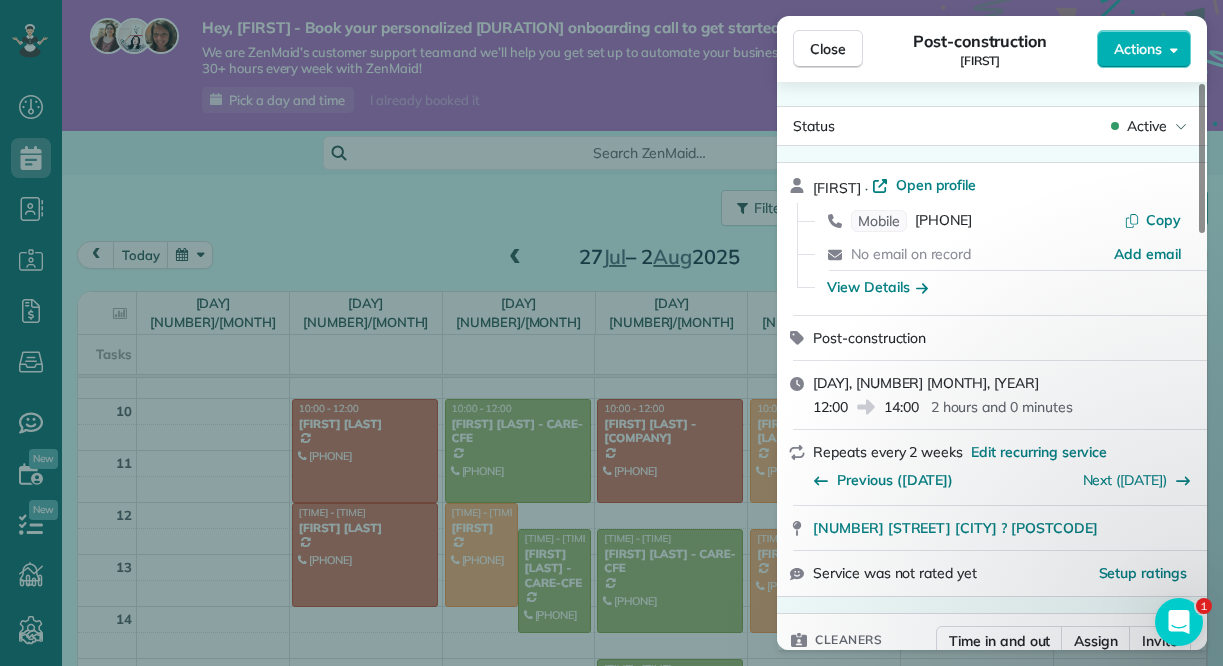 click on "Close Post-construction [FIRST] [FIRST] Actions Status Active [FIRST] [FIRST] · Open profile Mobile [PHONE] Copy No email on record Add email View Details Post-construction [DATE] [TIME] [TIME] [DURATION] Repeats every [DURATION] Edit recurring service Previous ([DATE]) Next ([DATE]) [NUMBER] [STREET] [CITY] ? [POSTCODE] Service was not rated yet Setup ratings Cleaners Time in and out Assign Invite Cleaners No cleaners assigned yet Checklist Try Now Keep this appointment up to your standards. Stay on top of every detail, keep your cleaners organised, and your client happy. Assign a checklist Watch a [DURATION] demo Billing Billing actions Price [PRICE] Overcharge [PRICE] Discount [PRICE] Coupon discount - Primary tax - Secondary tax - Total appointment price [PRICE] Tips collected New feature! [PRICE] Mark as paid Total including tip [PRICE] Get paid online in no-time! Send an invoice and reward your cleaners with tips Charge customer credit card Appointment custom fields No custom fields to display Notes 0 0" at bounding box center [611, 333] 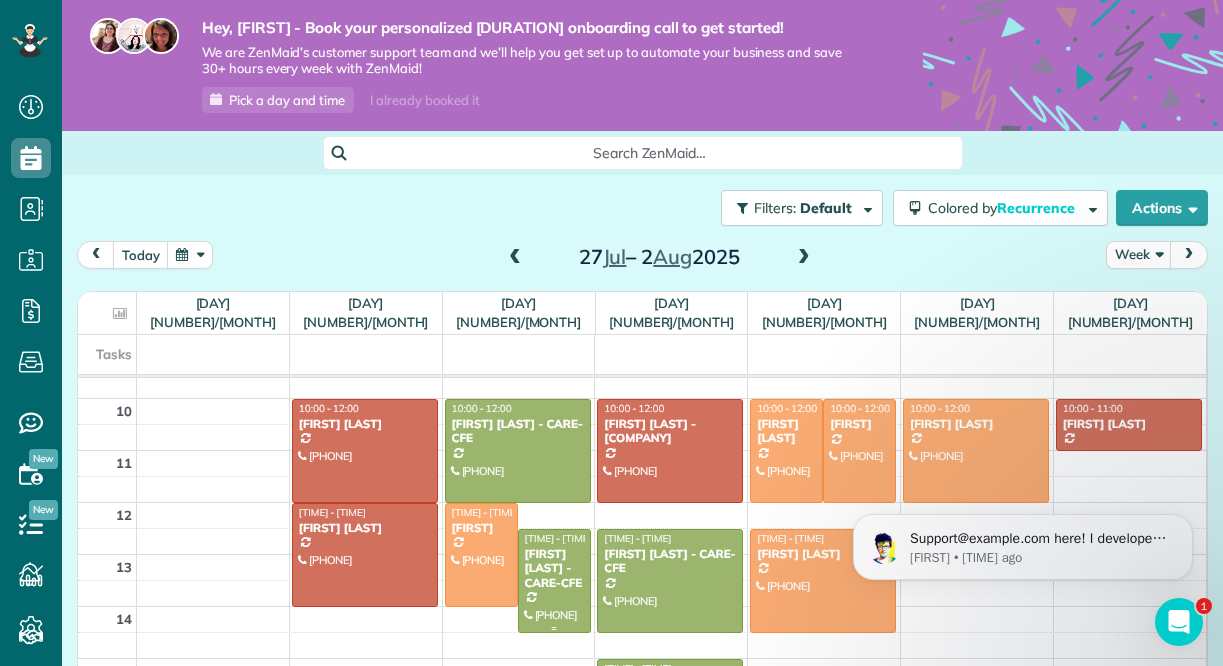 click on "[FIRST] [LAST] - CARE-CFE" at bounding box center (554, 568) 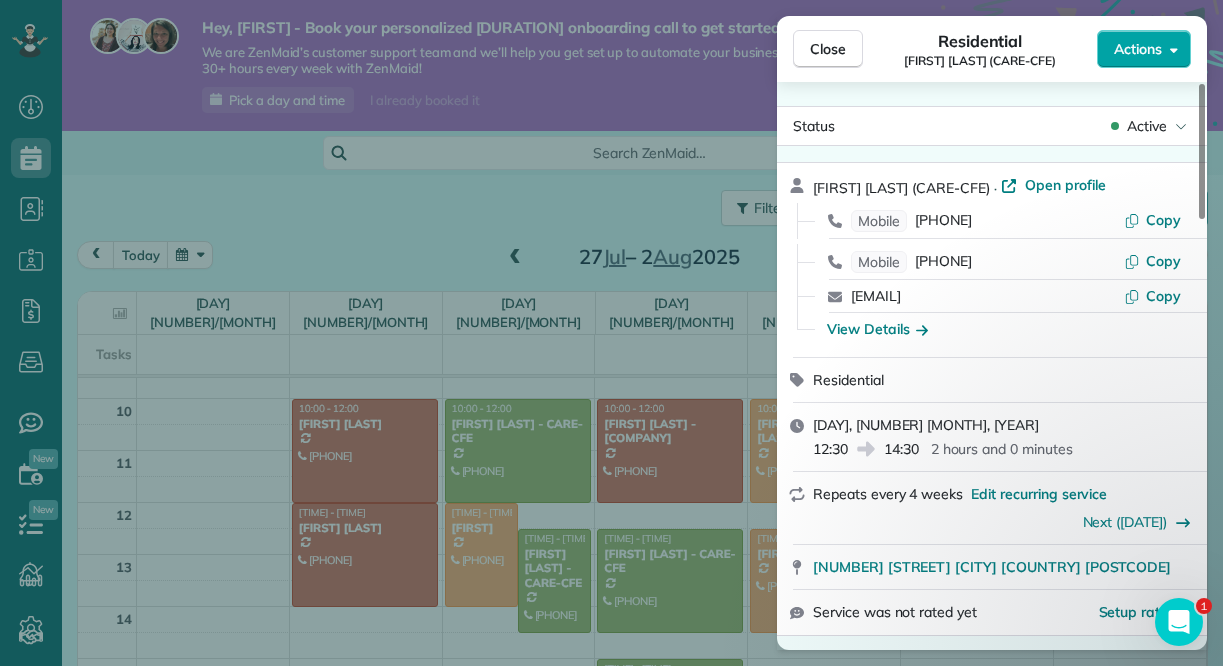click on "Actions" at bounding box center [1138, 49] 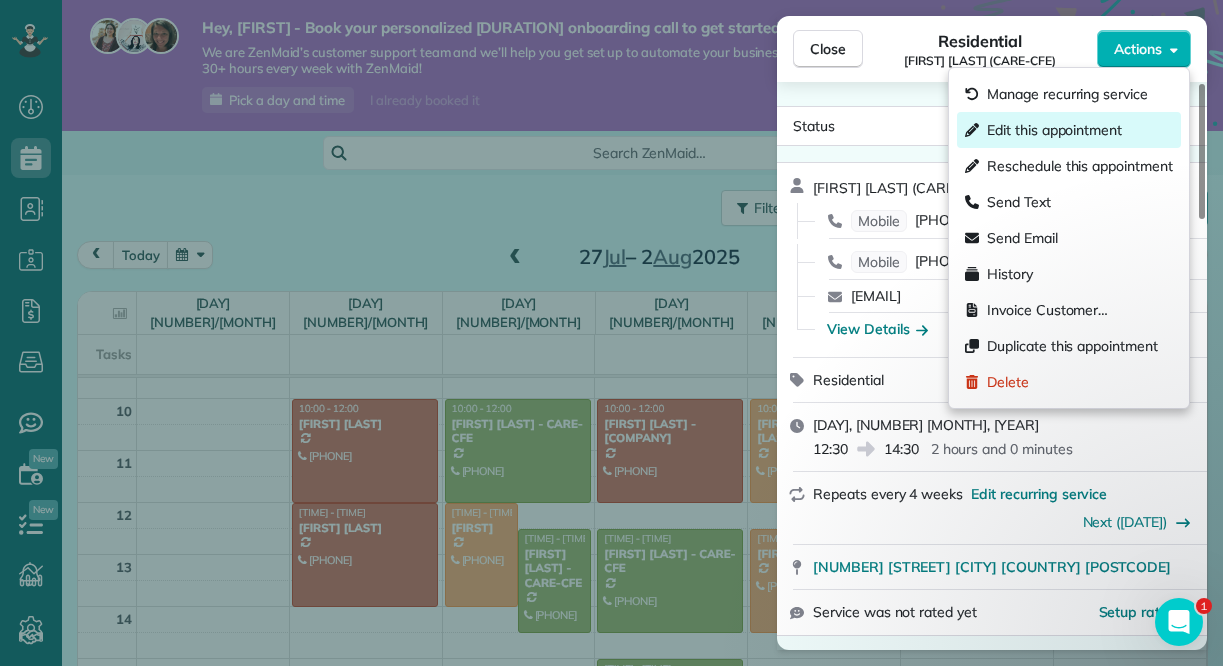 click on "Edit this appointment" at bounding box center [1054, 130] 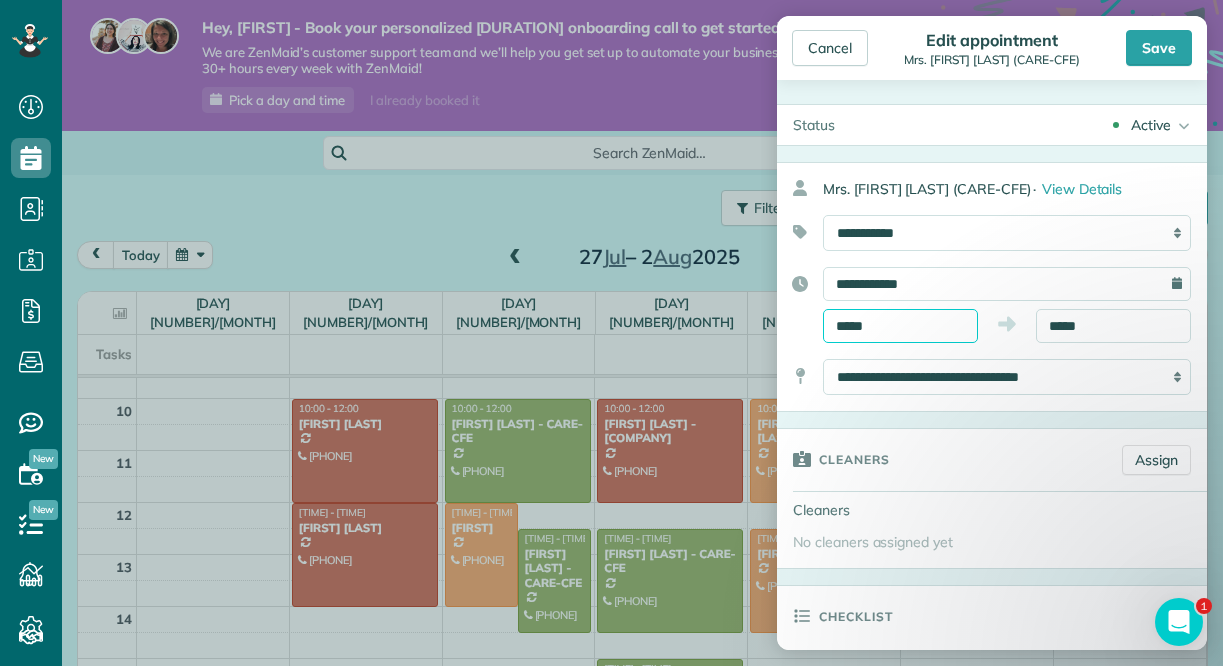 click on "*****" at bounding box center (900, 326) 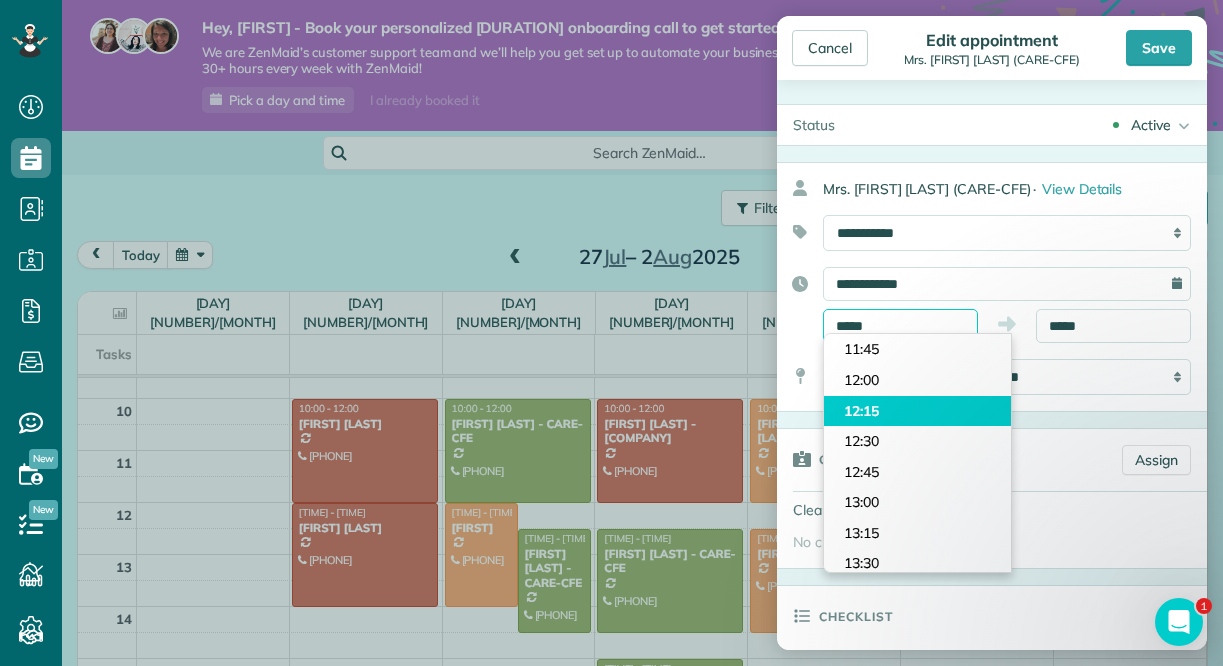 scroll, scrollTop: 1386, scrollLeft: 0, axis: vertical 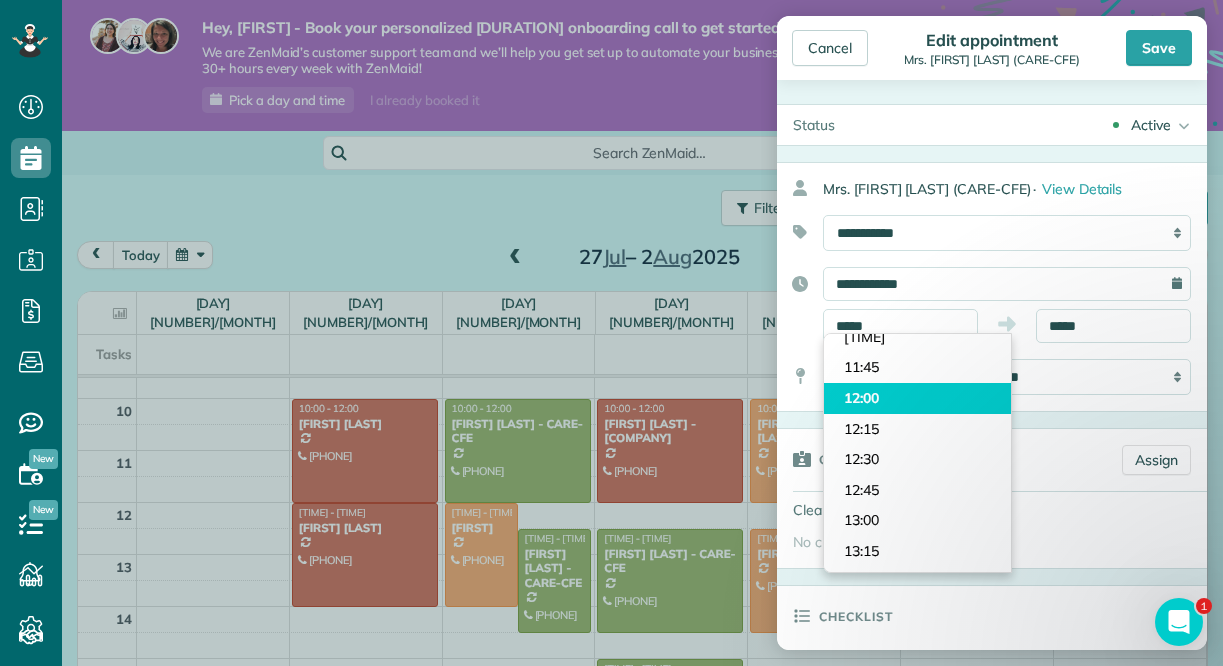 type on "*****" 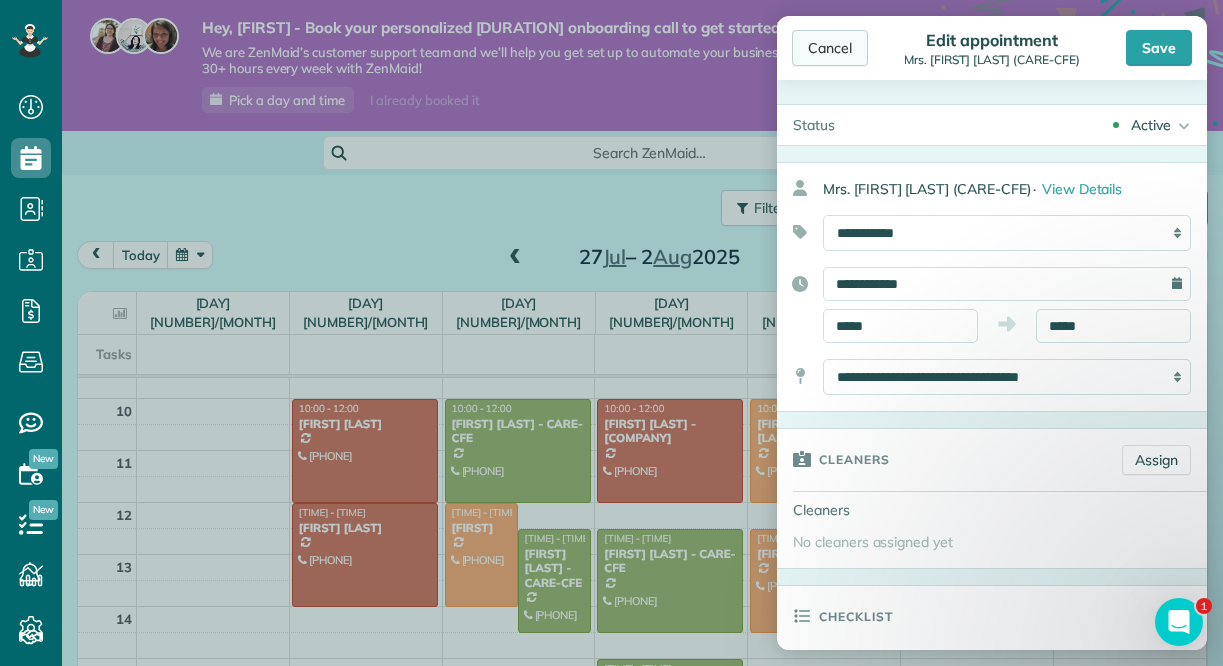 click on "Cancel" at bounding box center (830, 48) 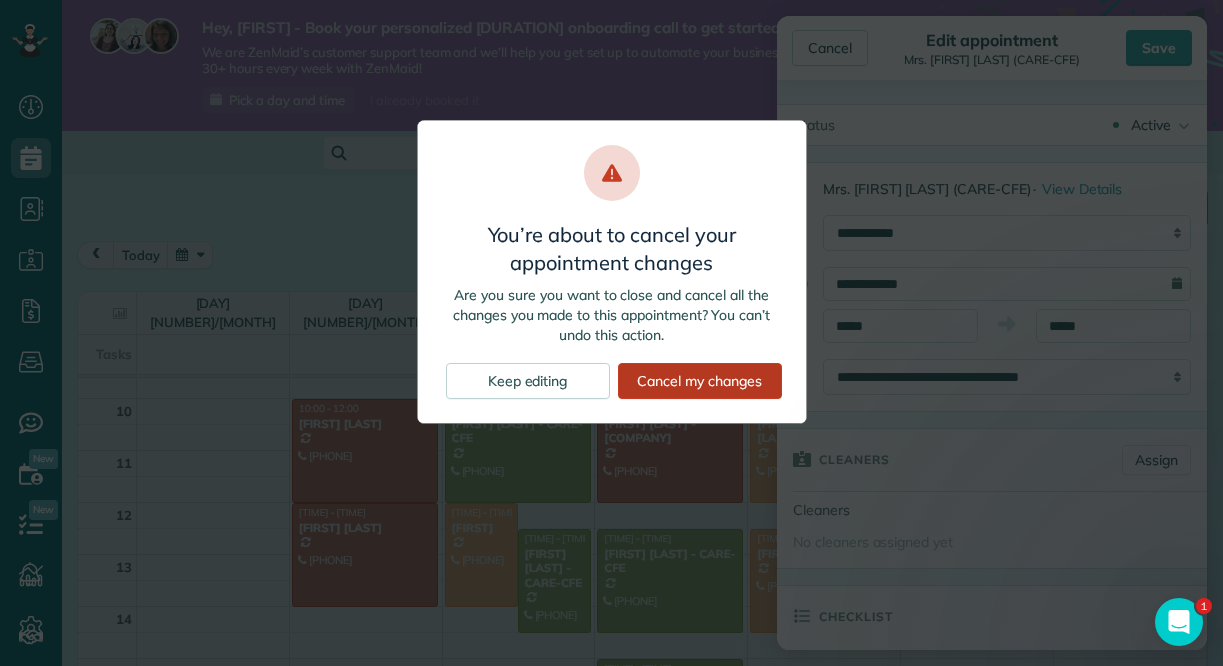 click on "Cancel my changes" at bounding box center (700, 381) 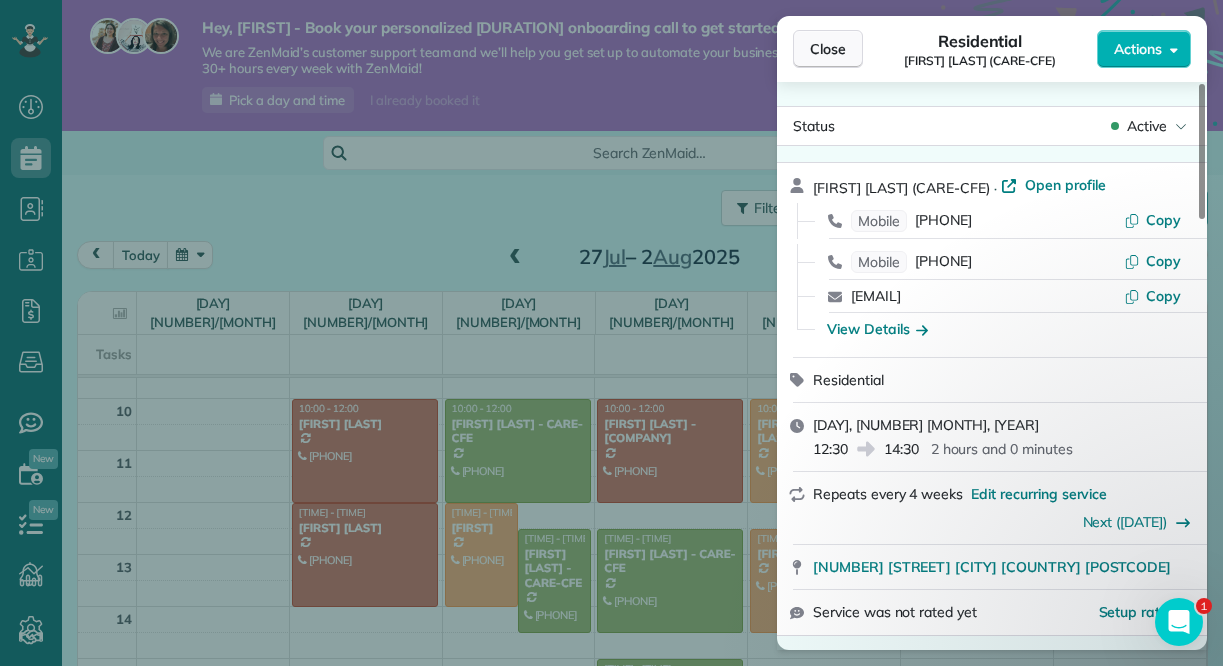 click on "Close" at bounding box center [828, 49] 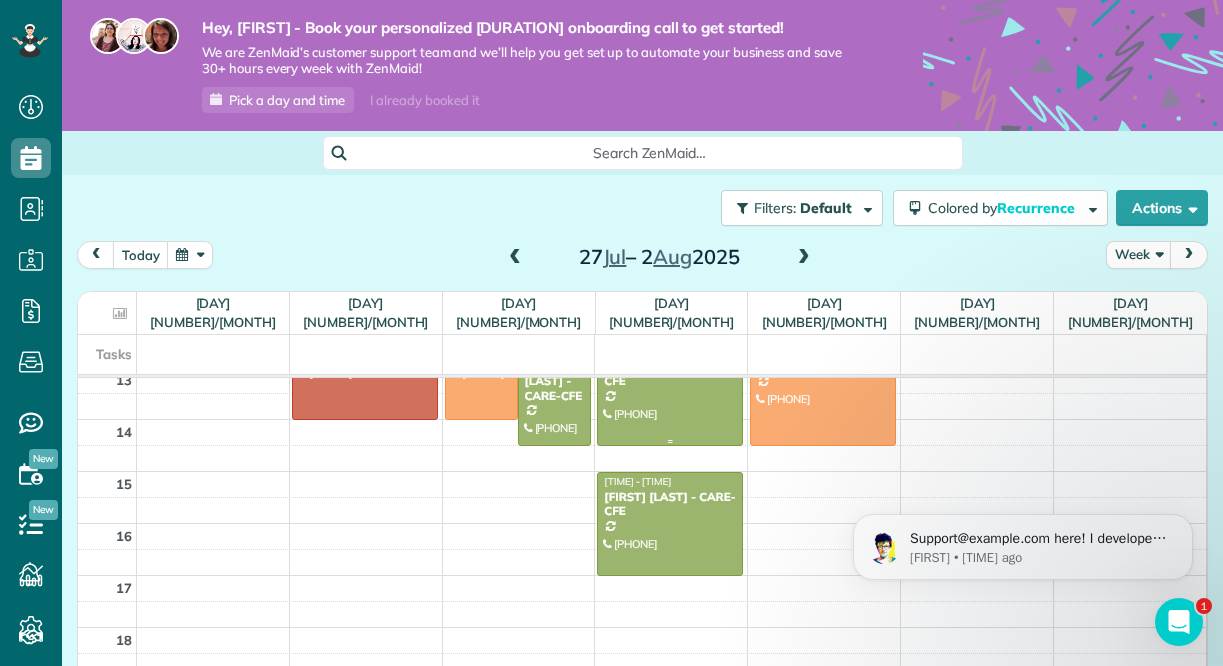 scroll, scrollTop: 561, scrollLeft: 0, axis: vertical 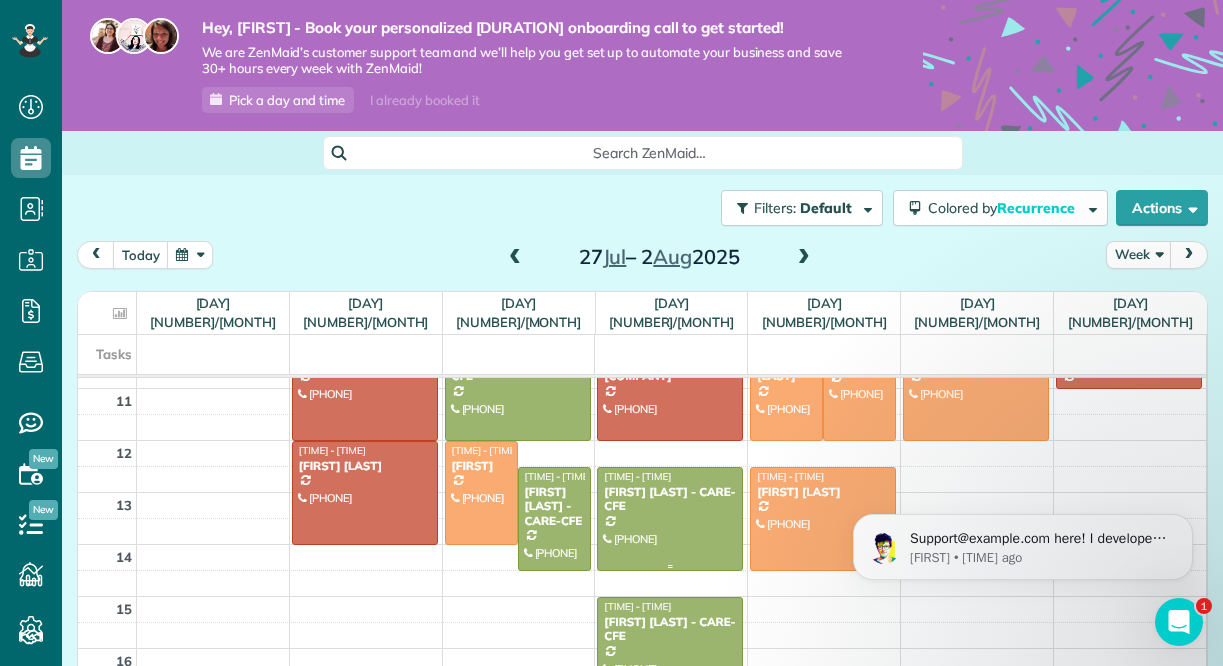 click on "[FIRST] [LAST] - CARE-CFE" at bounding box center (670, 499) 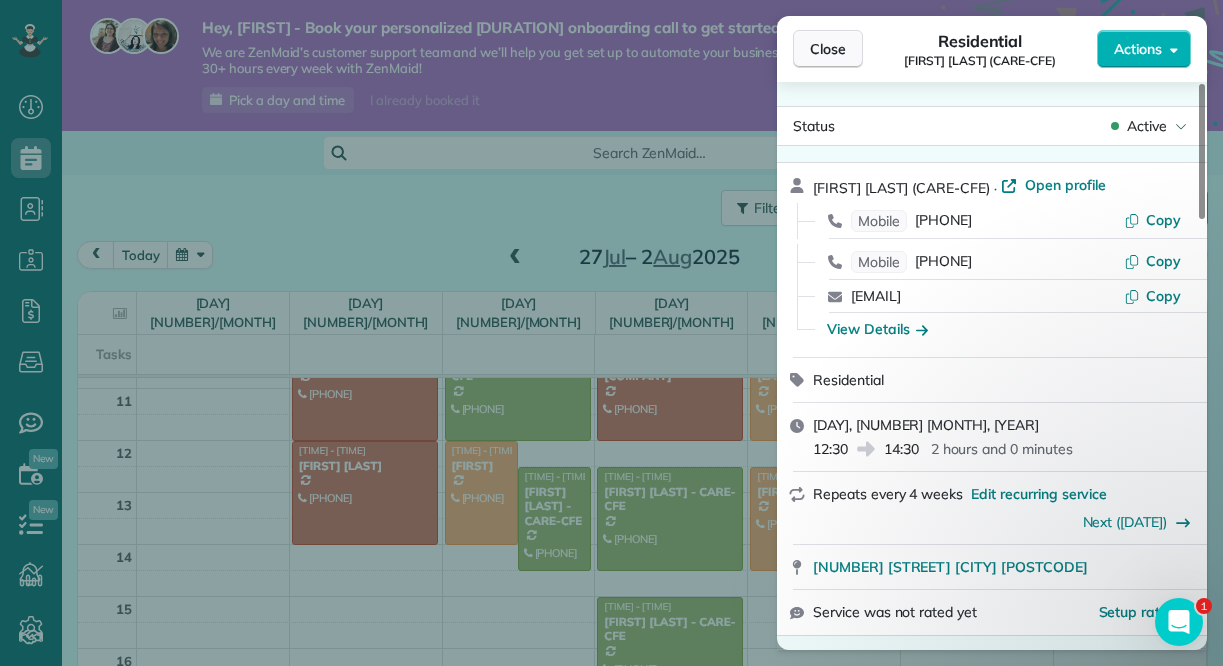 click on "Close" at bounding box center (828, 49) 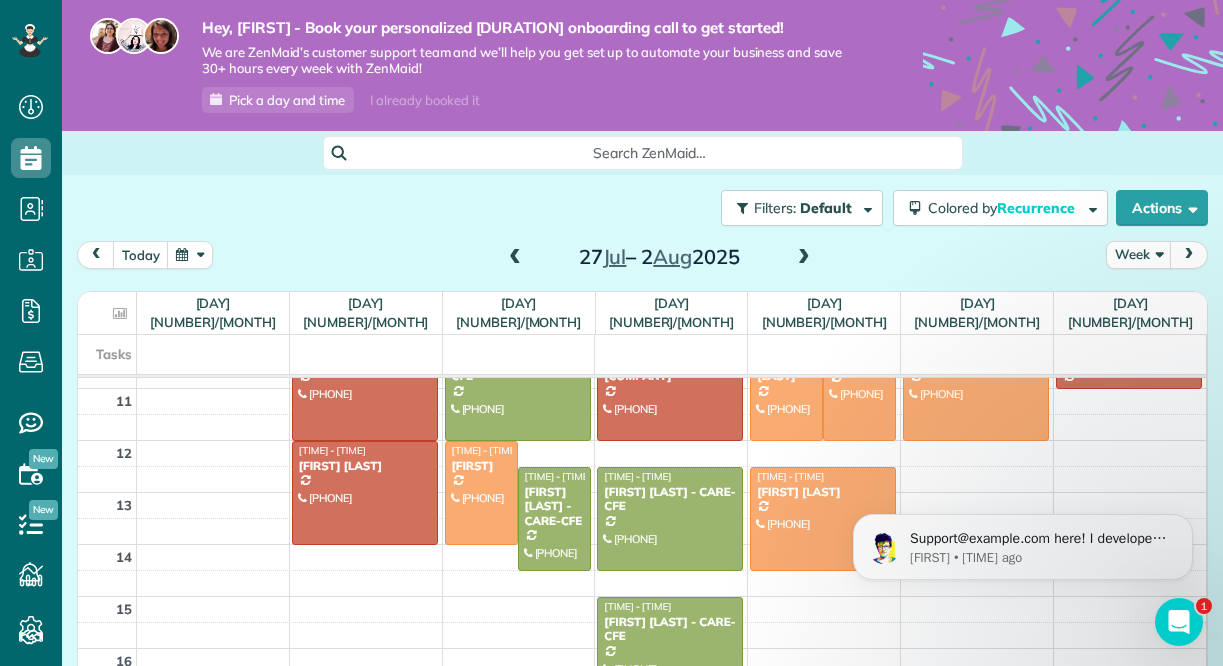 click on "[FIRST] [LAST] - CARE-CFE" at bounding box center (670, 629) 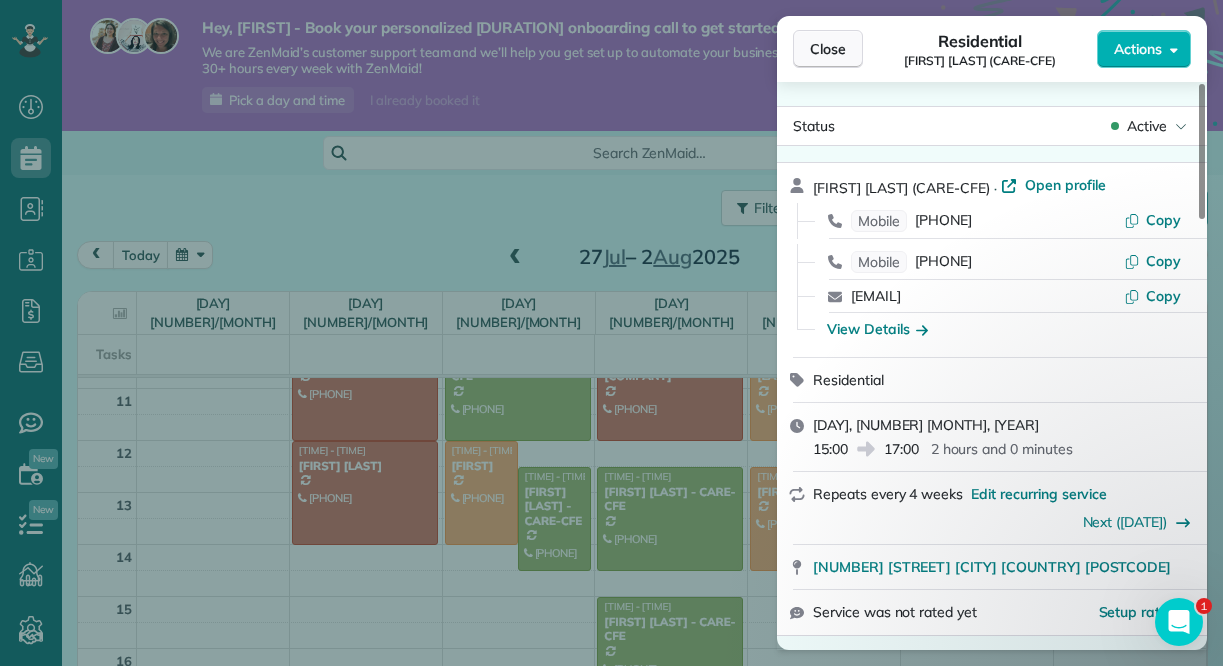 click on "Close" at bounding box center [828, 49] 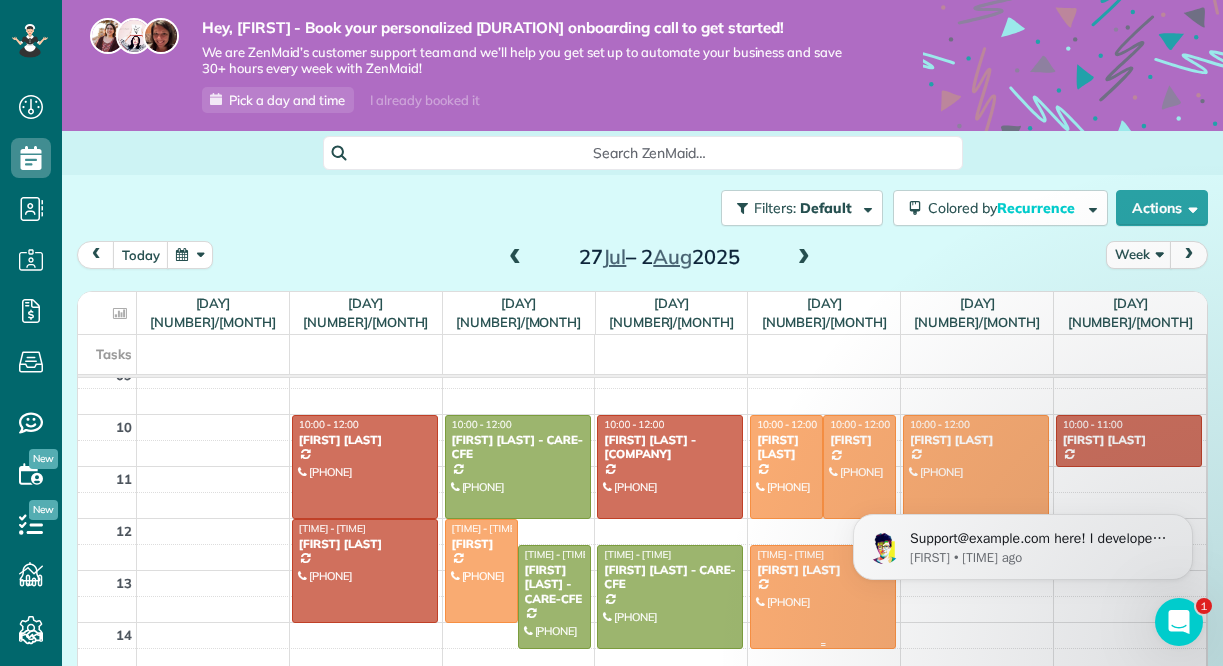 scroll, scrollTop: 481, scrollLeft: 0, axis: vertical 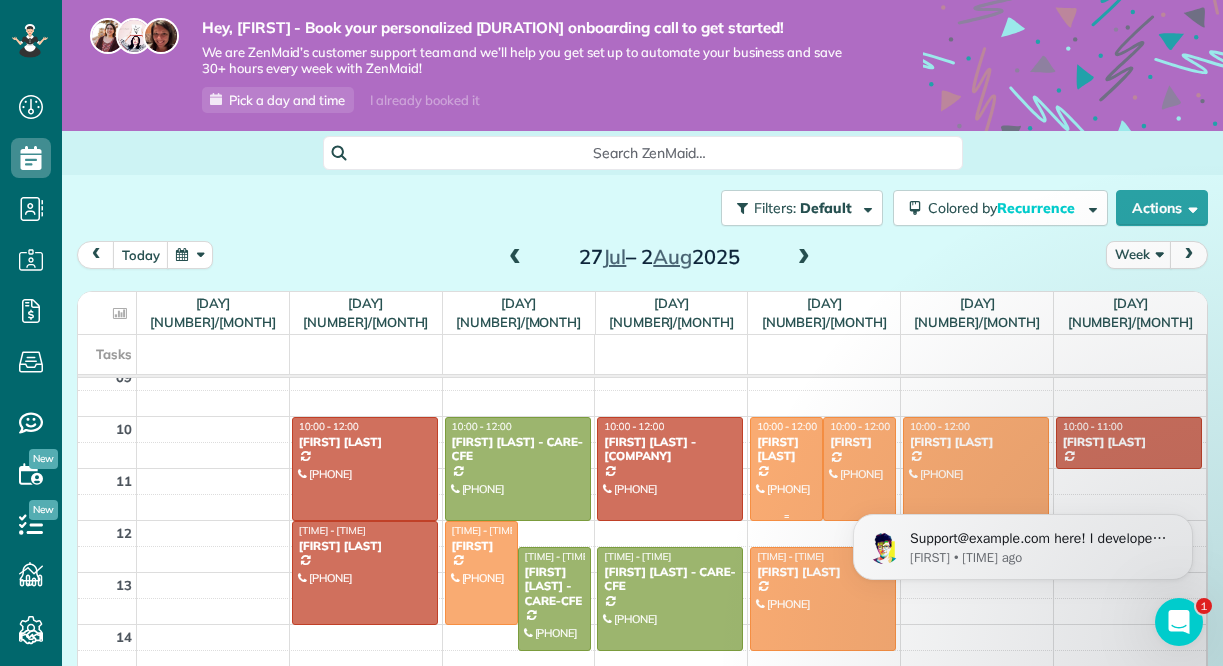 click at bounding box center (786, 469) 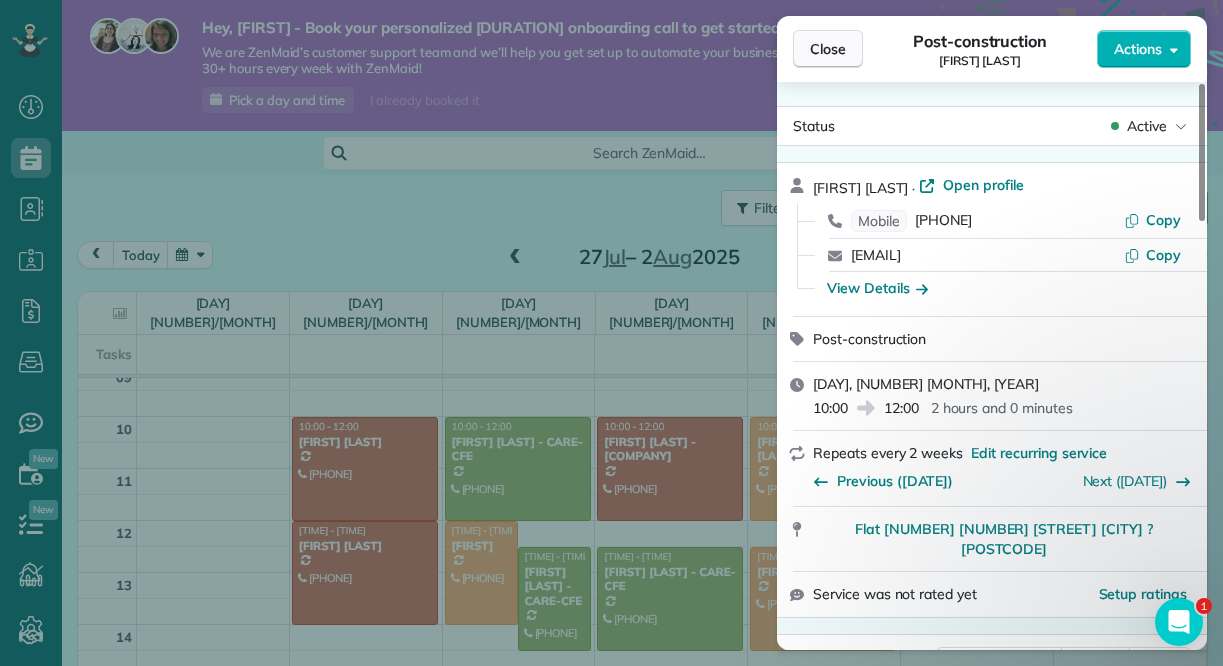 click on "Close" at bounding box center (828, 49) 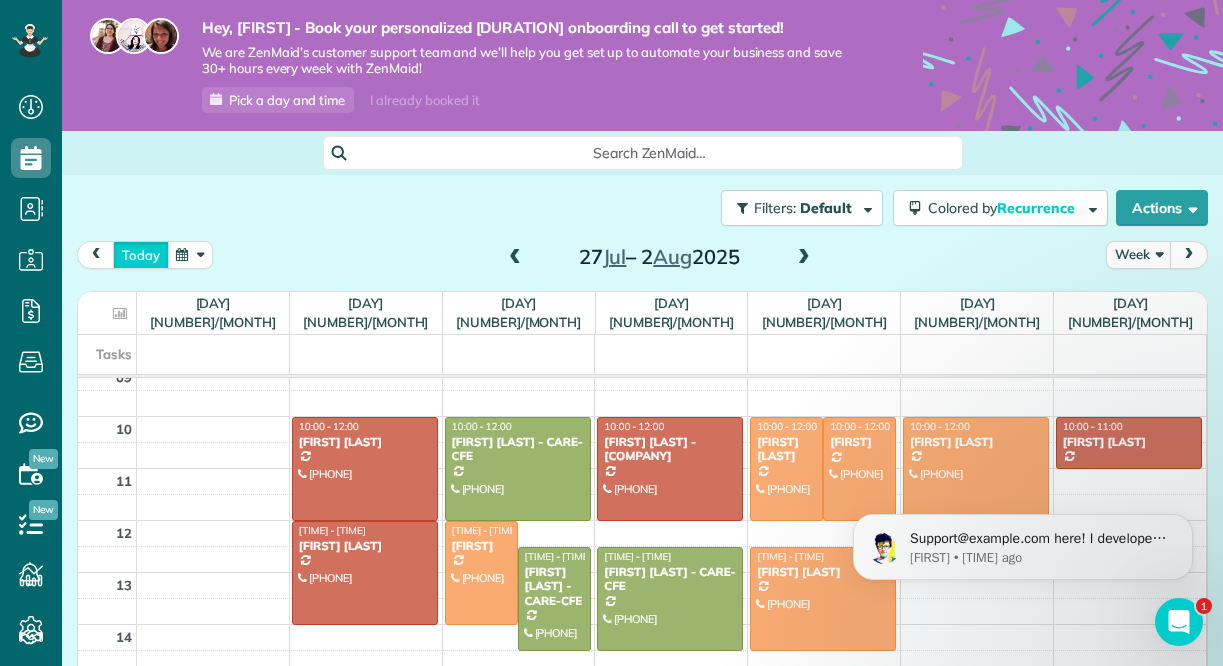 click on "Today" at bounding box center (141, 254) 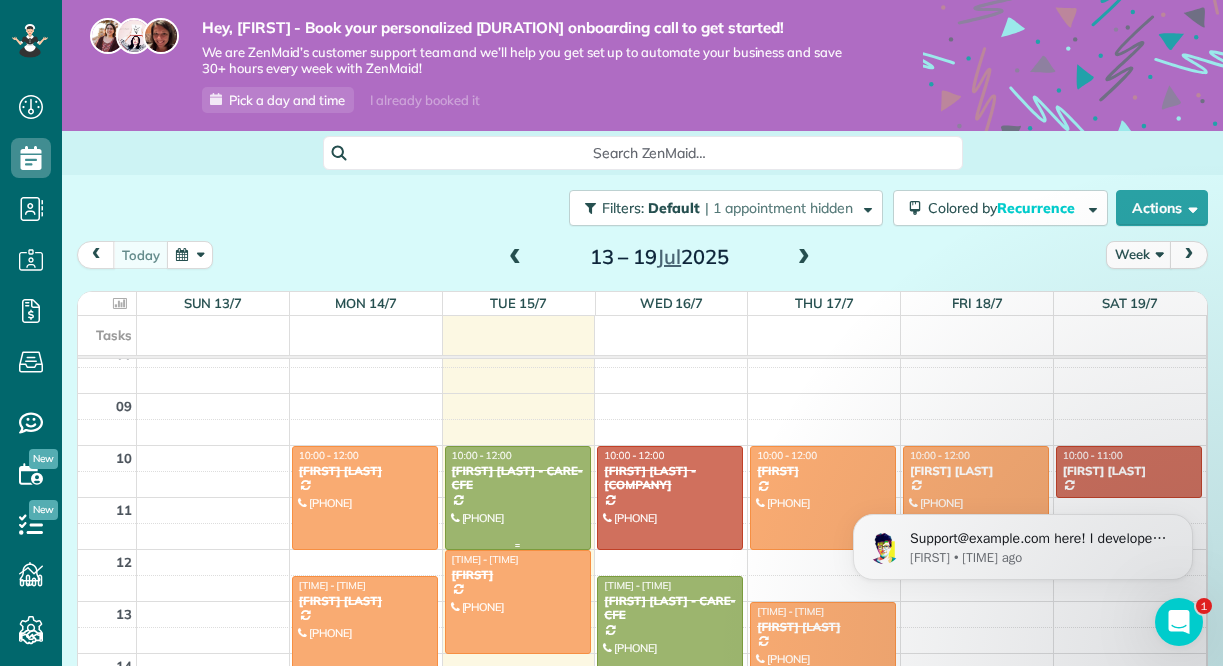 scroll, scrollTop: 464, scrollLeft: 0, axis: vertical 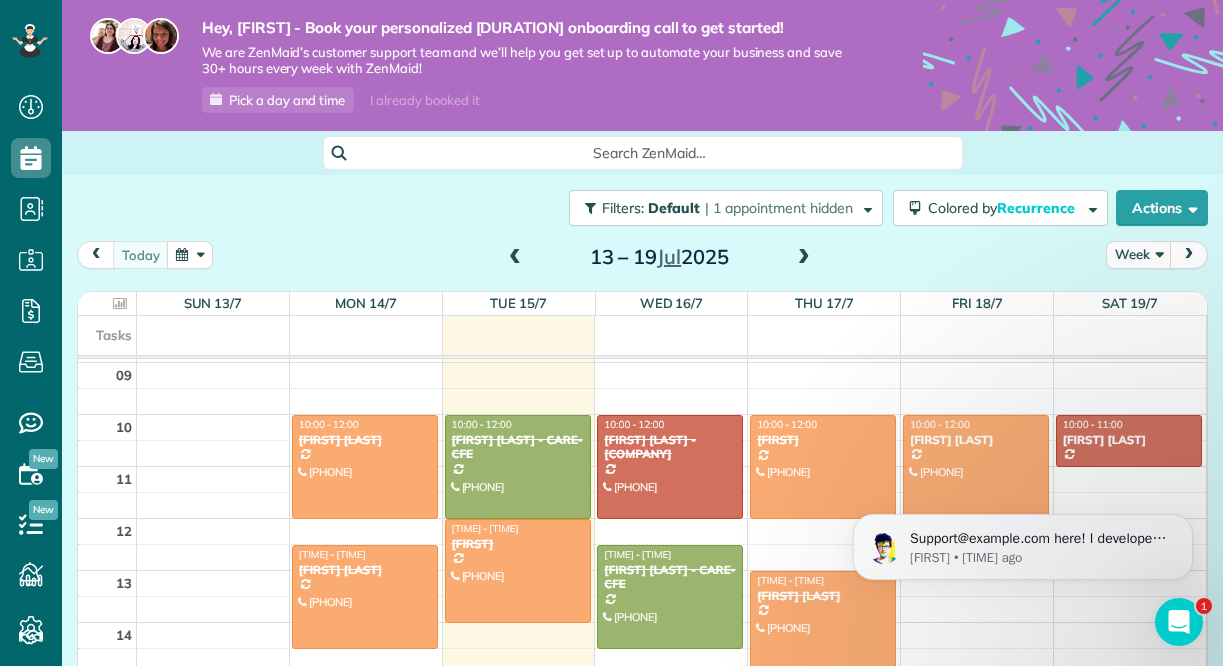 click at bounding box center [804, 258] 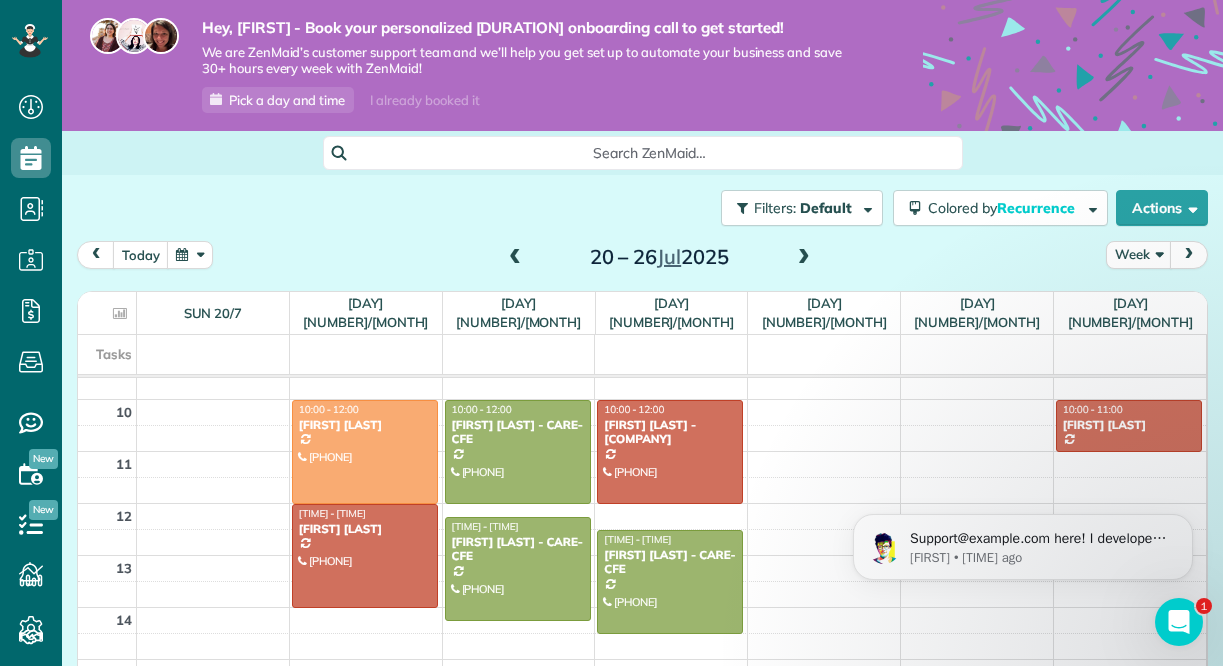 scroll, scrollTop: 502, scrollLeft: 0, axis: vertical 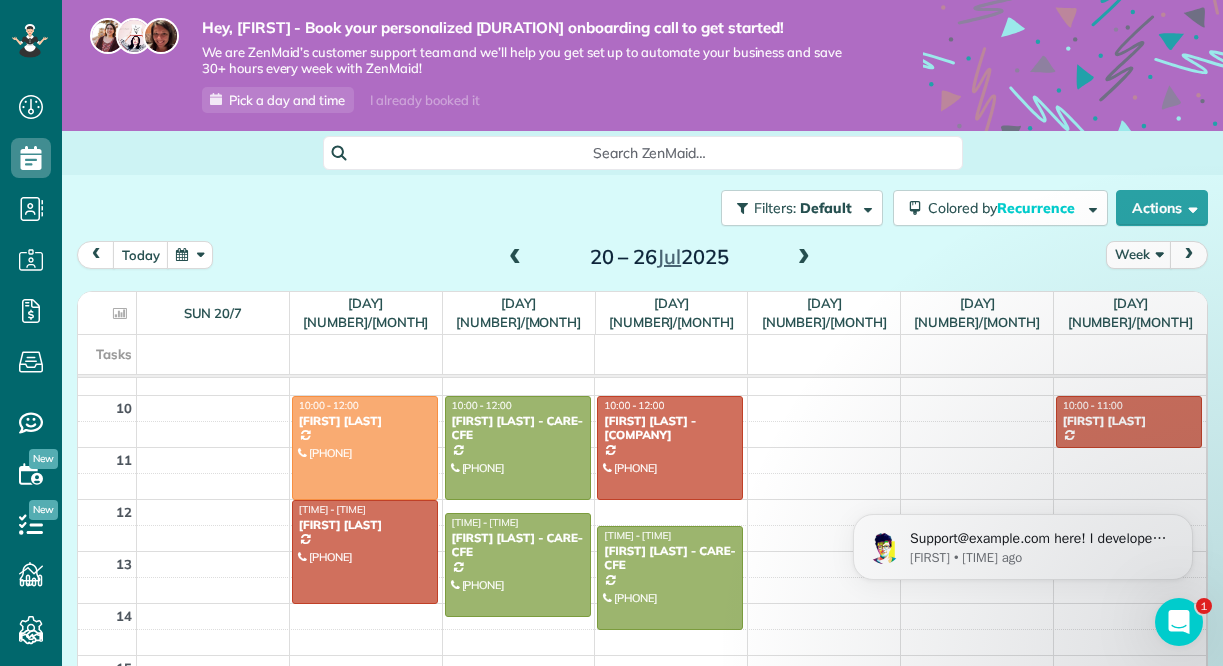 click at bounding box center (804, 258) 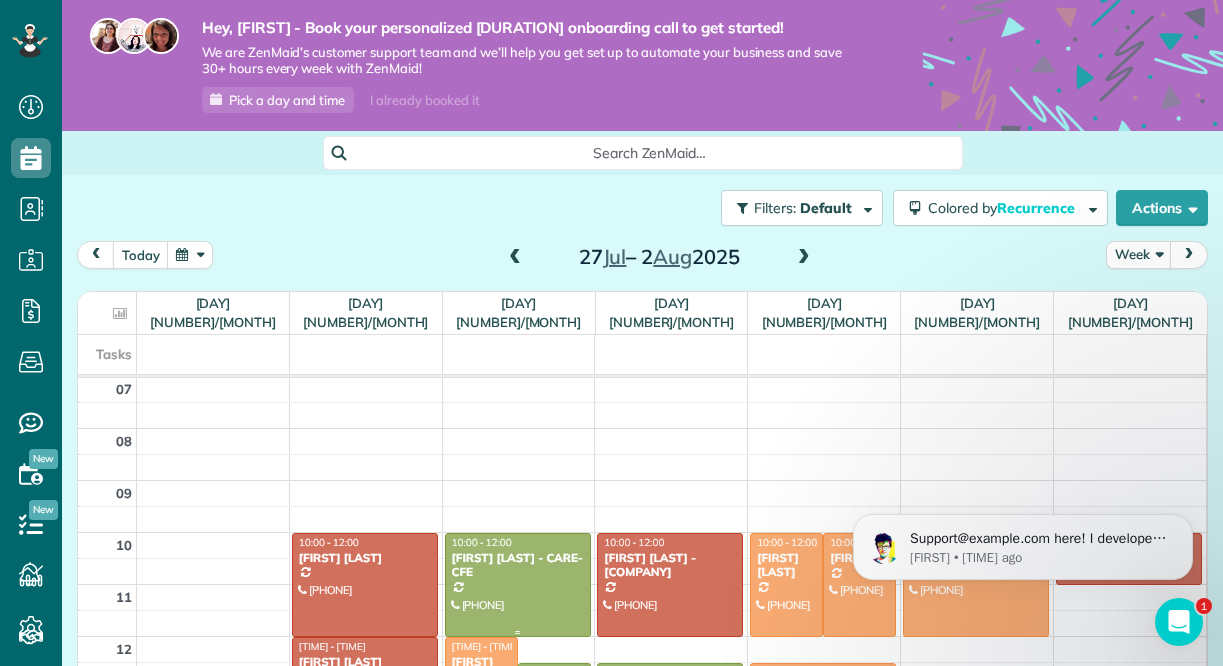 scroll, scrollTop: 508, scrollLeft: 0, axis: vertical 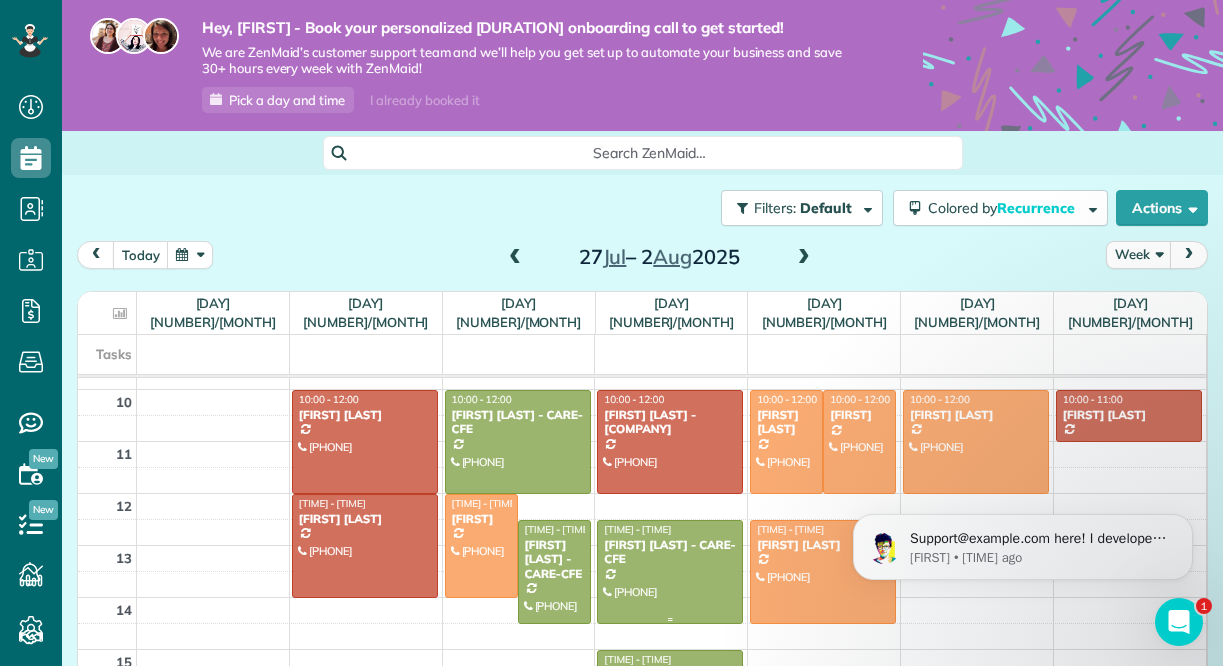 click at bounding box center [670, 572] 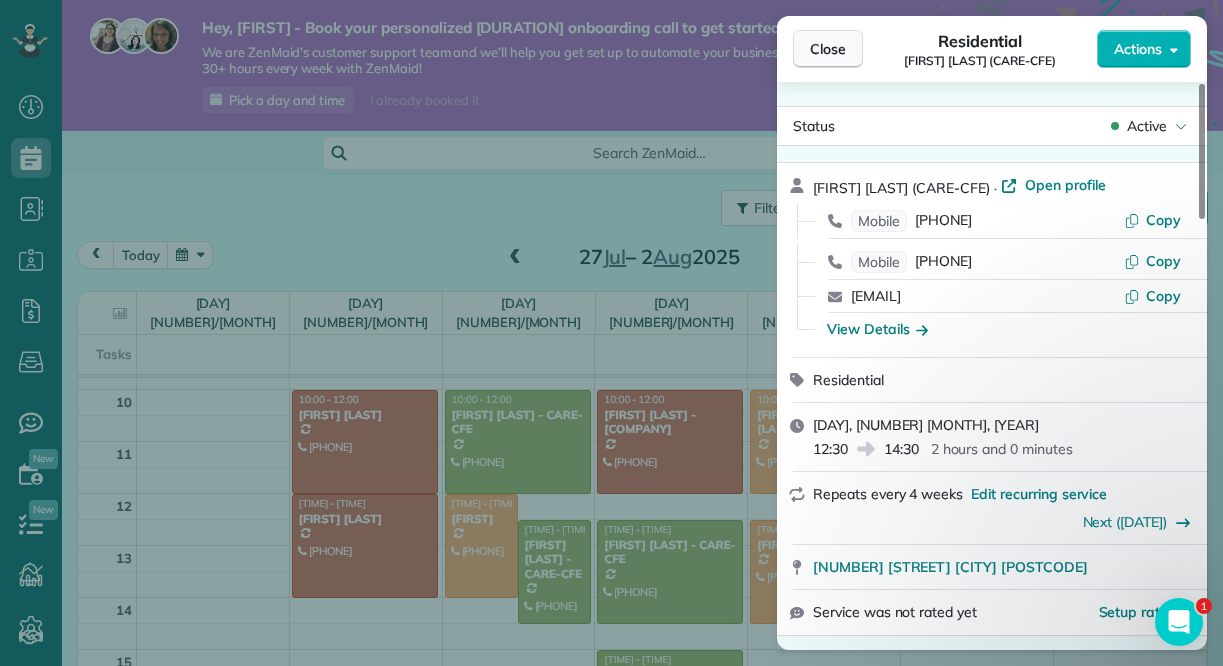 click on "Close" at bounding box center (828, 49) 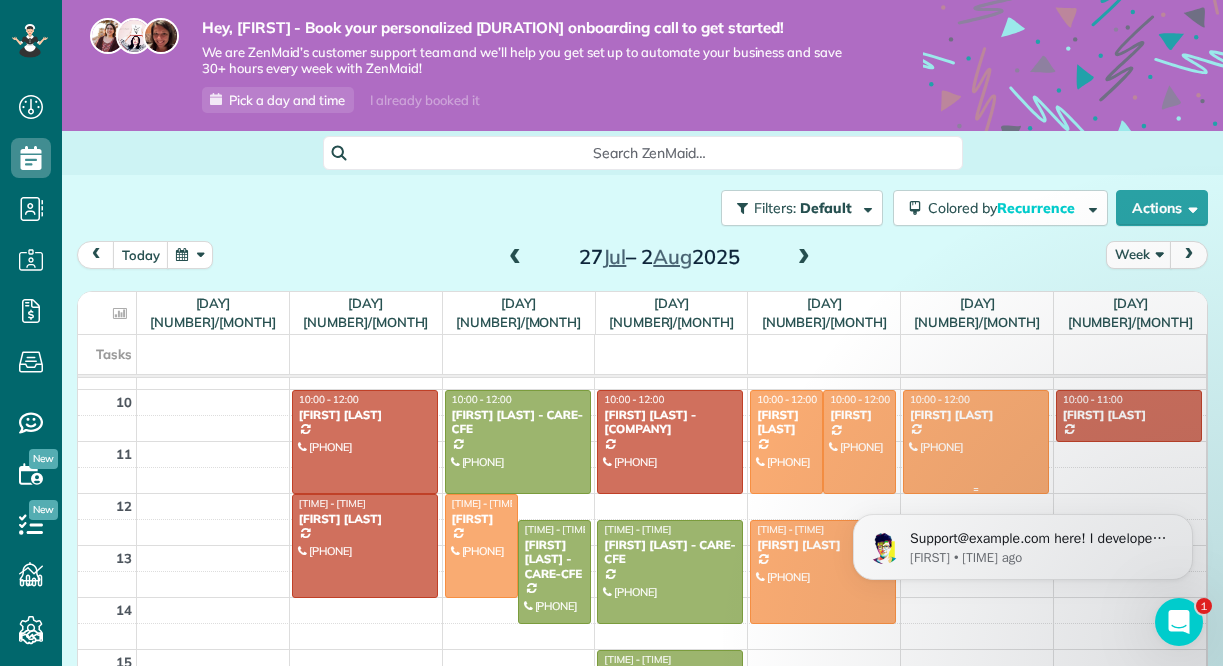 click on "[FIRST] [LAST]" at bounding box center (976, 415) 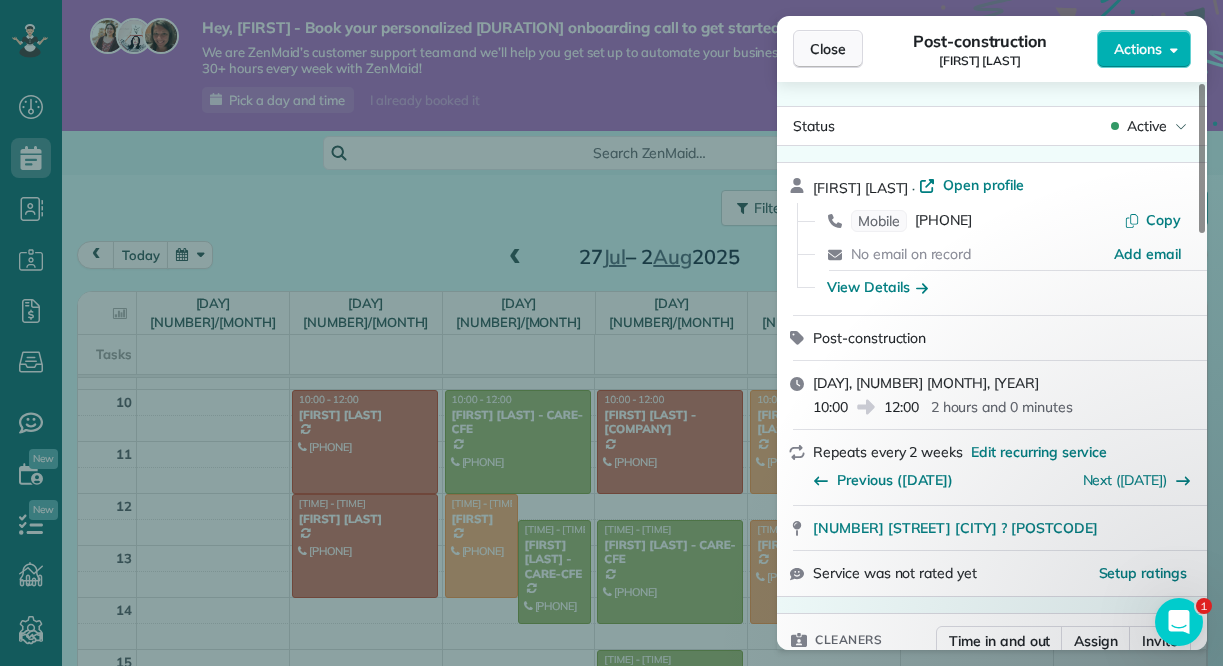click on "Close" at bounding box center [828, 49] 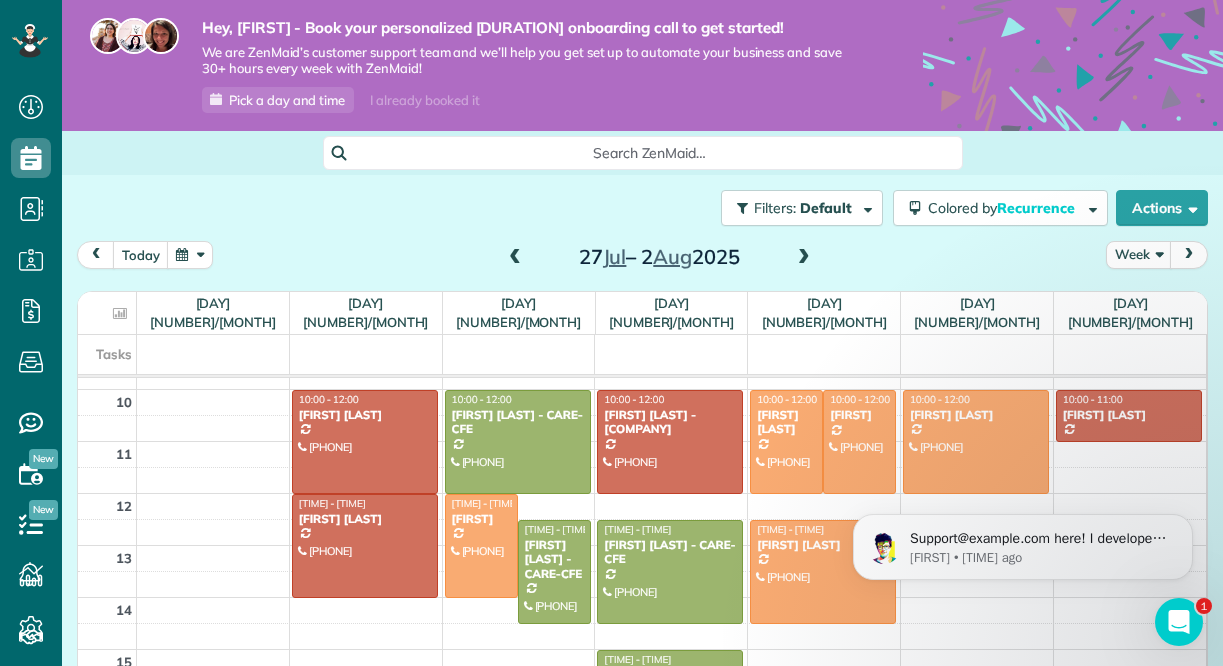 click at bounding box center [515, 258] 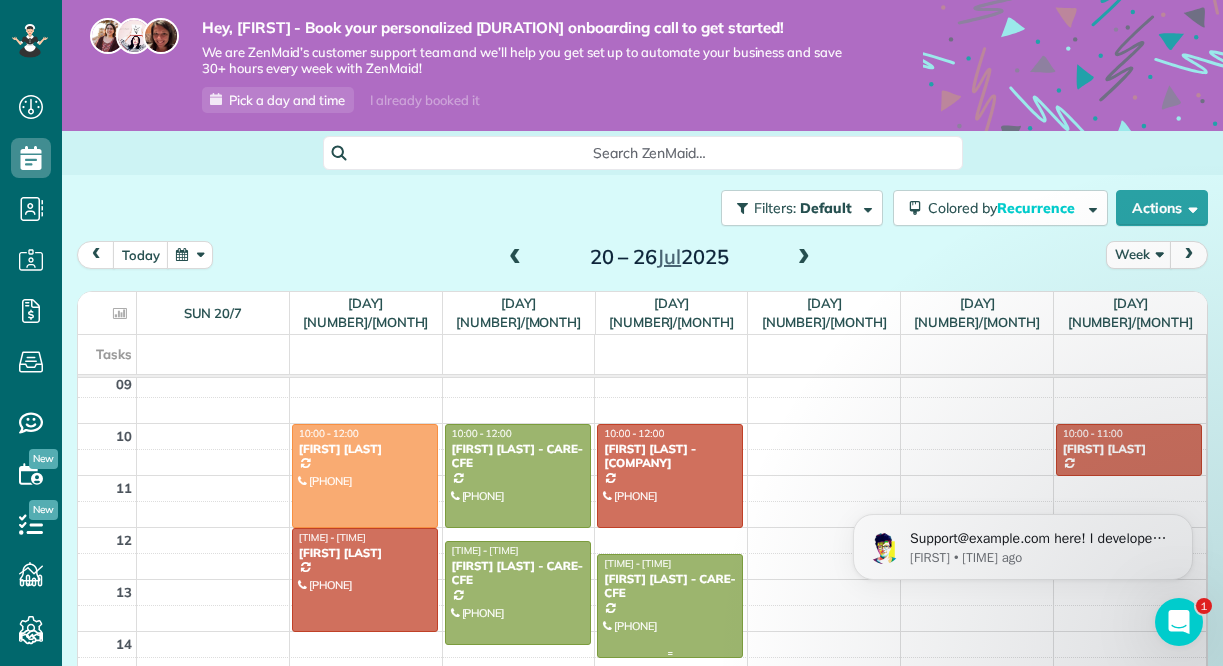 scroll, scrollTop: 464, scrollLeft: 0, axis: vertical 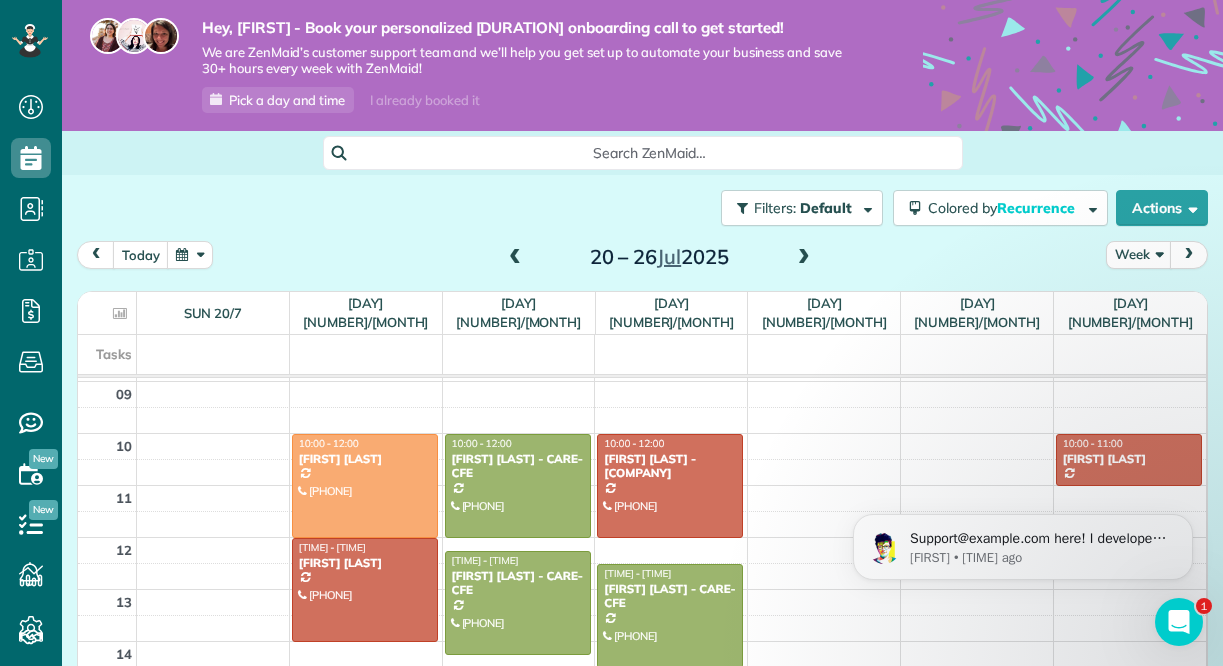 click at bounding box center [804, 258] 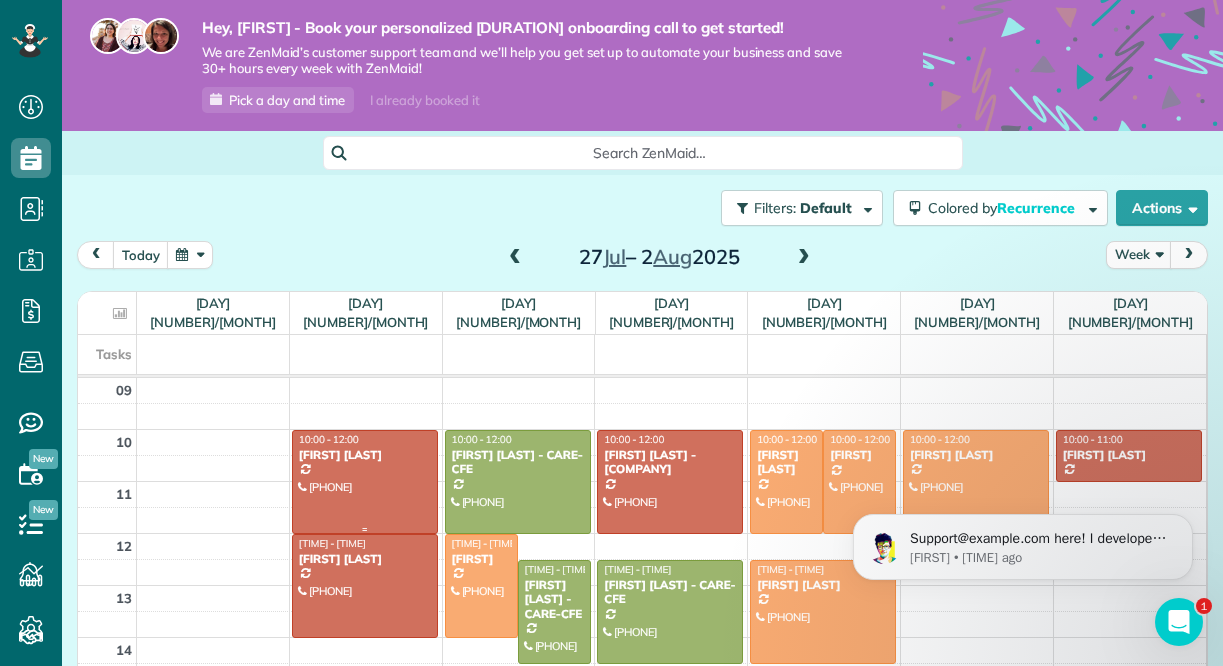 scroll, scrollTop: 470, scrollLeft: 0, axis: vertical 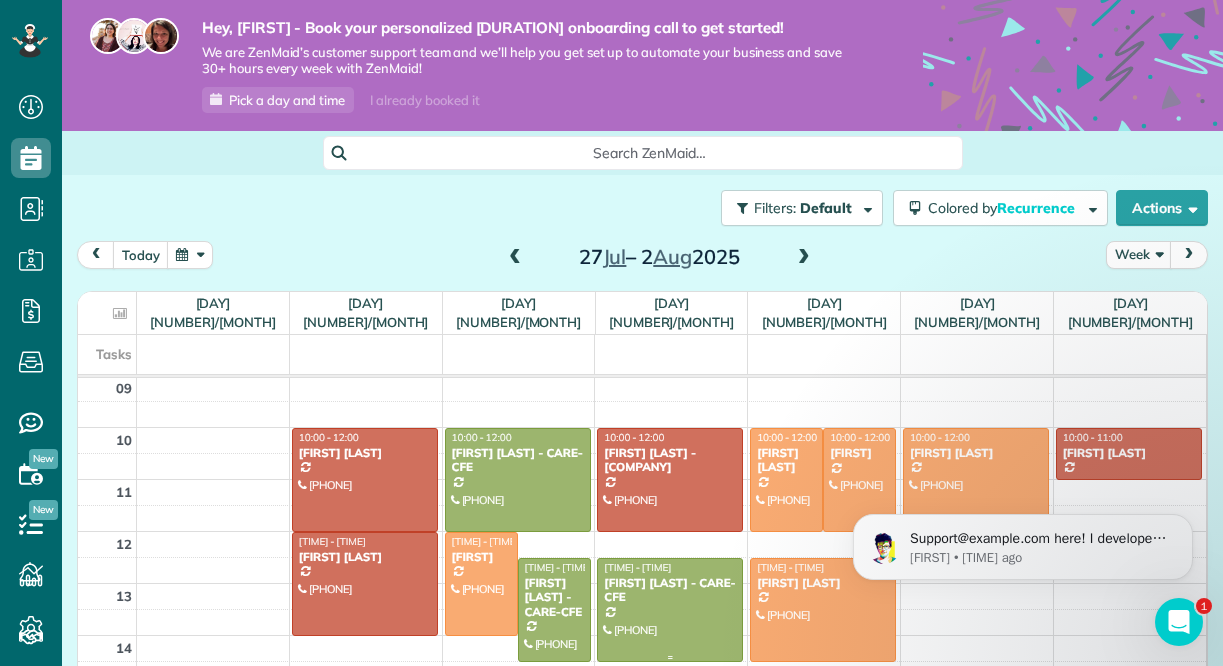 click on "[FIRST] [LAST] - CARE-CFE" at bounding box center (670, 590) 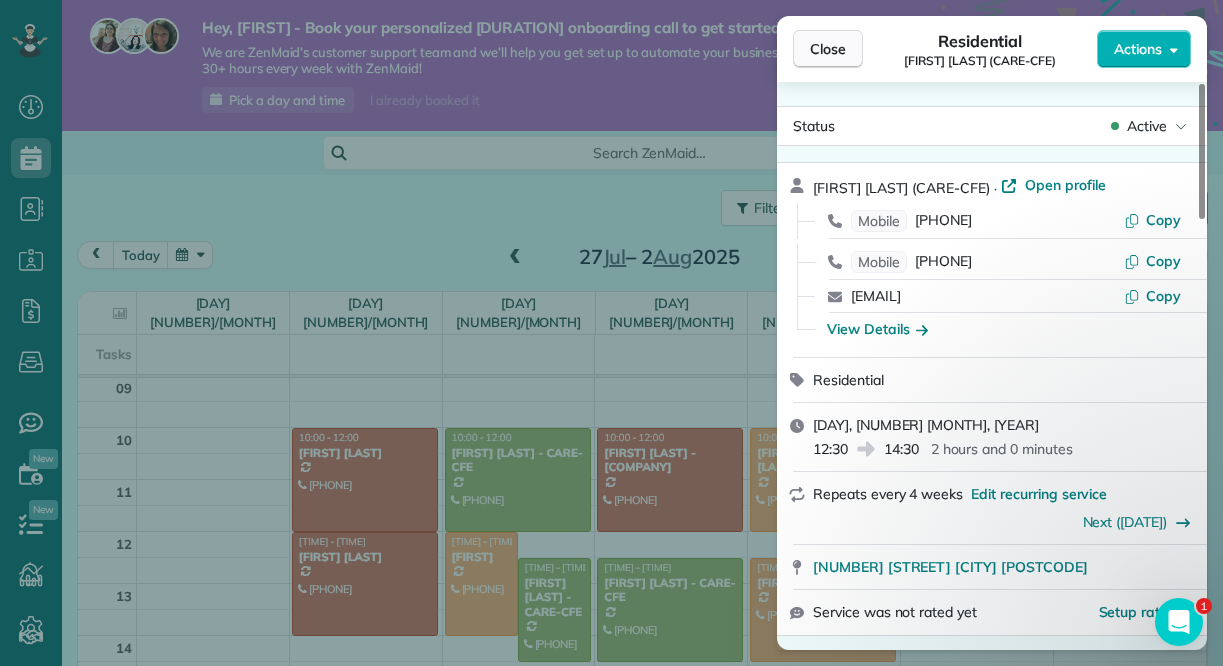 click on "Close" at bounding box center [828, 49] 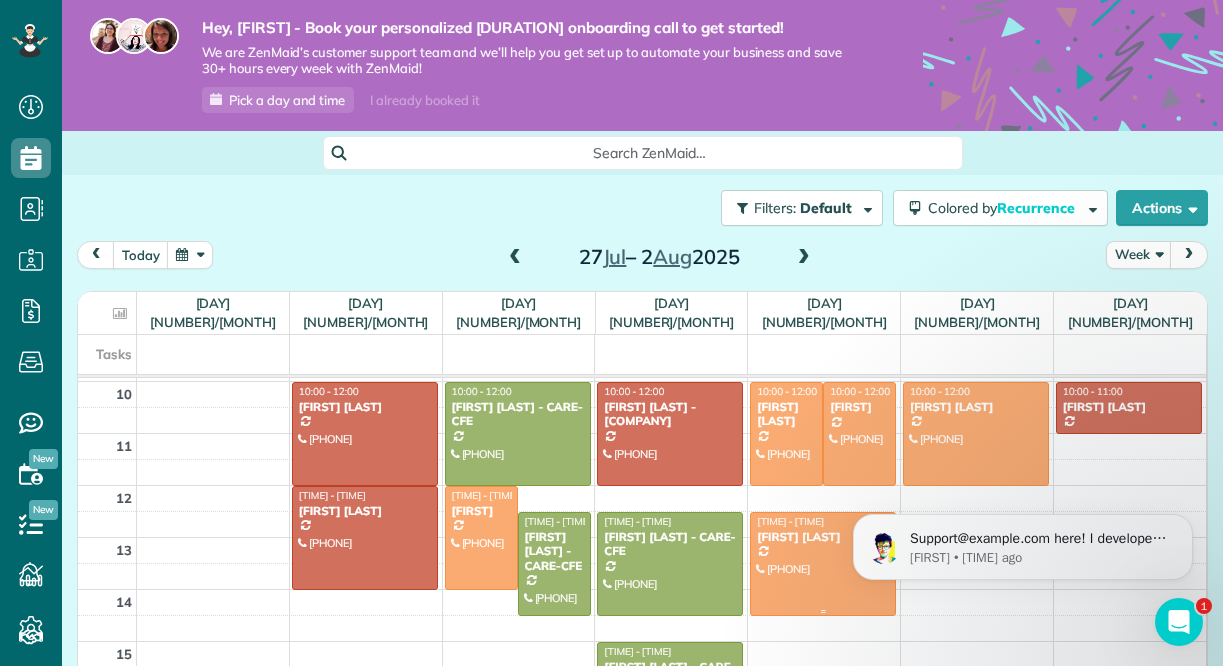 scroll, scrollTop: 508, scrollLeft: 0, axis: vertical 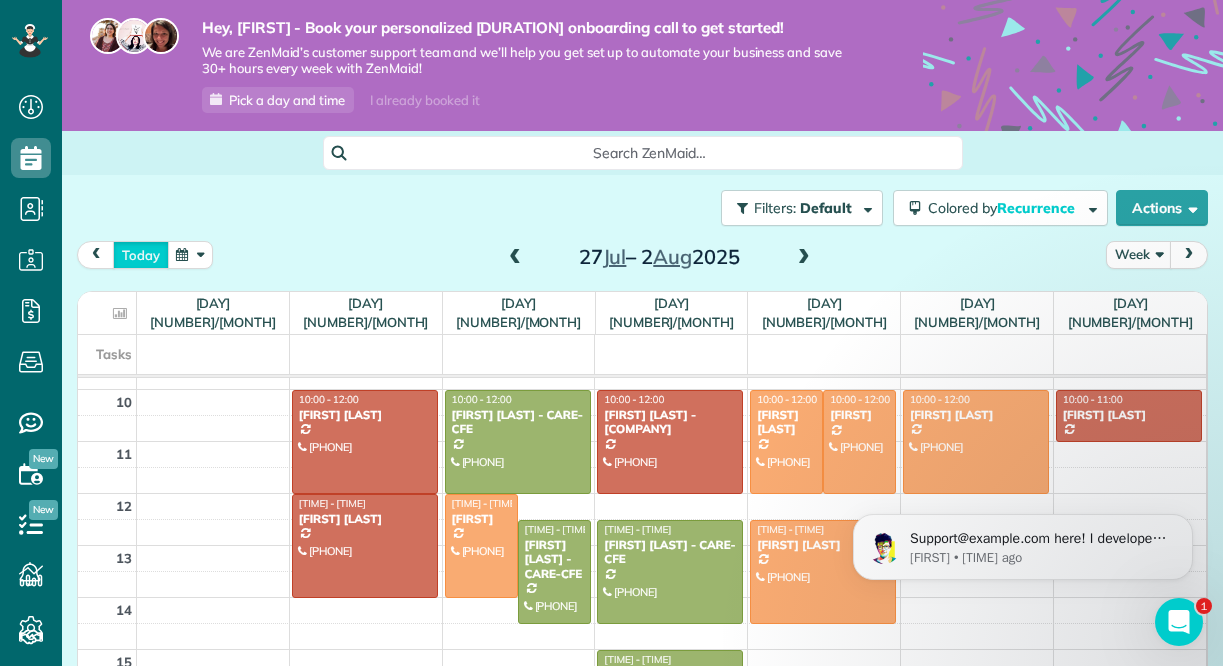 click on "Today" at bounding box center (141, 254) 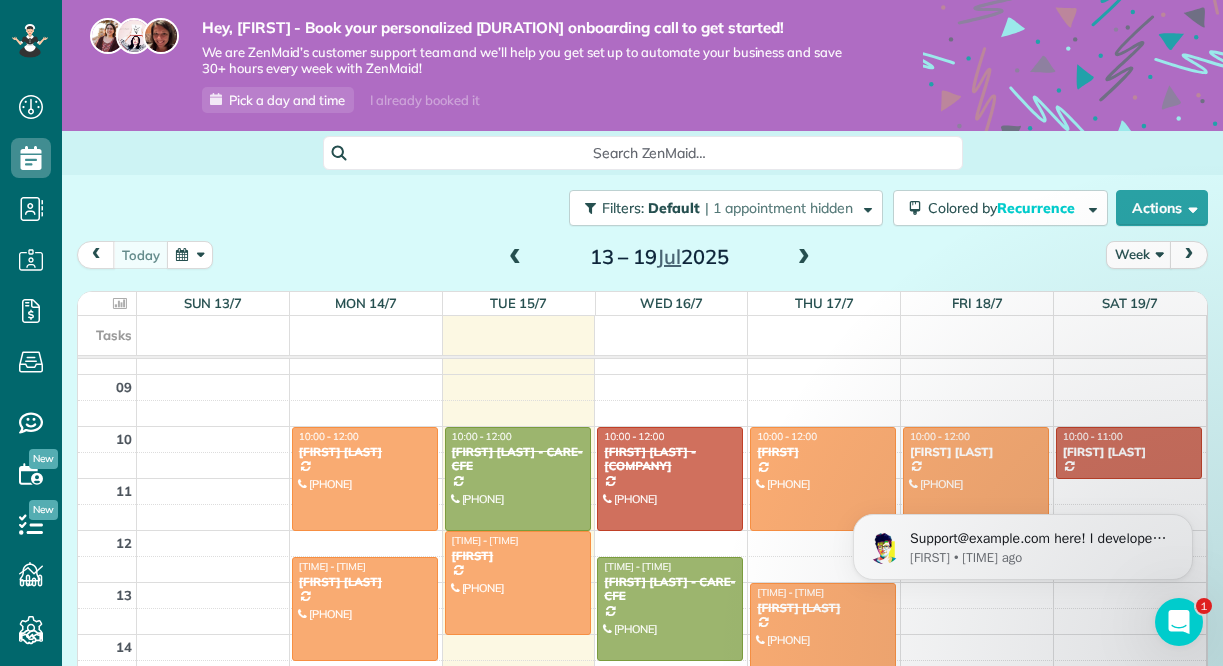 scroll, scrollTop: 413, scrollLeft: 0, axis: vertical 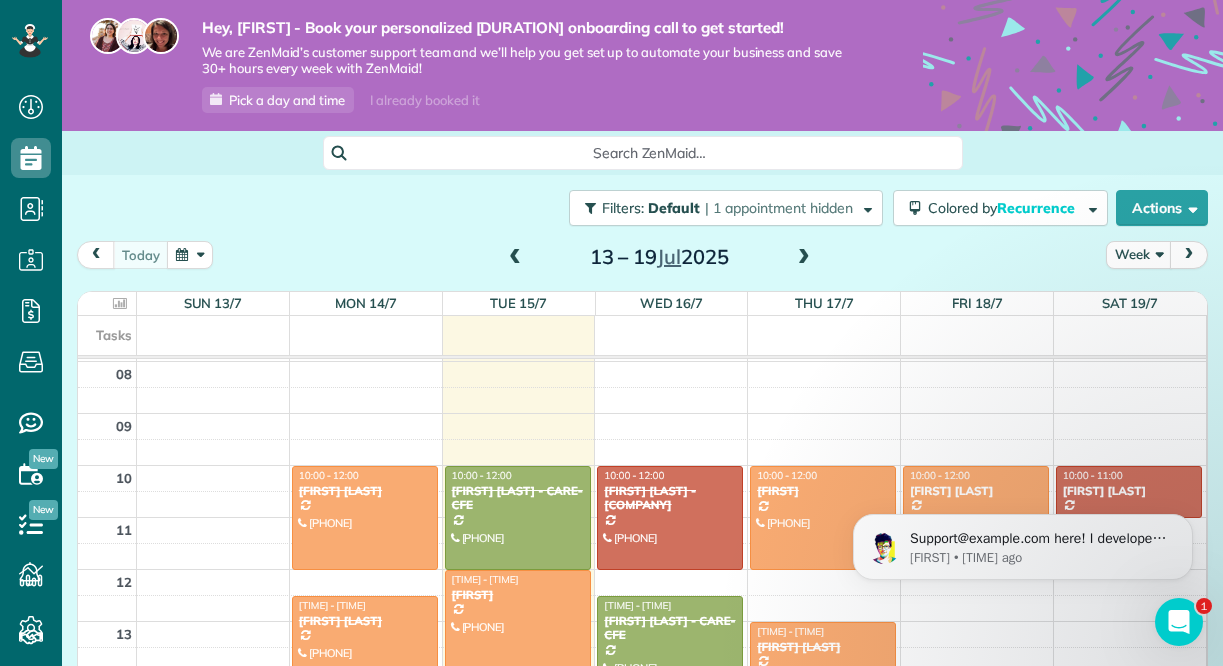 click at bounding box center (804, 258) 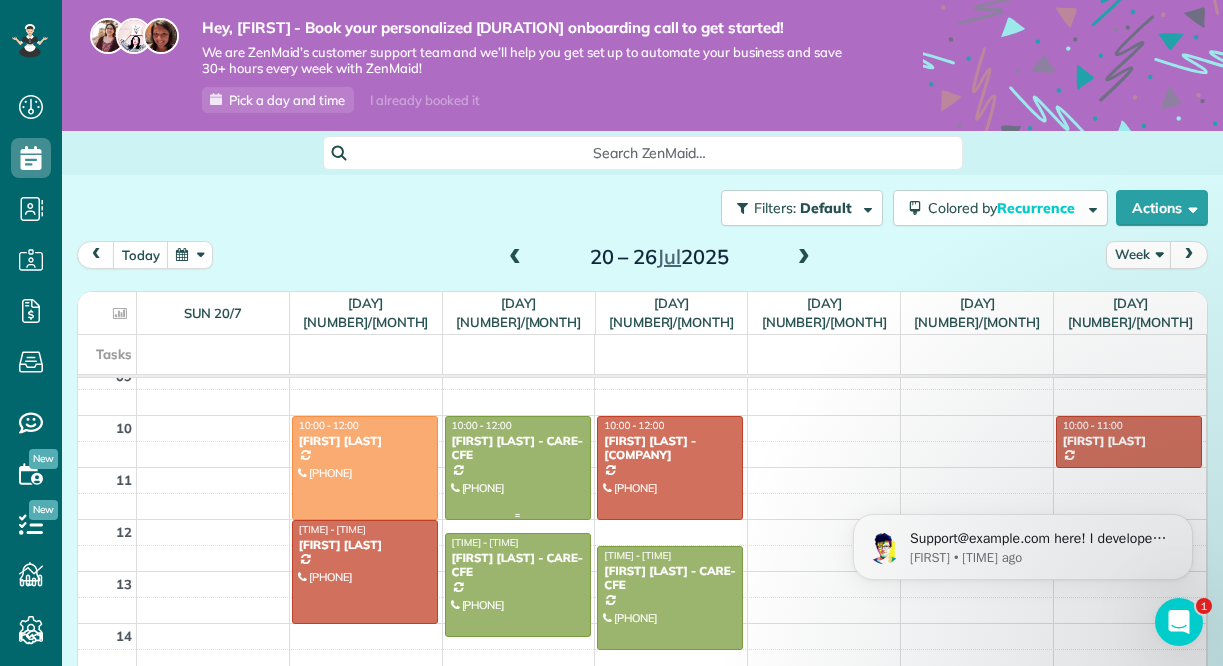 scroll, scrollTop: 483, scrollLeft: 0, axis: vertical 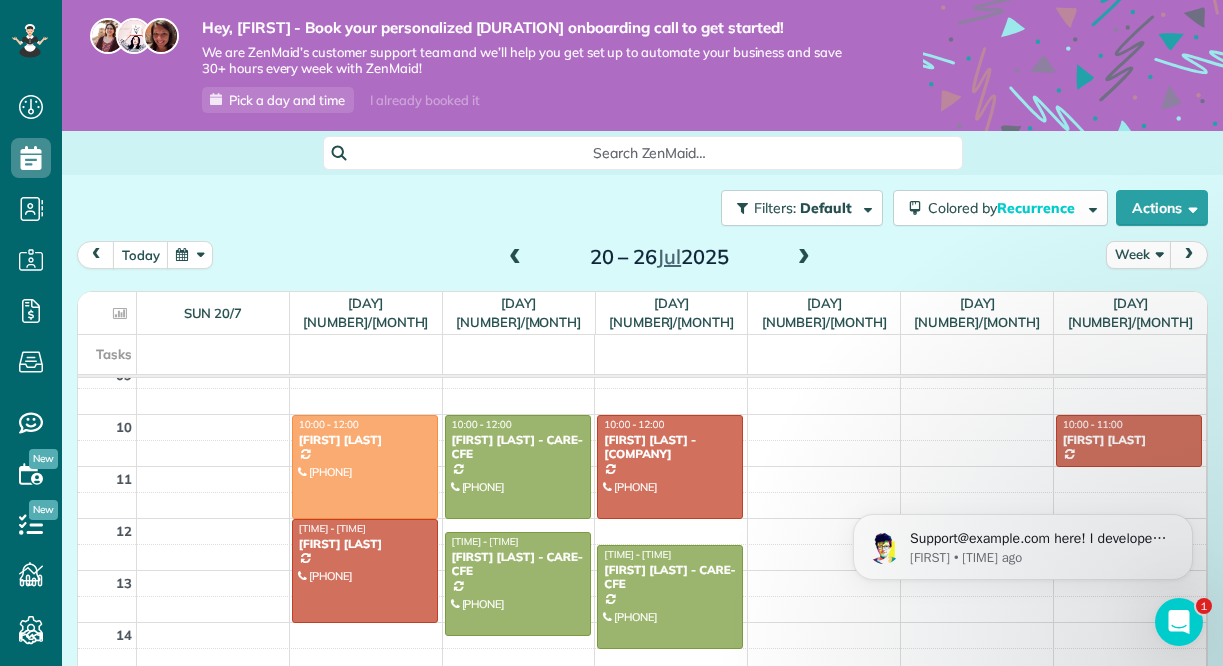 click at bounding box center (804, 258) 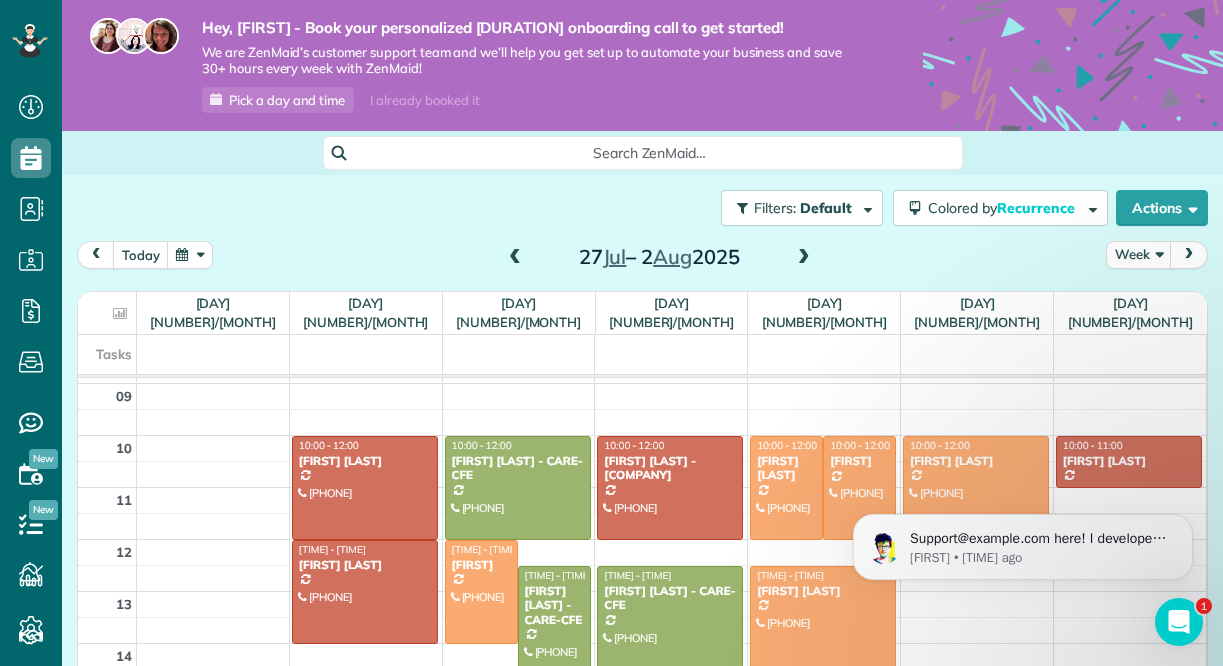 scroll, scrollTop: 478, scrollLeft: 0, axis: vertical 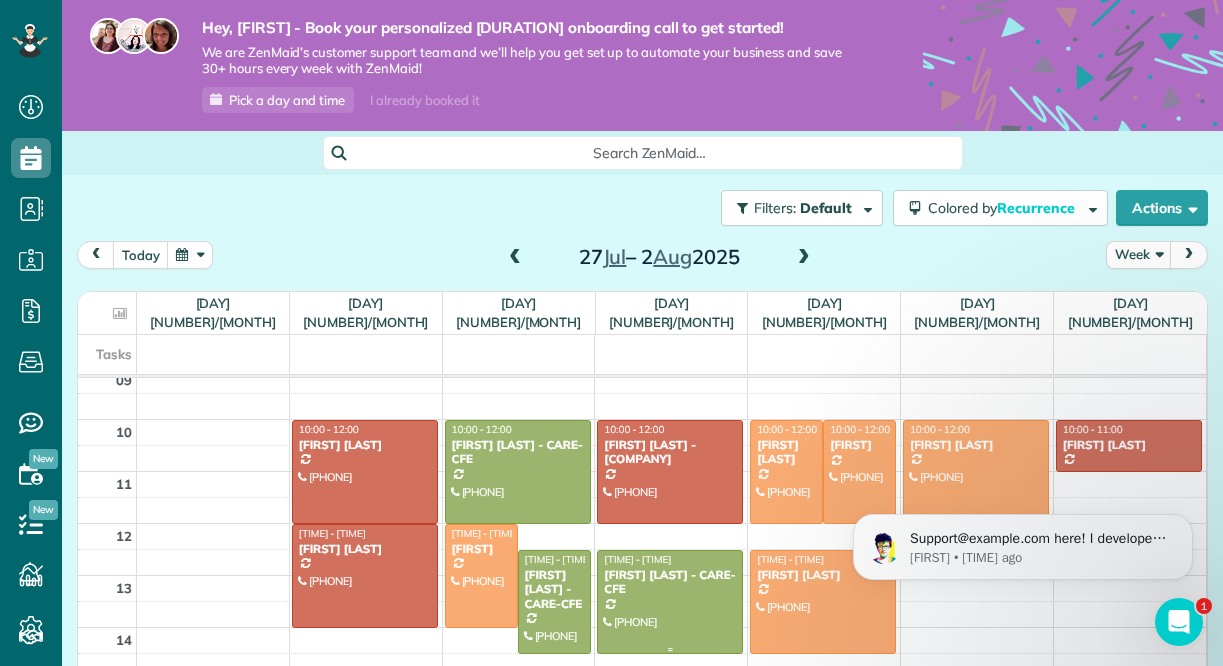 click at bounding box center [670, 602] 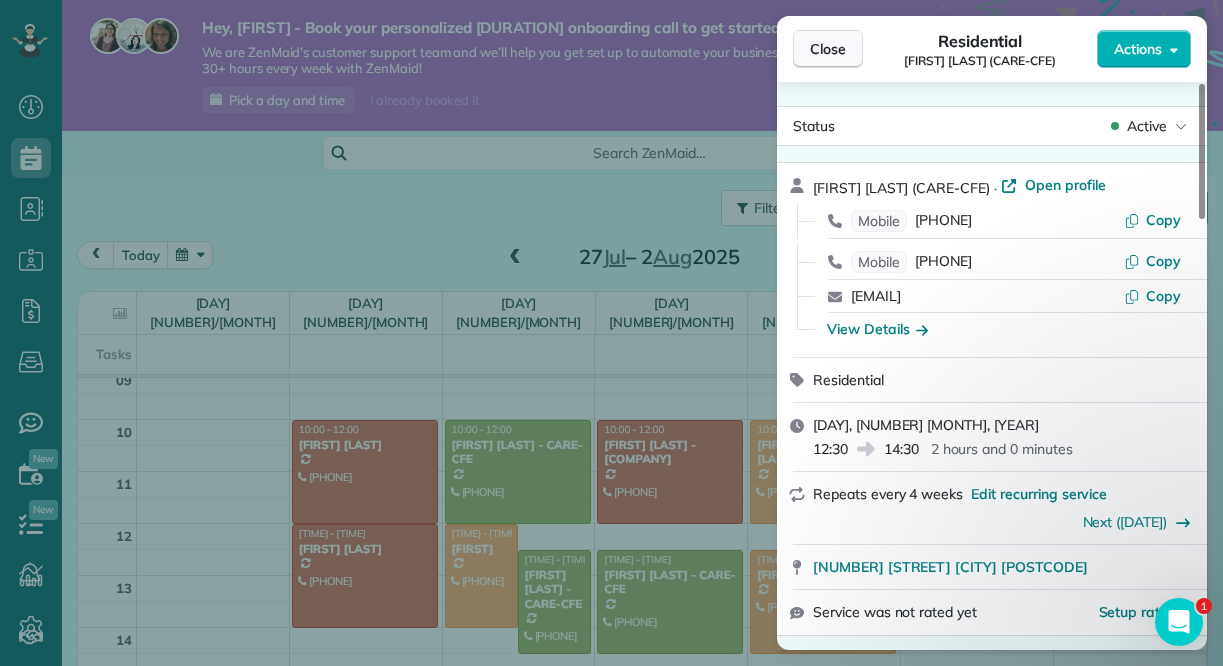 click on "Close" at bounding box center (828, 49) 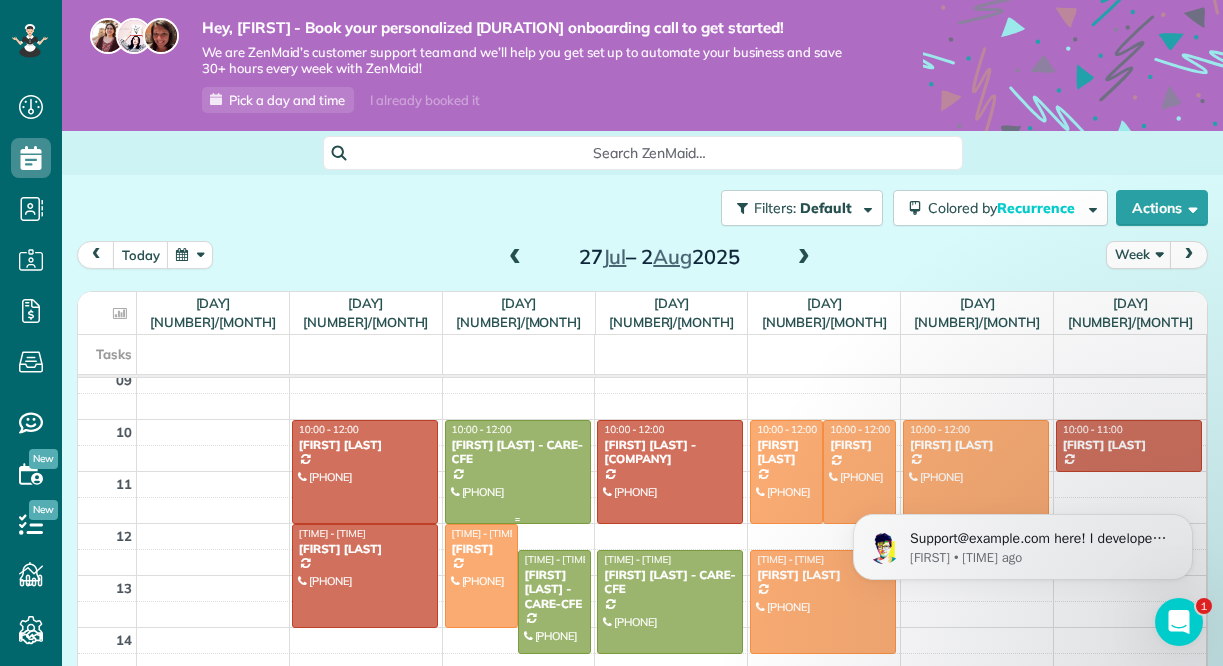 click on "[FIRST] [LAST] - CARE-CFE" at bounding box center (518, 452) 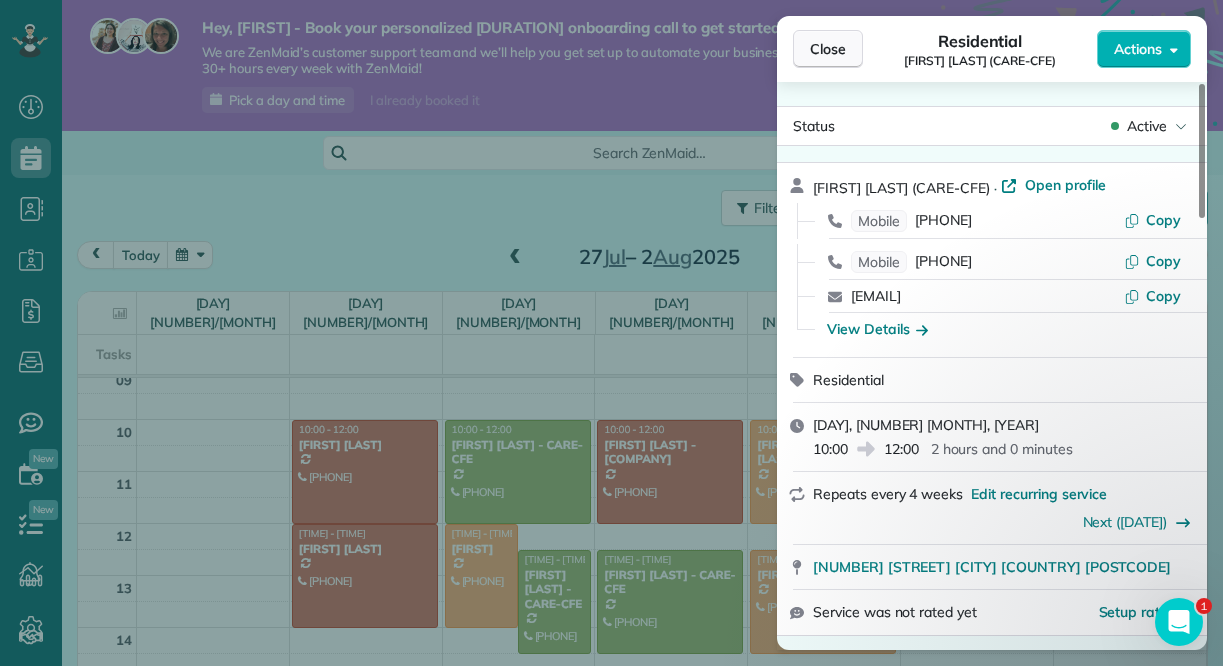 click on "Close" at bounding box center (828, 49) 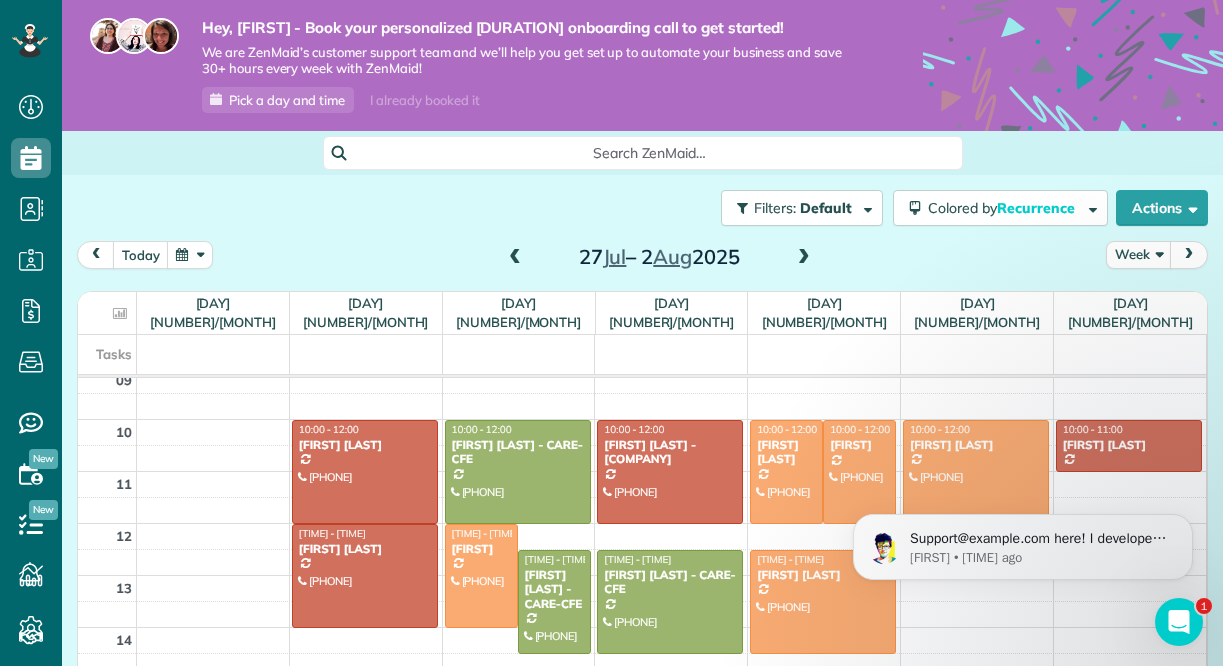 click at bounding box center [515, 258] 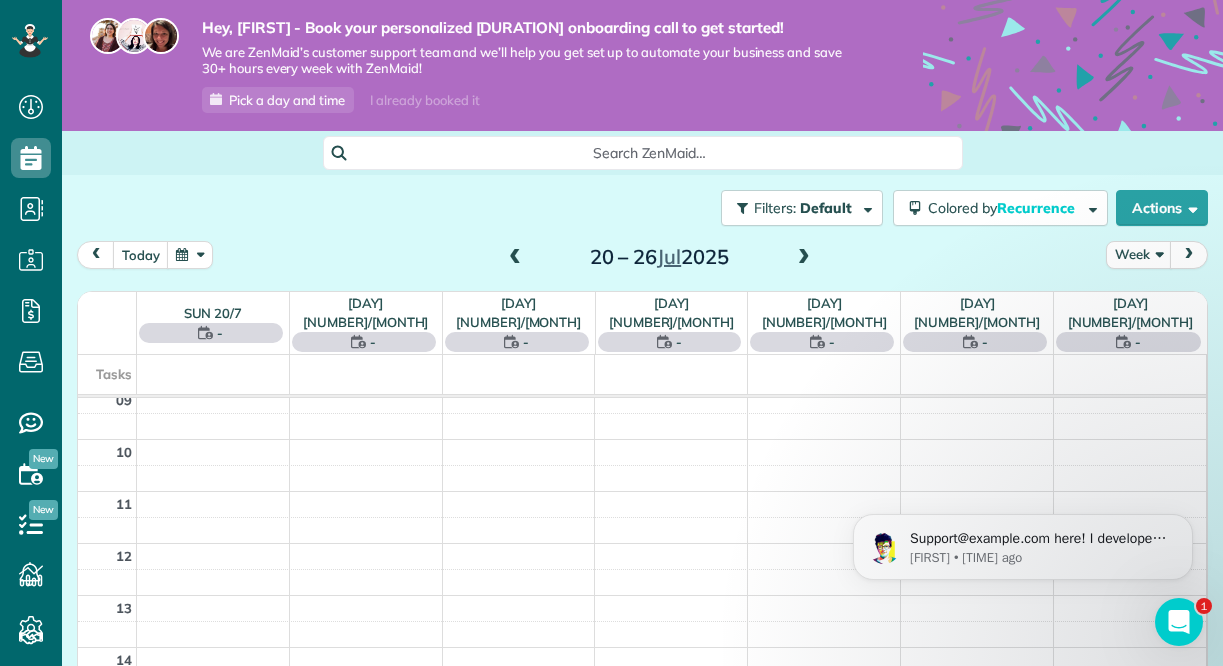 scroll, scrollTop: 365, scrollLeft: 0, axis: vertical 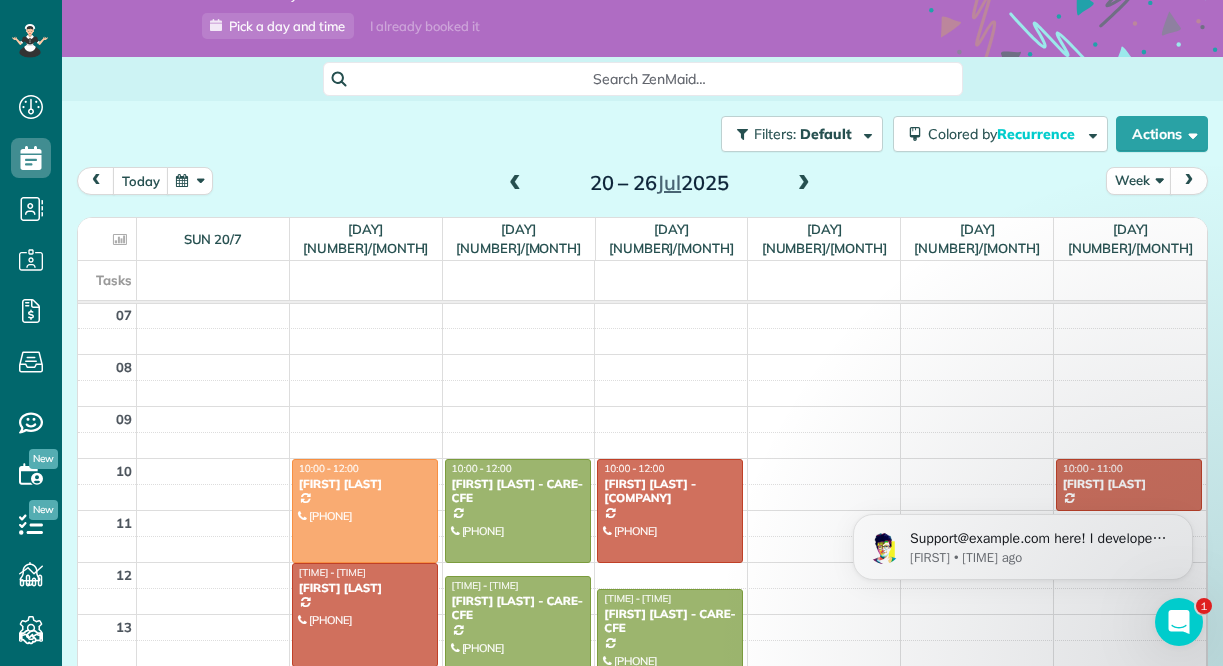 click at bounding box center (515, 184) 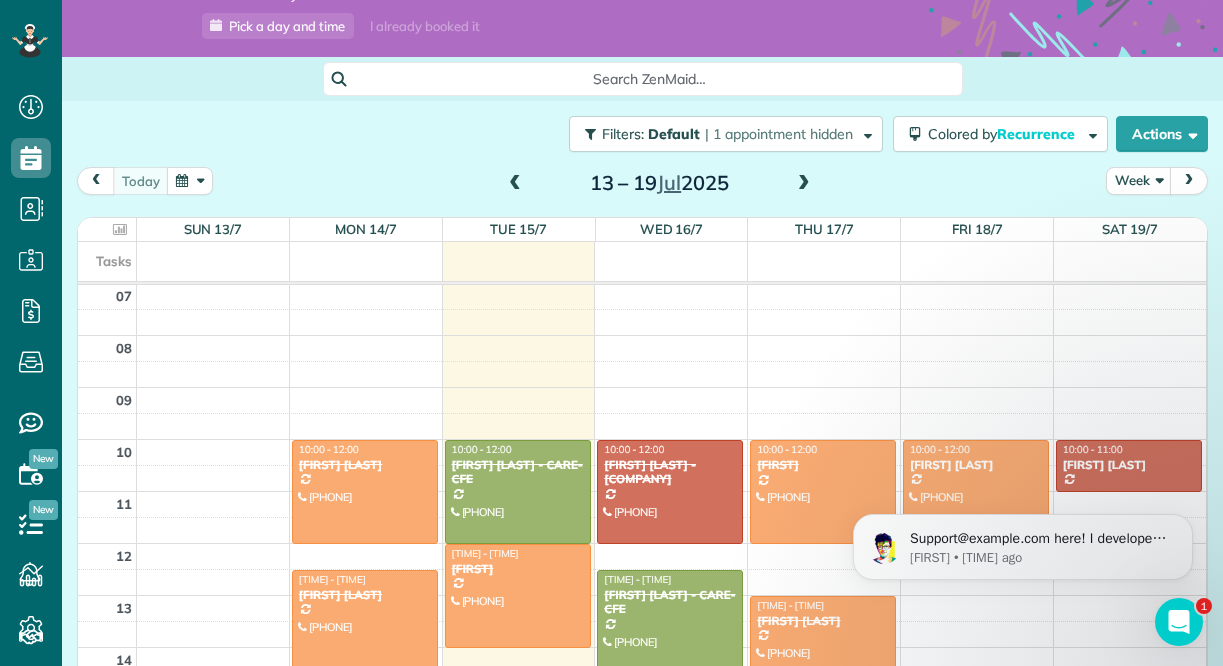 click at bounding box center (804, 184) 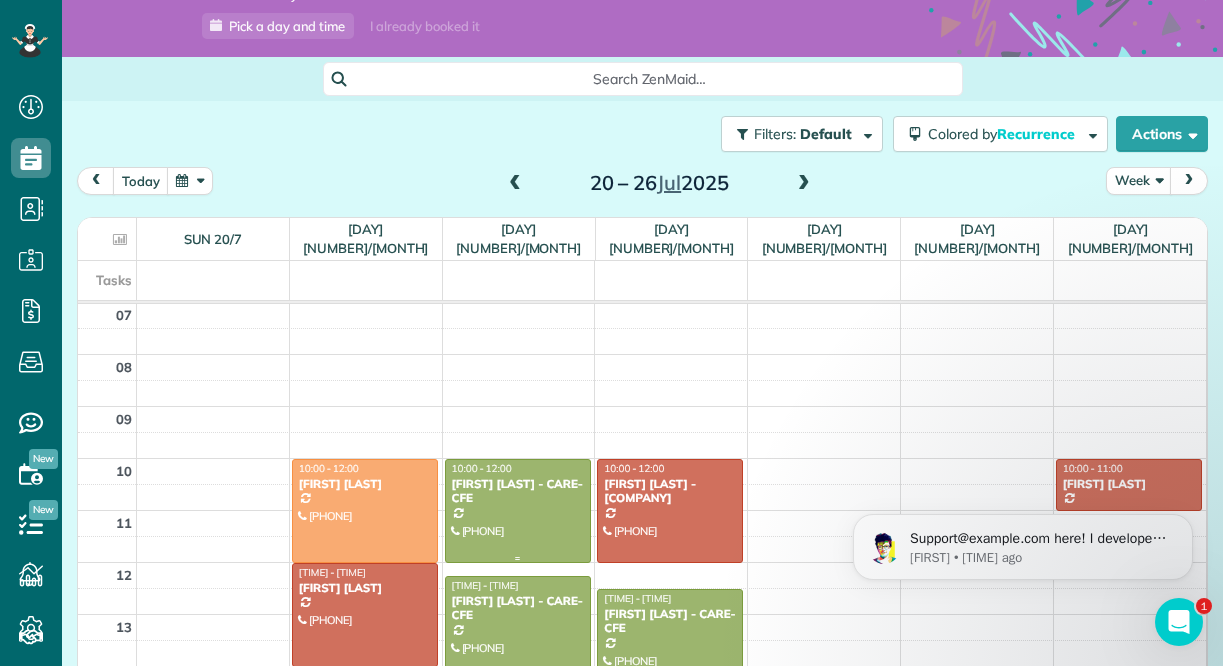 click on "[FIRST] [LAST] - CARE-CFE" at bounding box center (518, 491) 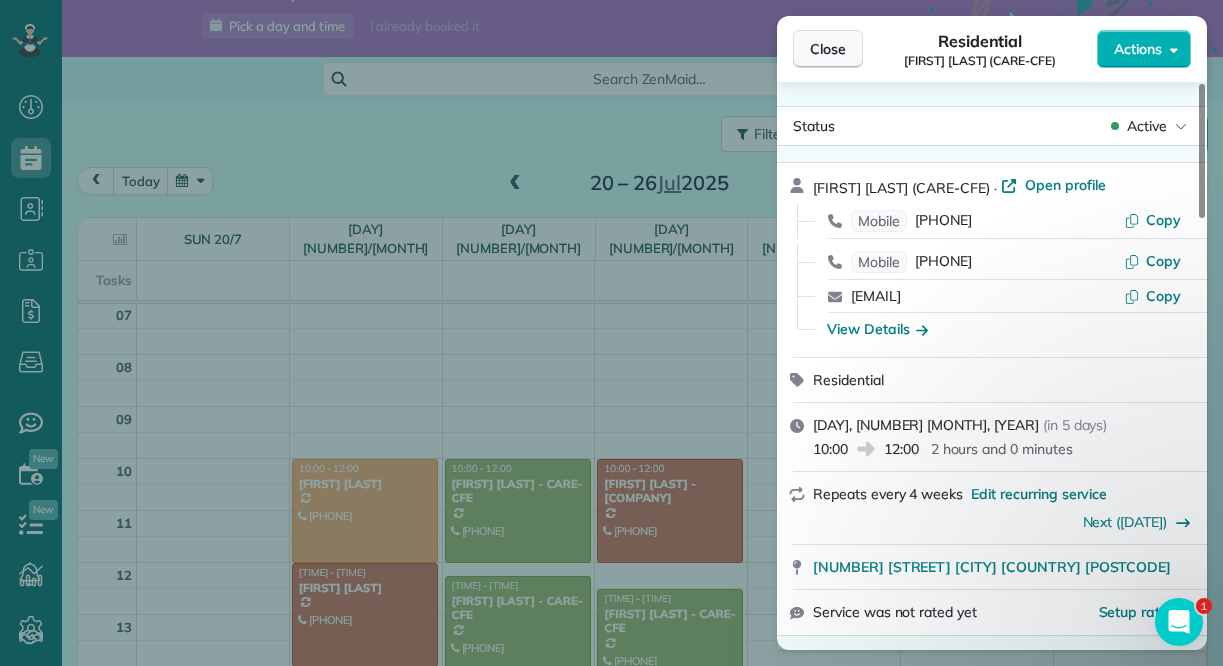 click on "Close" at bounding box center [828, 49] 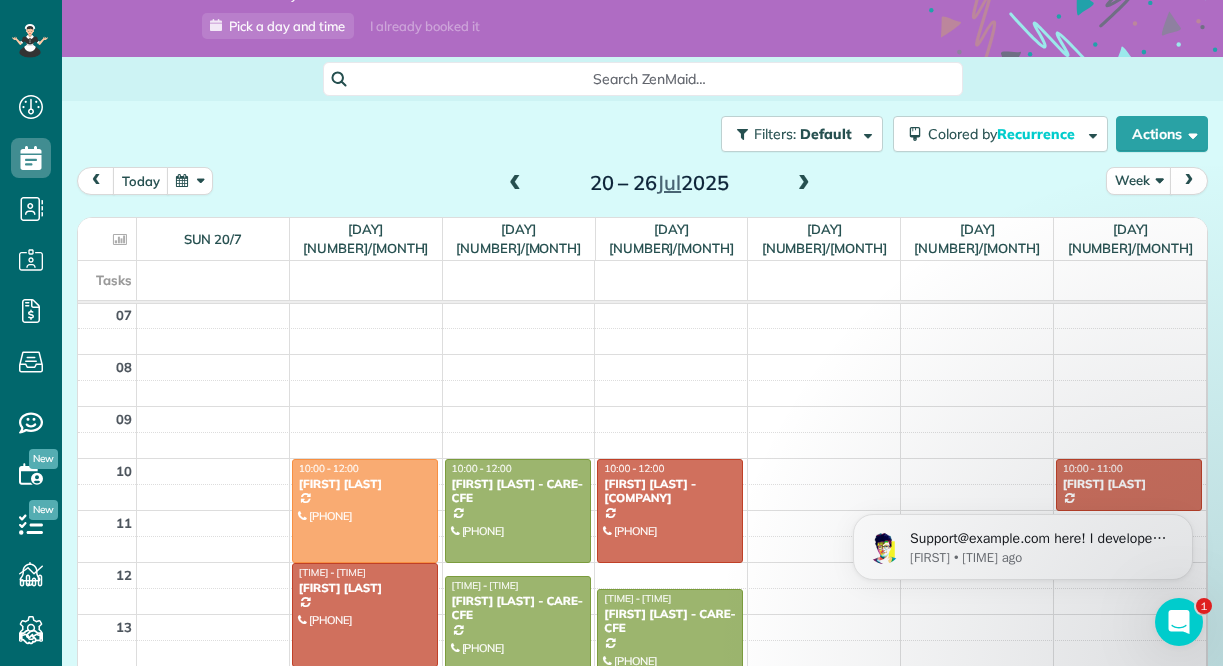 click on "[FIRST] [LAST] - CARE-CFE" at bounding box center (518, 608) 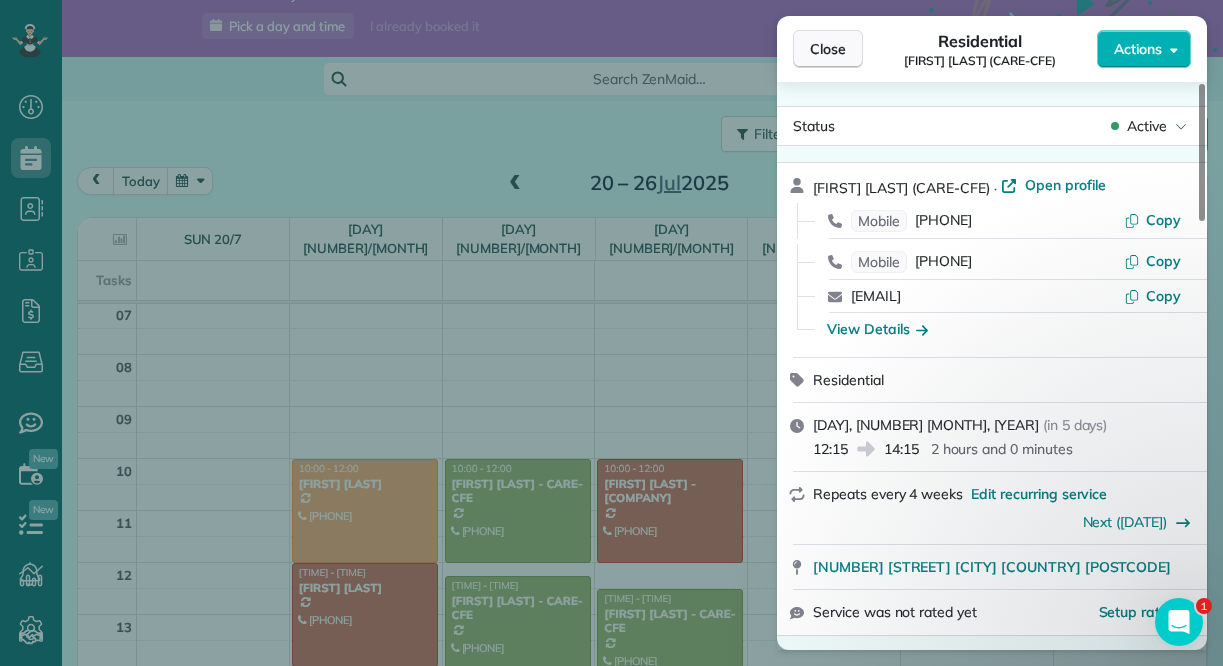 click on "Close" at bounding box center (828, 49) 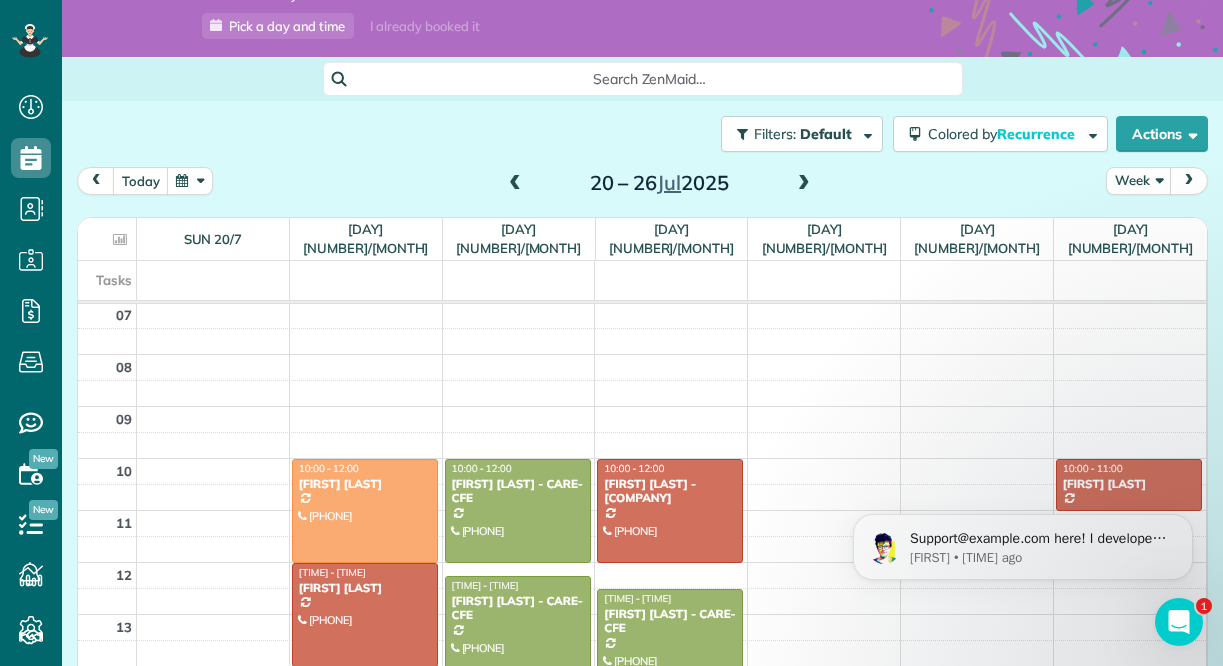 click at bounding box center [670, 641] 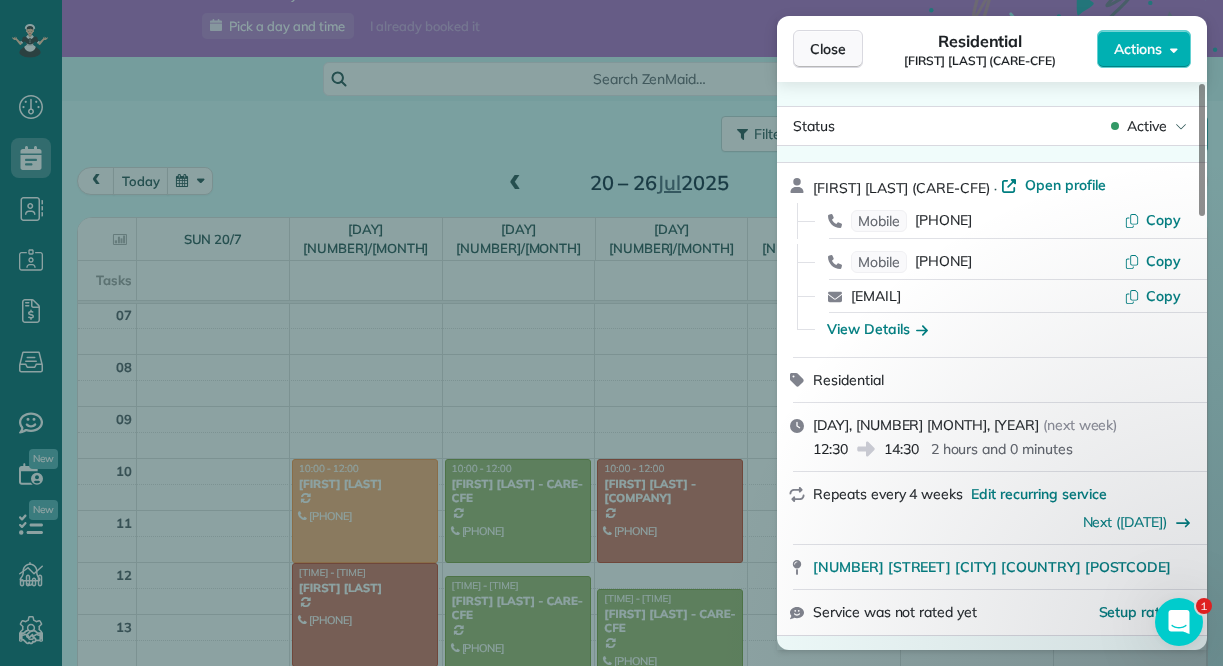 click on "Close" at bounding box center [828, 49] 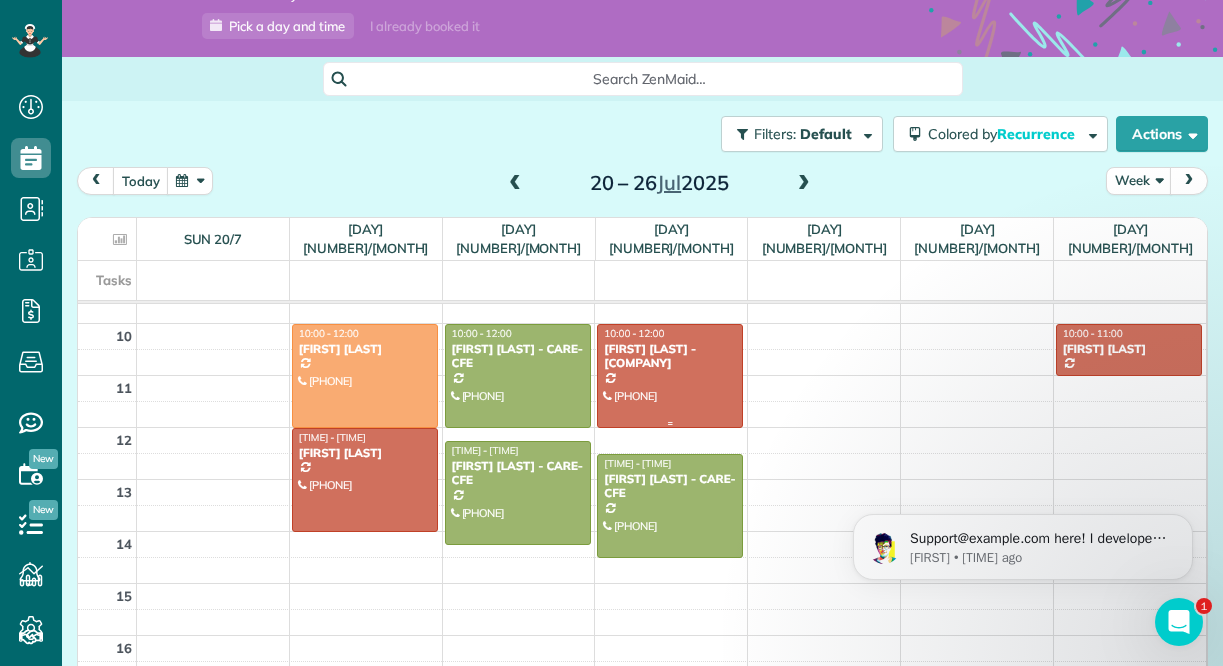 scroll, scrollTop: 415, scrollLeft: 0, axis: vertical 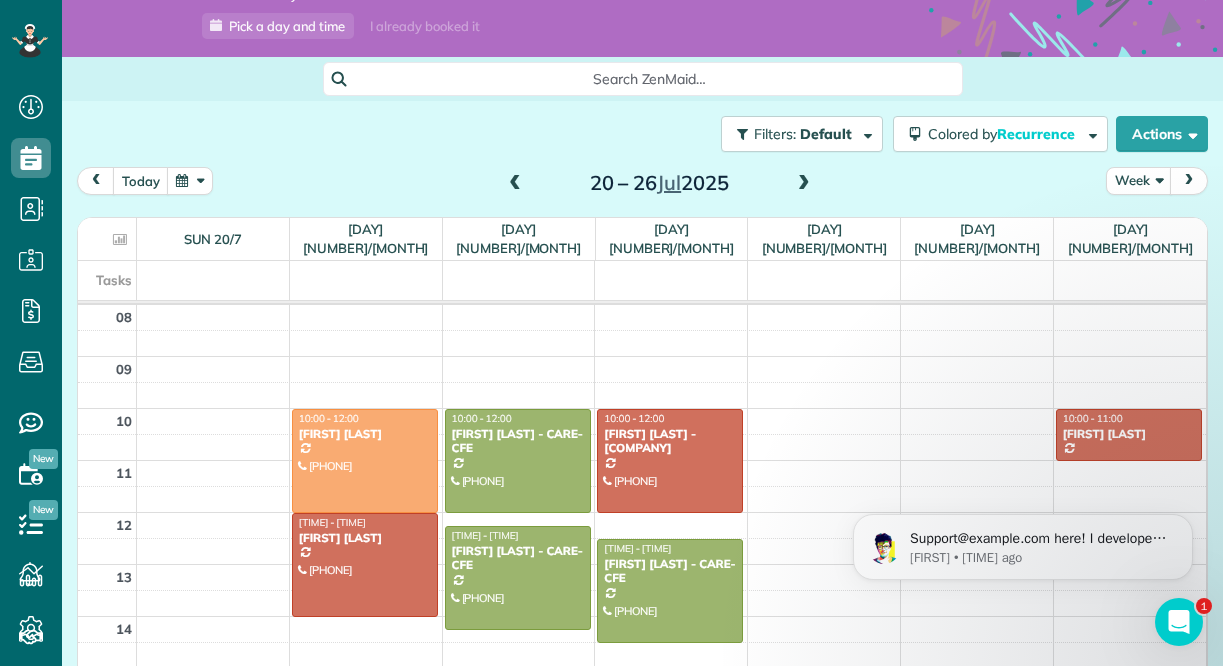 click at bounding box center (804, 184) 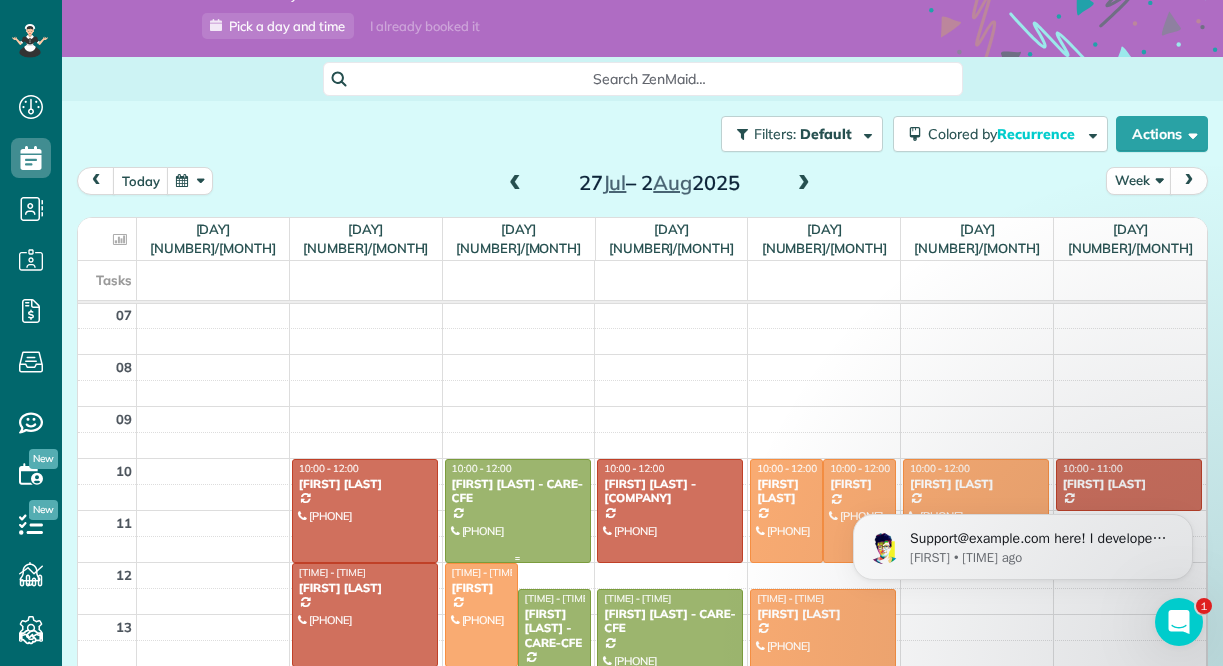 click on "[FIRST] [LAST] - CARE-CFE" at bounding box center (518, 491) 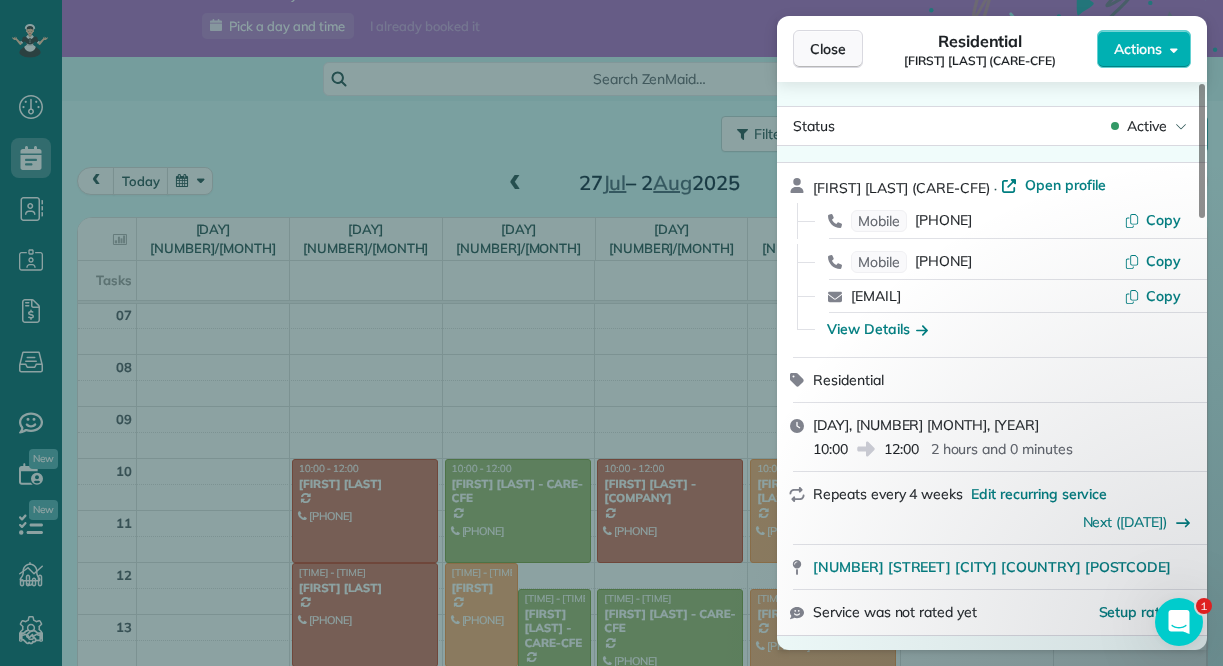 click on "Close" at bounding box center [828, 49] 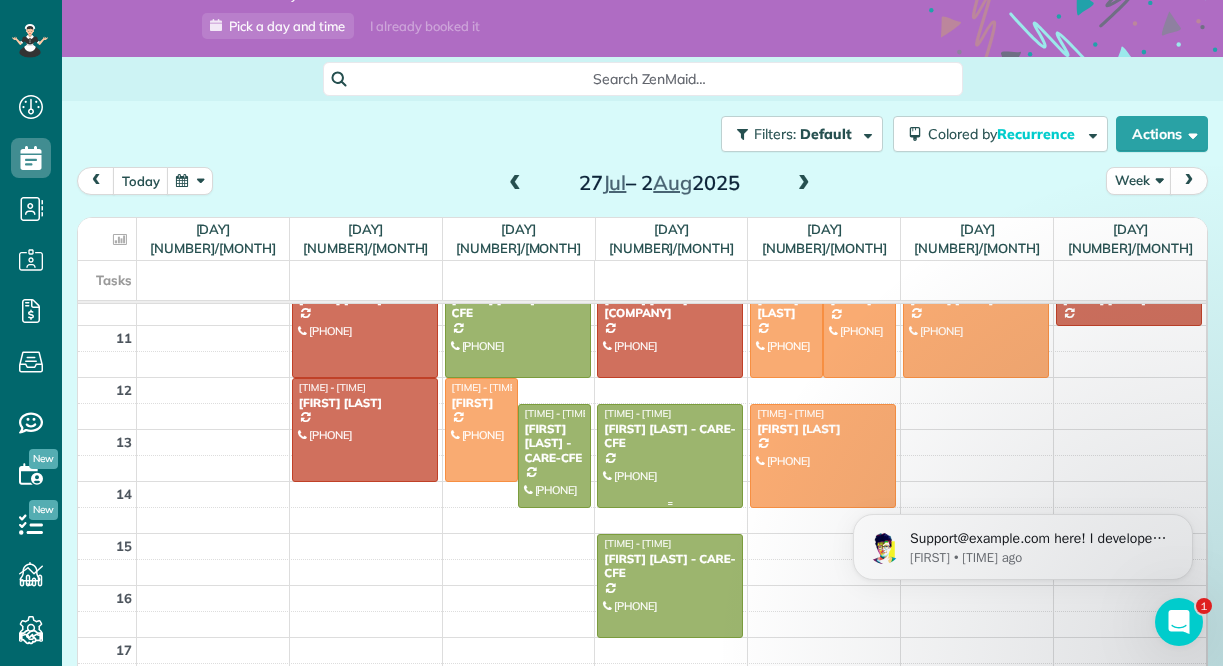 scroll, scrollTop: 551, scrollLeft: 0, axis: vertical 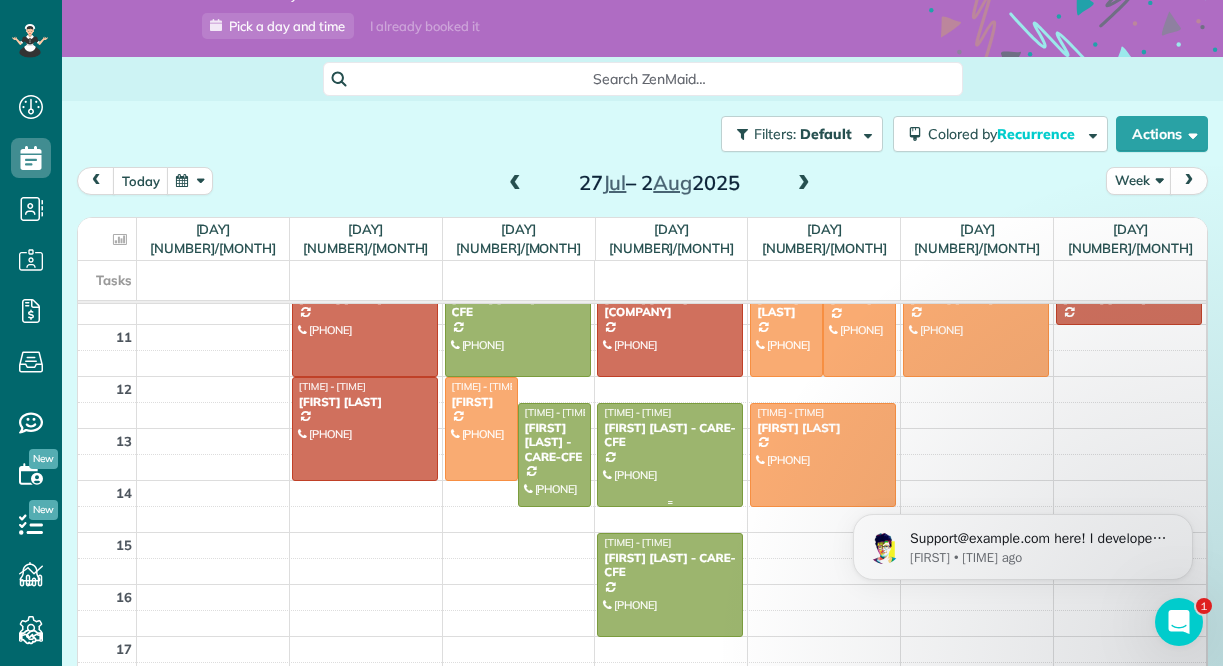 click on "[FIRST] [LAST] - CARE-CFE" at bounding box center [670, 435] 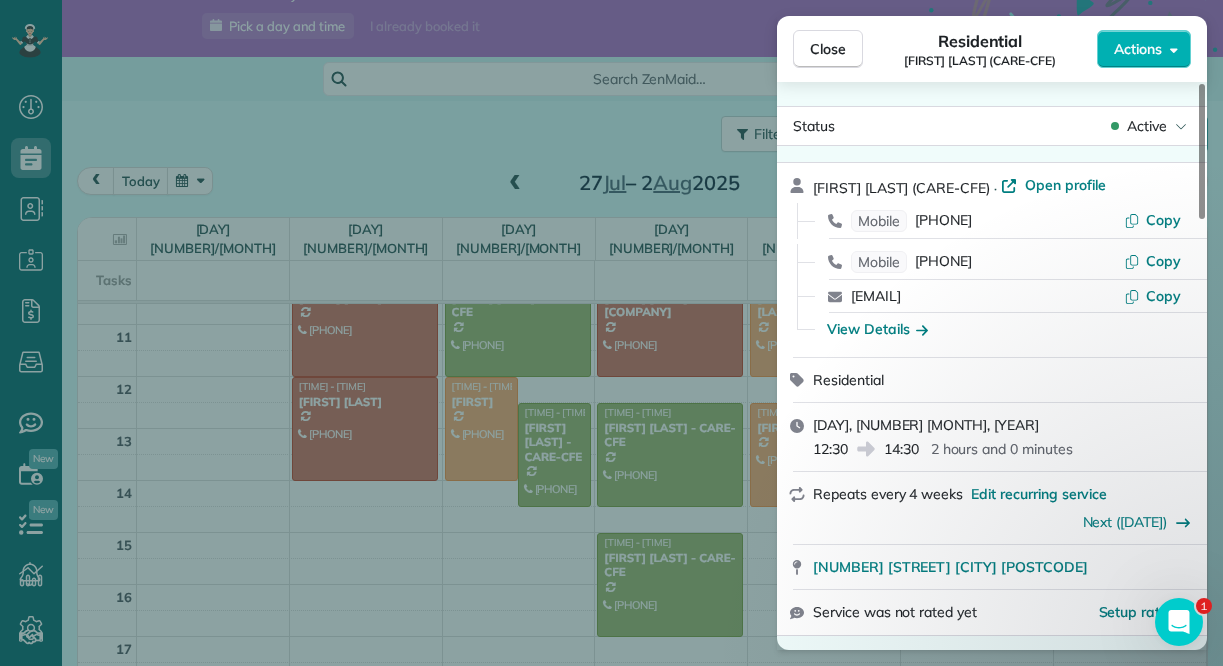 click on "Close Residential [FIRST] [LAST] (CARE-CFE) Actions Status Active [FIRST] [LAST] (CARE-CFE) · Open profile Mobile [PHONE] Copy Mobile [PHONE] Copy [EMAIL] Copy View Details Residential [DATE] [TIME] [TIME] [DURATION] Repeats every [DURATION] Edit recurring service Next ([DATE]) [NUMBER] [STREET] [CITY] [POSTCODE] Service was not rated yet Setup ratings Cleaners Time in and out Assign Invite Cleaners No cleaners assigned yet Checklist Try Now Keep this appointment up to your standards. Stay on top of every detail, keep your cleaners organised, and your client happy. Assign a checklist Watch a [DURATION] demo Billing Billing actions Price [PRICE] Overcharge [PRICE] Discount [PRICE] Coupon discount - Primary tax - Secondary tax - Total appointment price [PRICE] Tips collected New feature! [PRICE] Mark as paid Total including tip [PRICE] Get paid online in no-time! Send an invoice and reward your cleaners with tips Charge customer credit card Appointment custom fields - - 1 0" at bounding box center [611, 333] 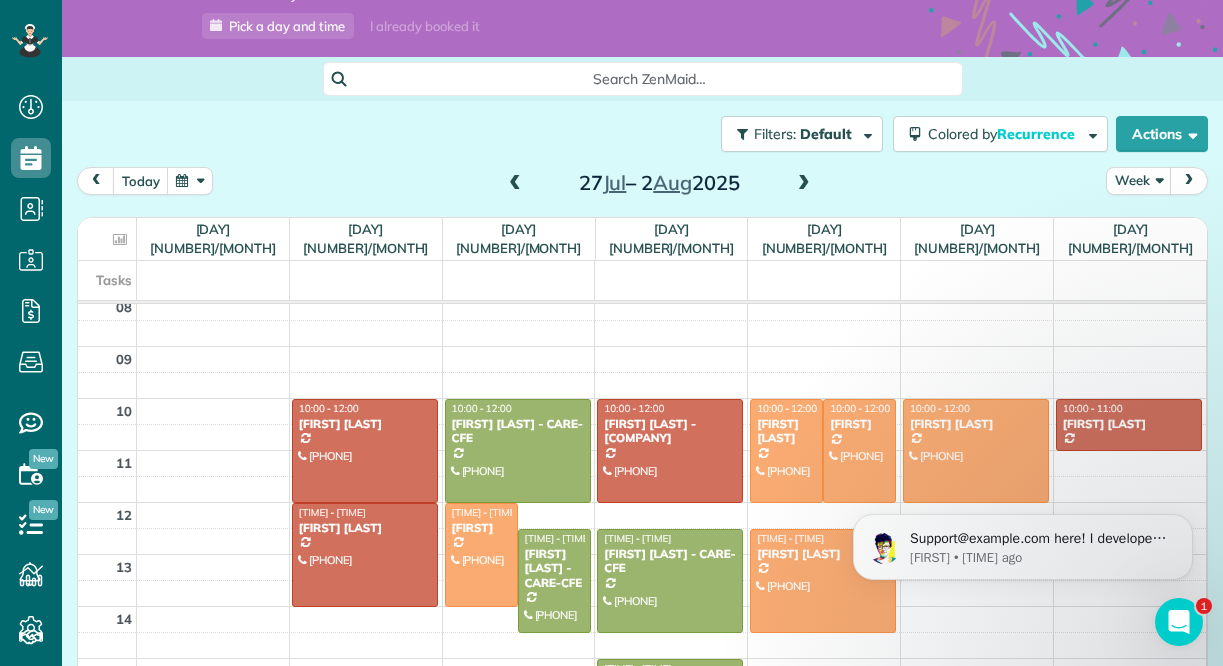 scroll, scrollTop: 417, scrollLeft: 0, axis: vertical 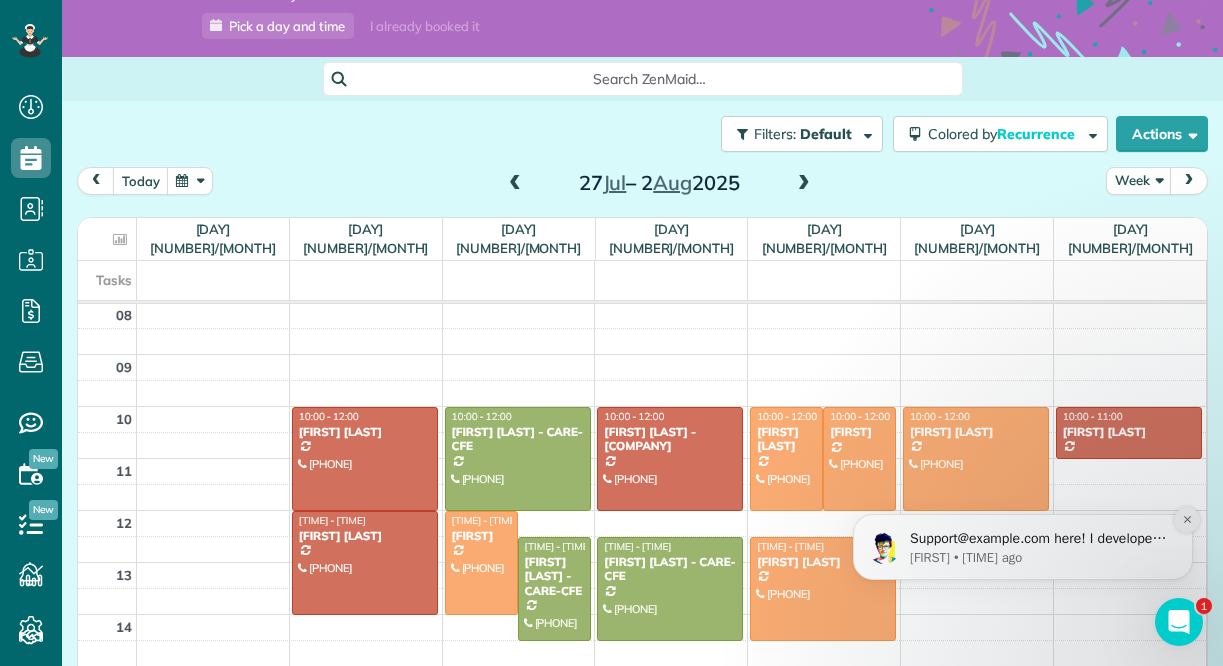 click at bounding box center (1187, 520) 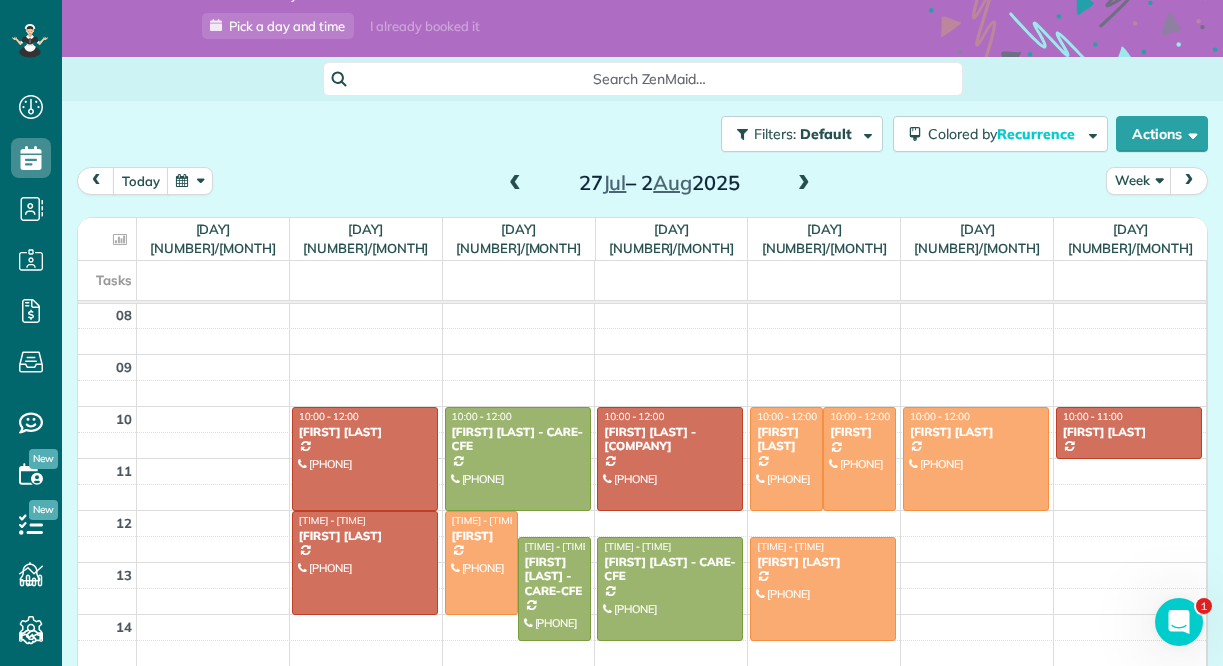 scroll, scrollTop: 518, scrollLeft: 0, axis: vertical 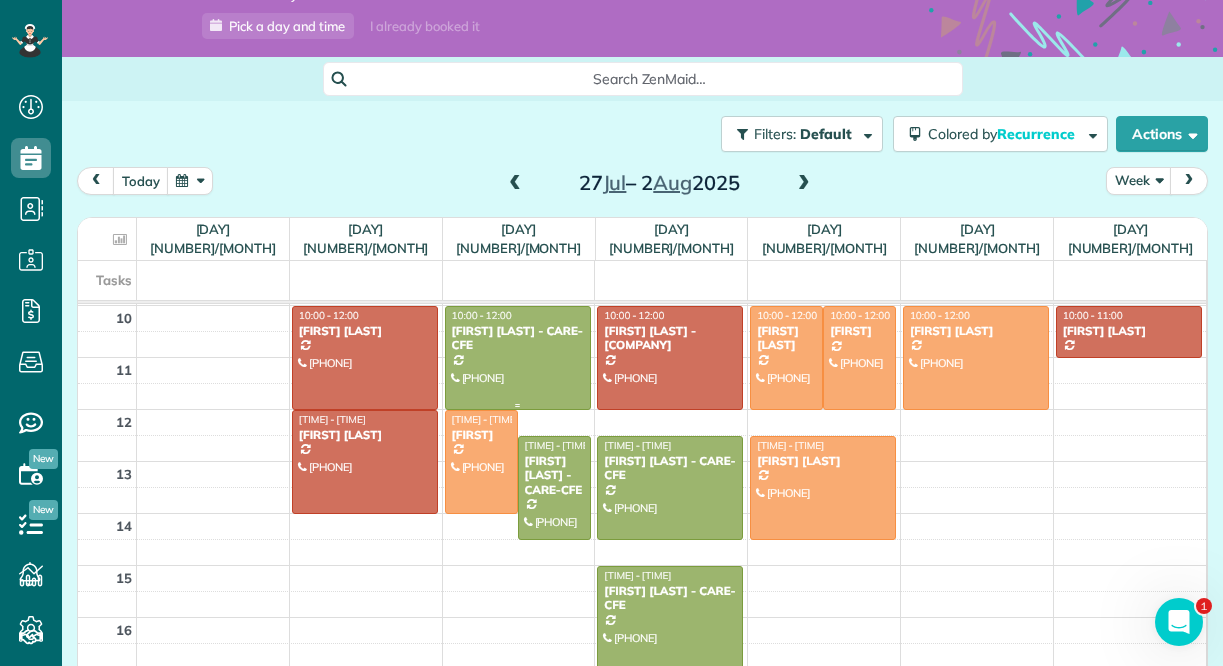 click at bounding box center [518, 358] 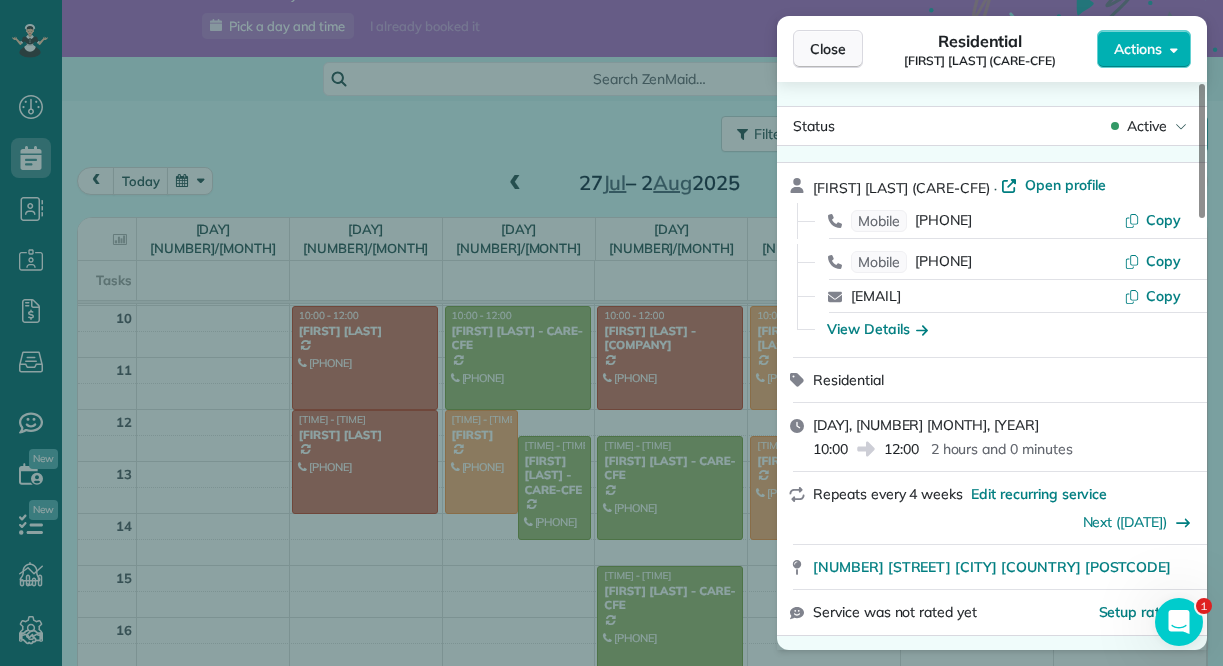 click on "Close" at bounding box center [828, 49] 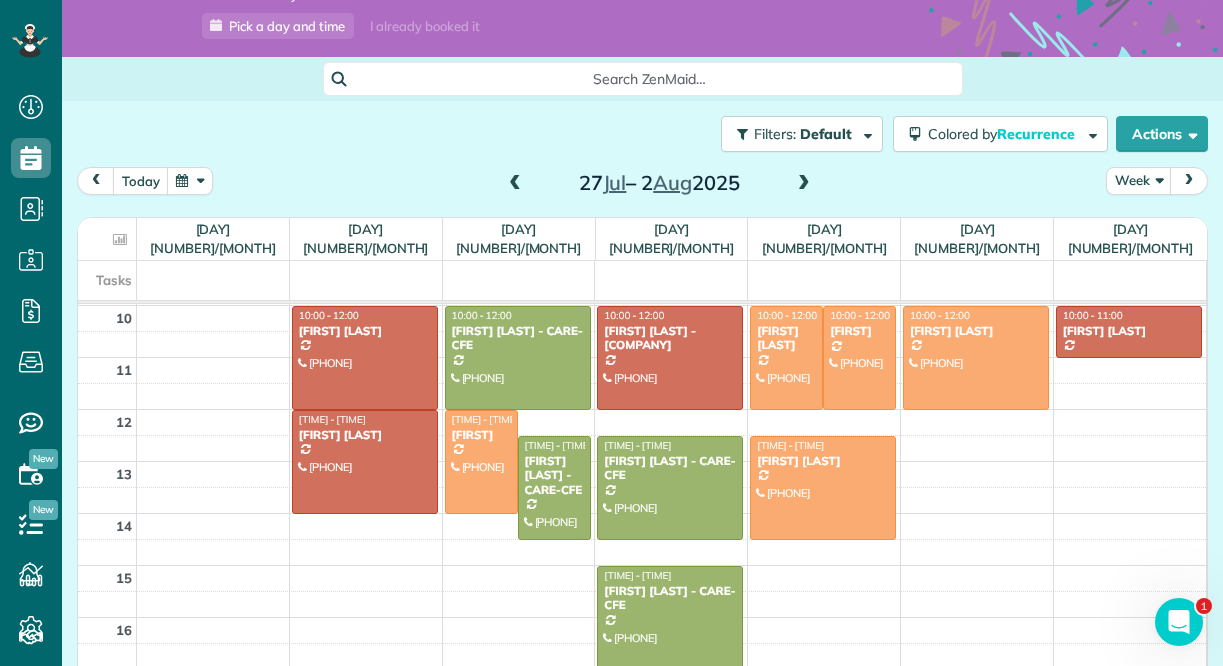click at bounding box center (804, 184) 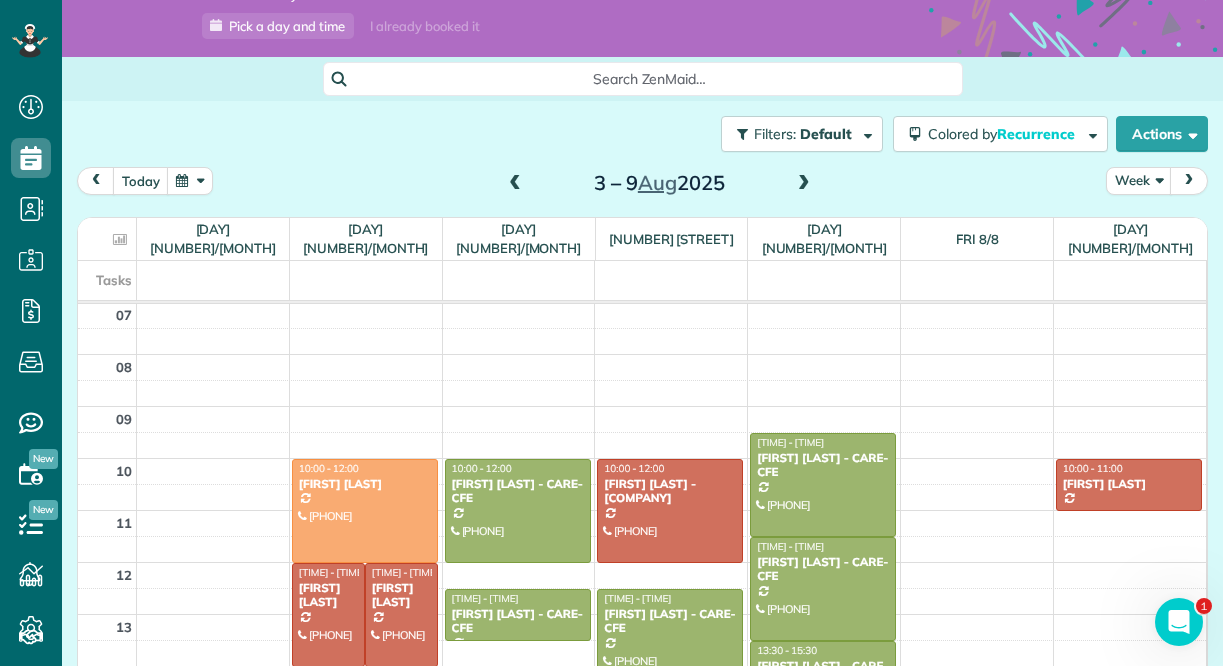 scroll, scrollTop: 504, scrollLeft: 0, axis: vertical 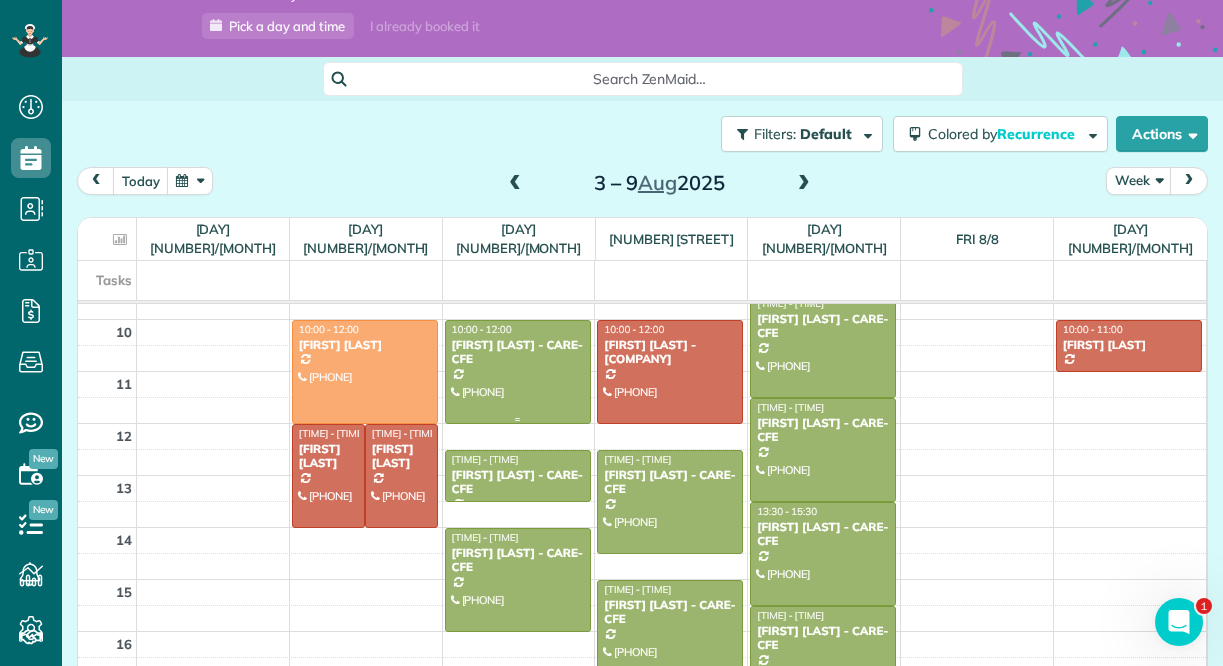 click at bounding box center [518, 372] 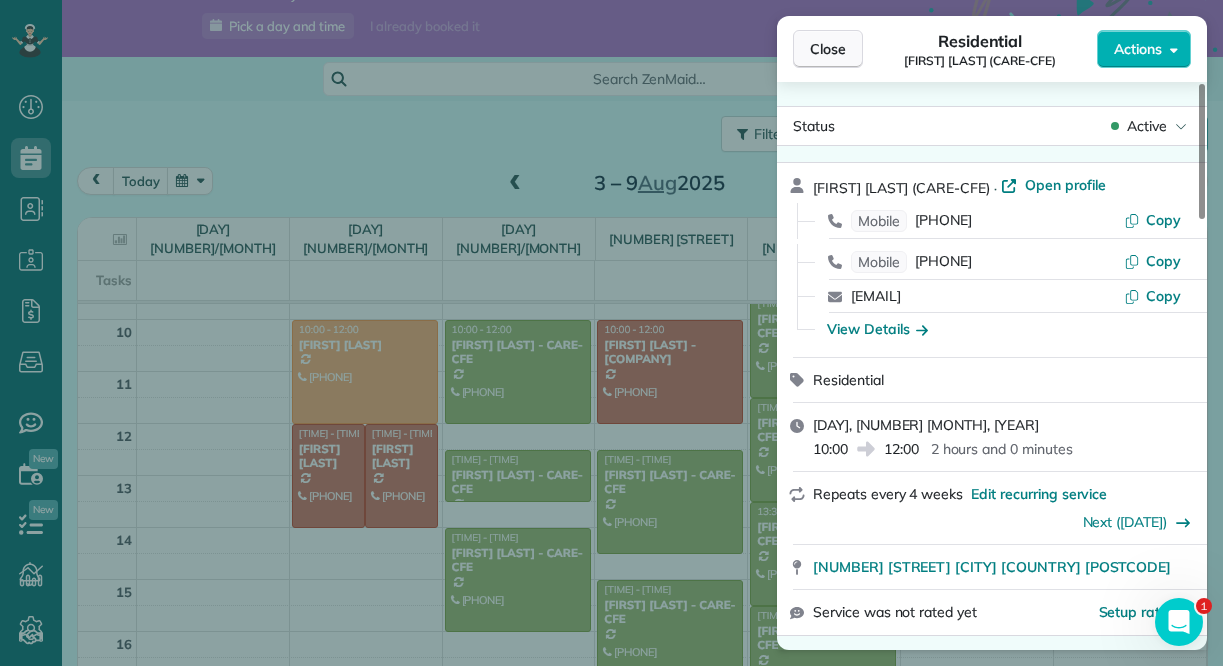 click on "Close" at bounding box center [828, 49] 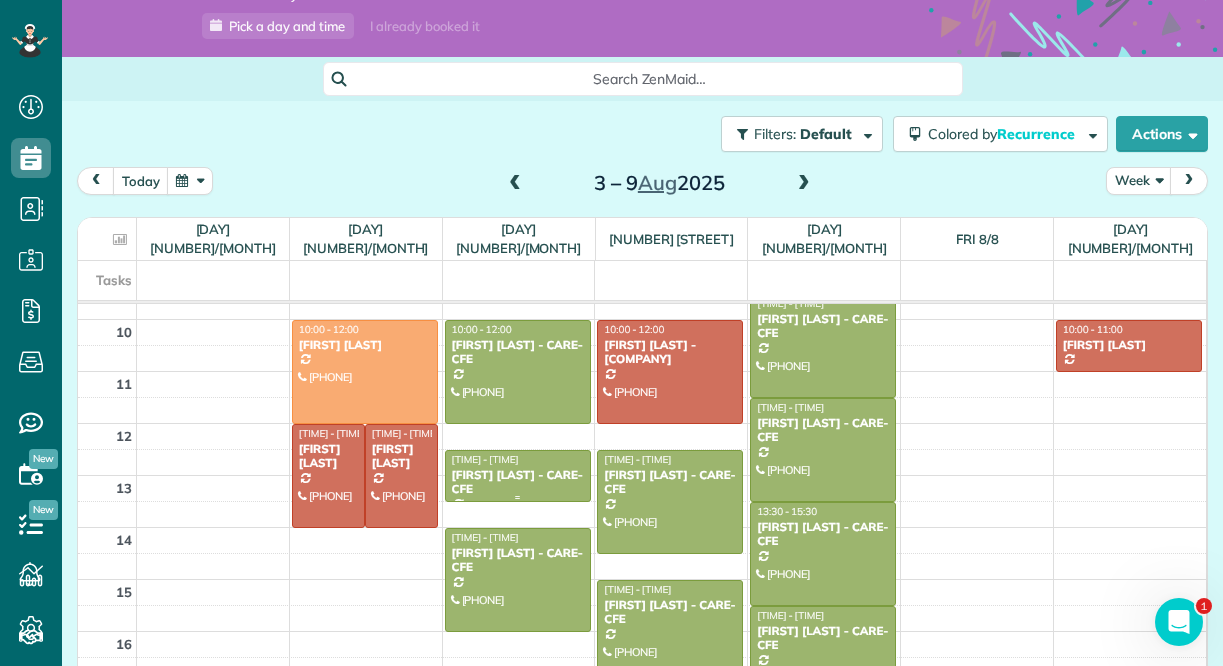 click on "[FIRST] [LAST] - CARE-CFE" at bounding box center (518, 482) 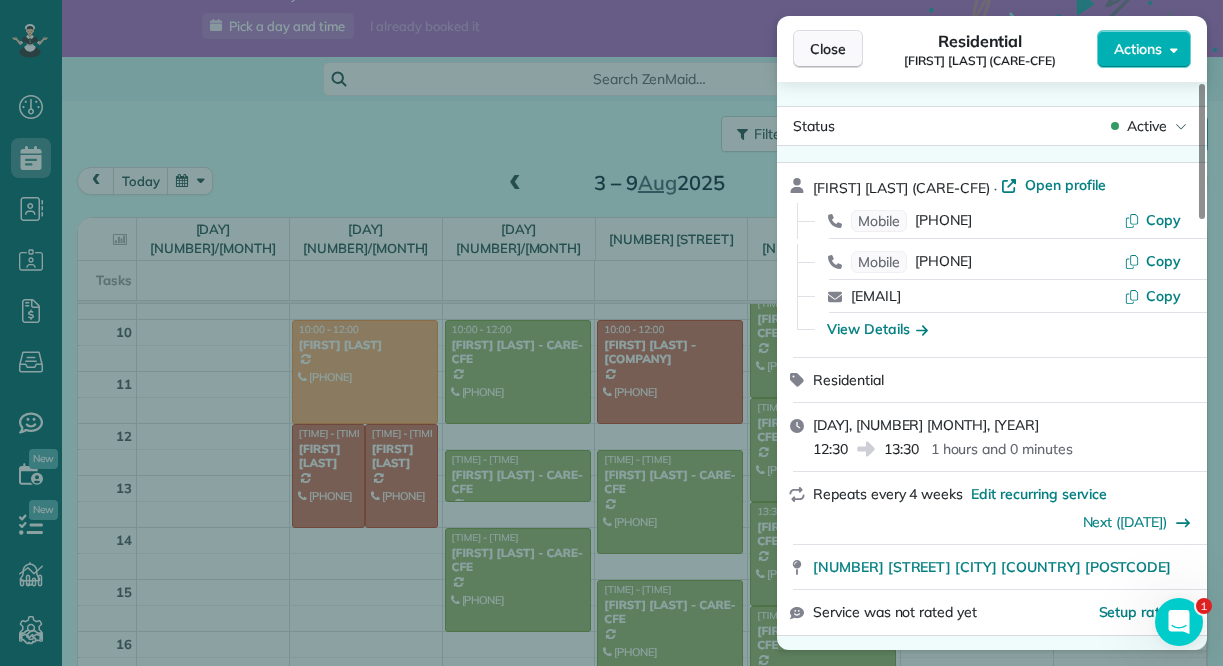 click on "Close" at bounding box center [828, 49] 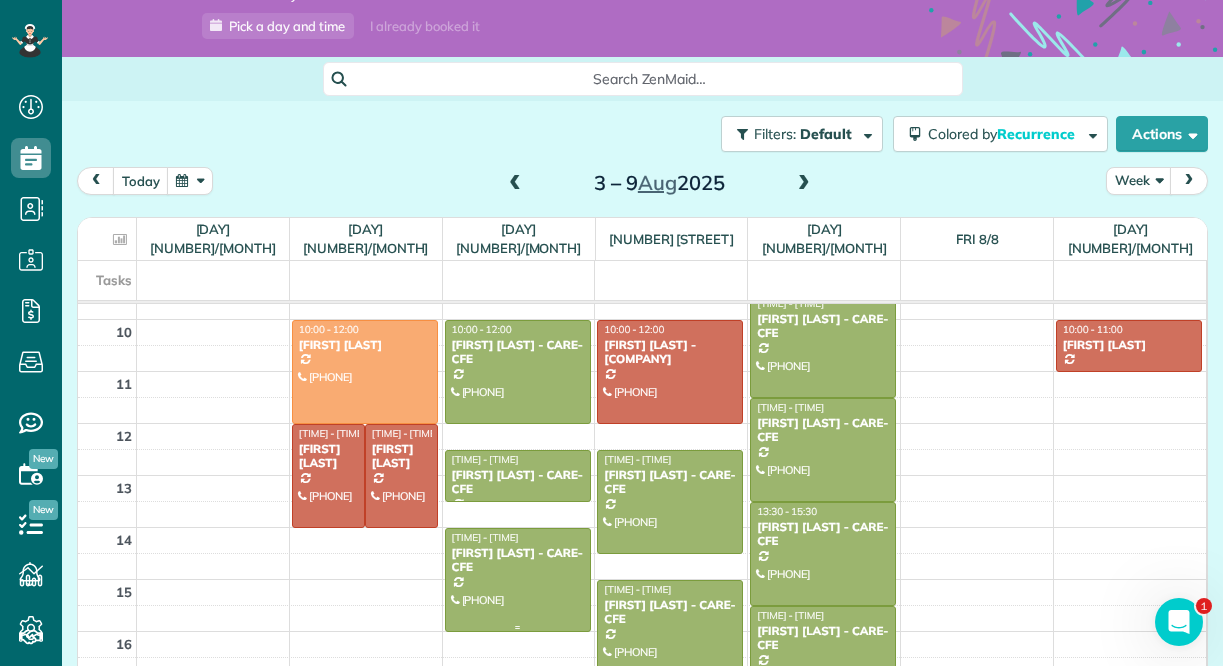 click on "[FIRST] [LAST] - CARE-CFE" at bounding box center (518, 560) 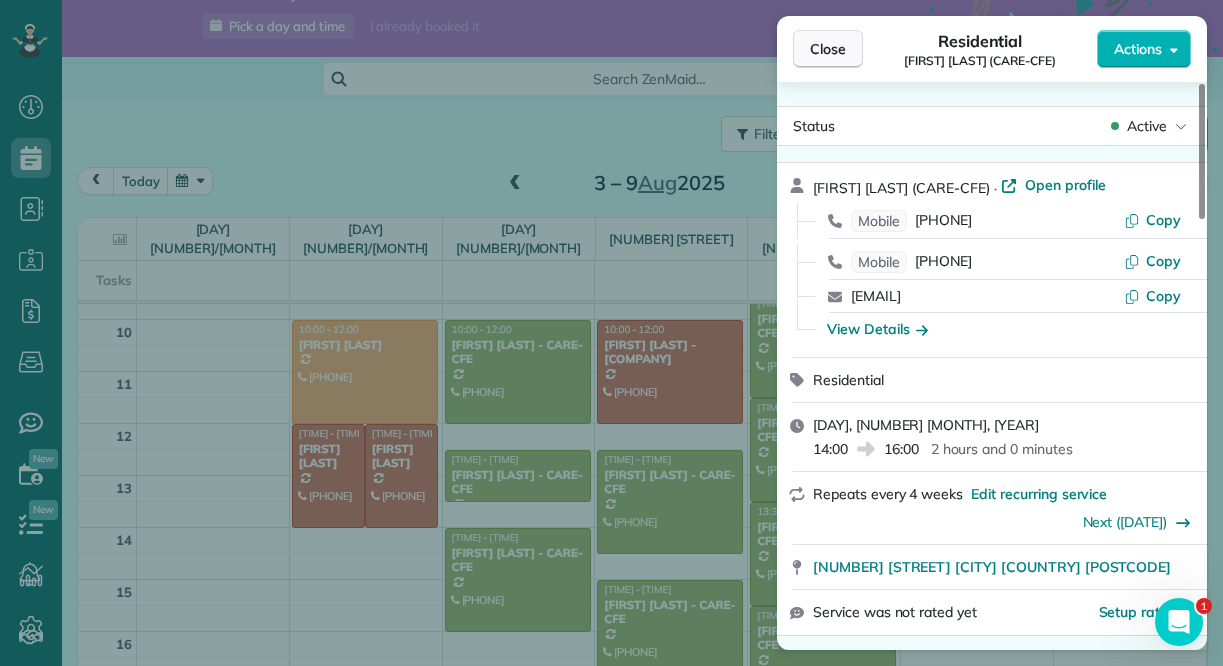 click on "Close" at bounding box center [828, 49] 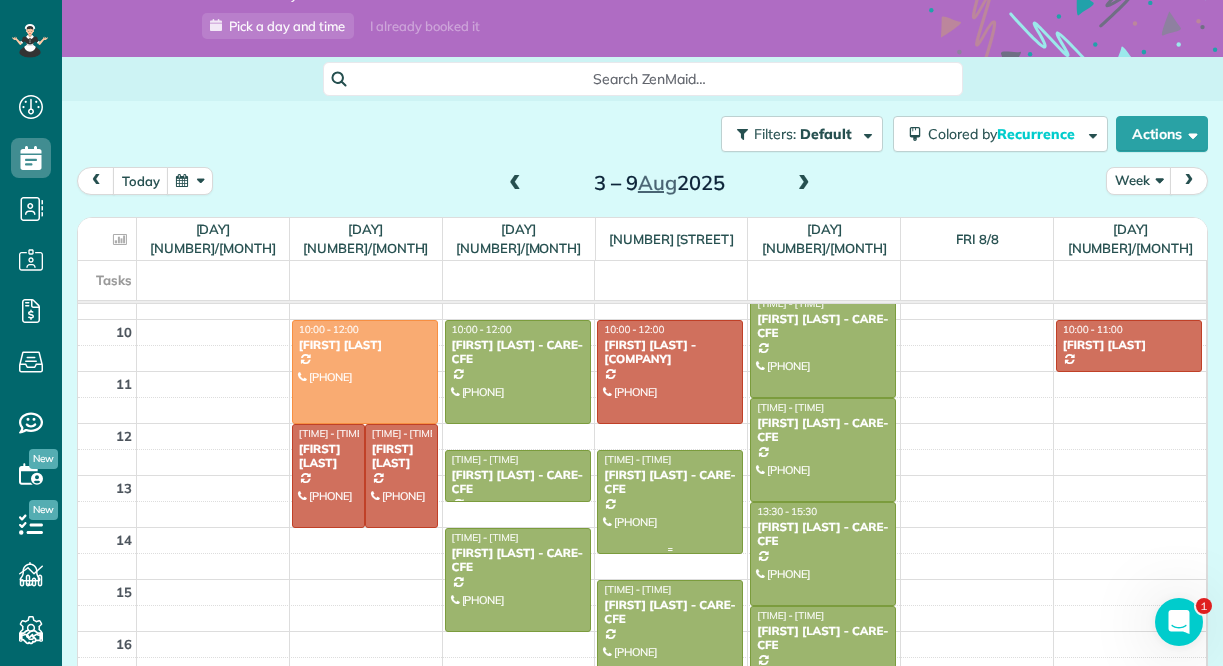 click on "[FIRST] [LAST] - CARE-CFE" at bounding box center (670, 482) 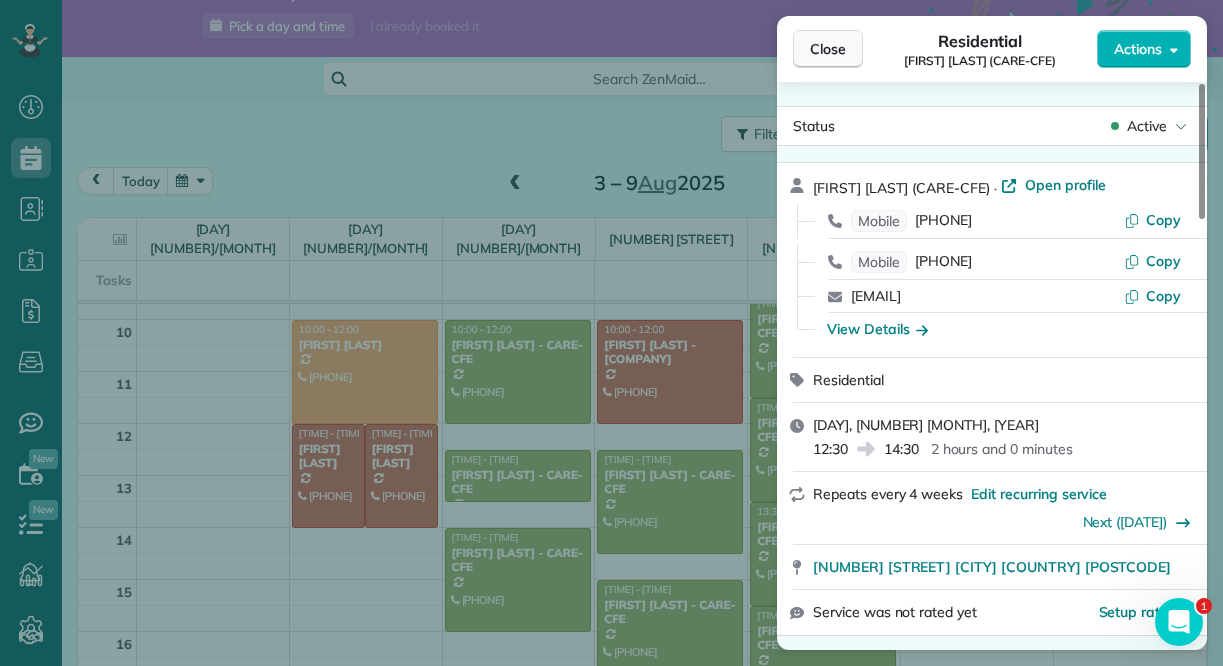 click on "Close" at bounding box center (828, 49) 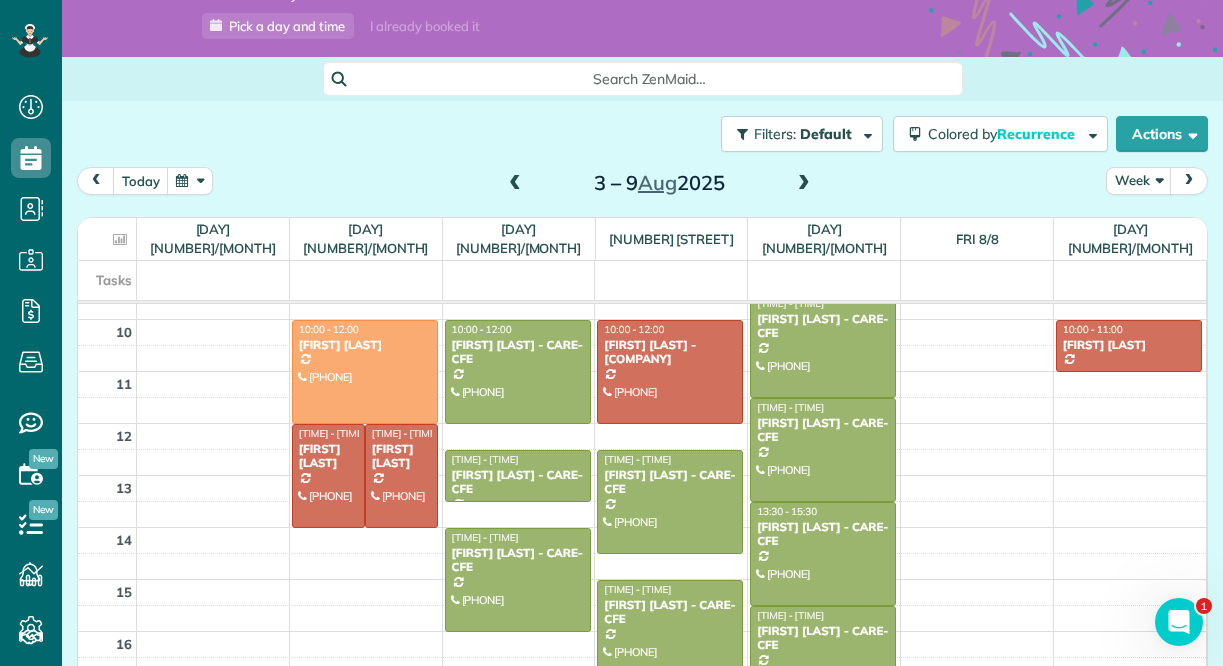 click on "[FIRST] [LAST] - CARE-CFE" at bounding box center (670, 612) 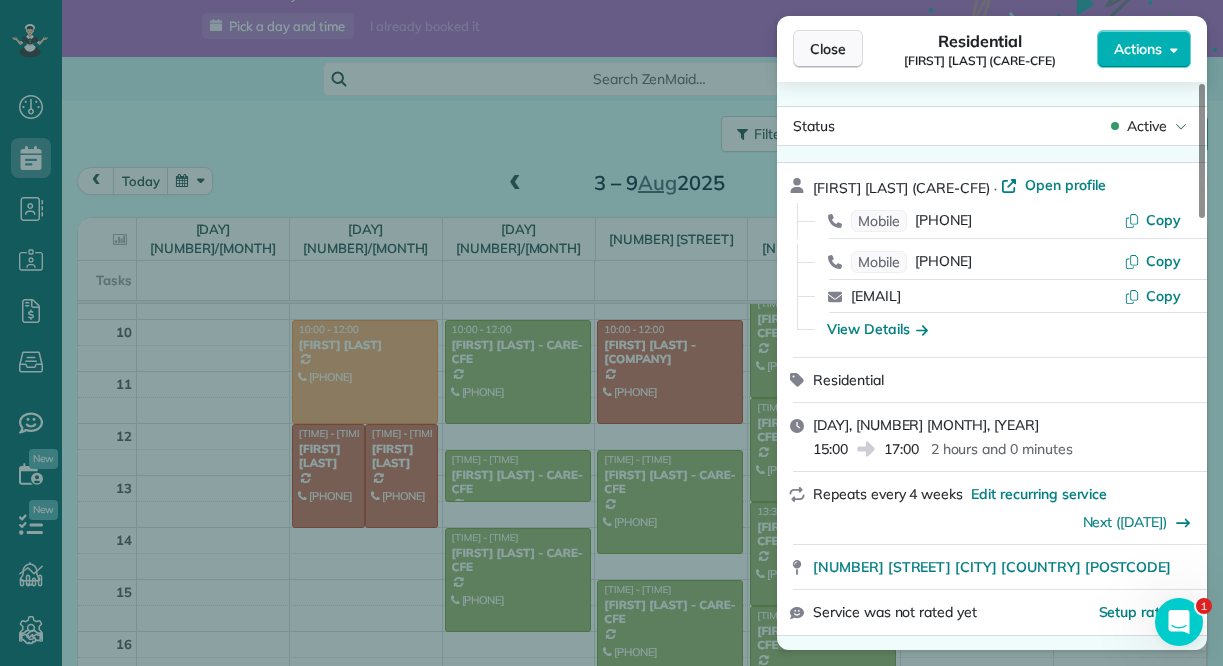 click on "Close" at bounding box center (828, 49) 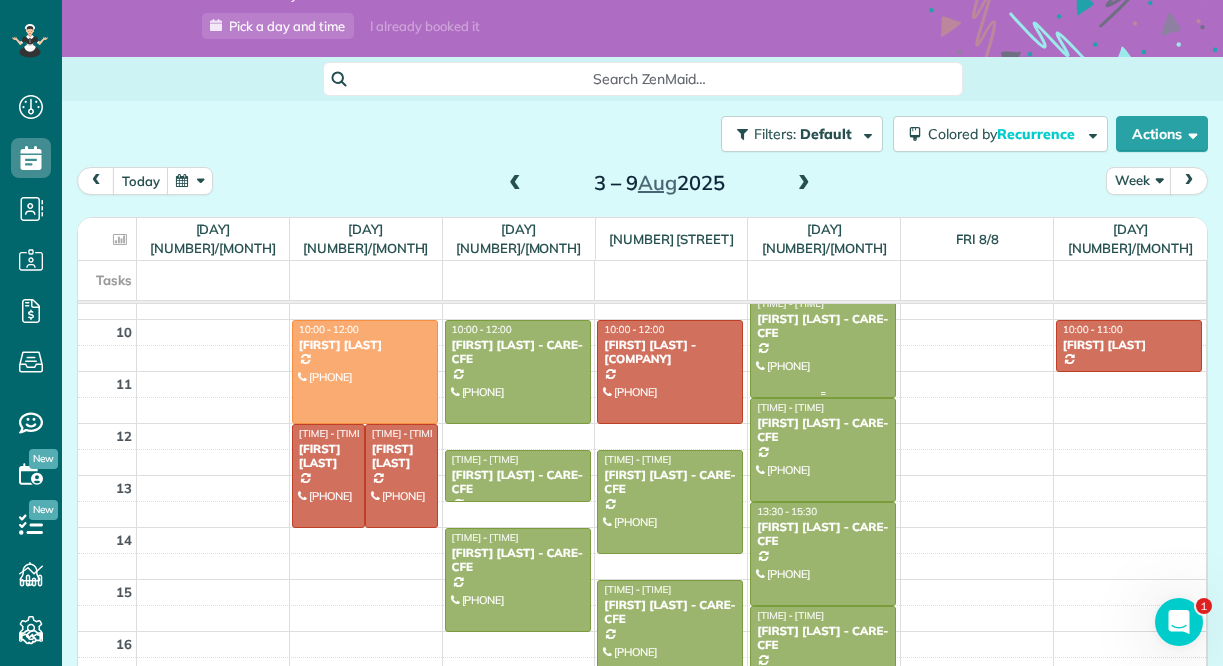 click at bounding box center (823, 346) 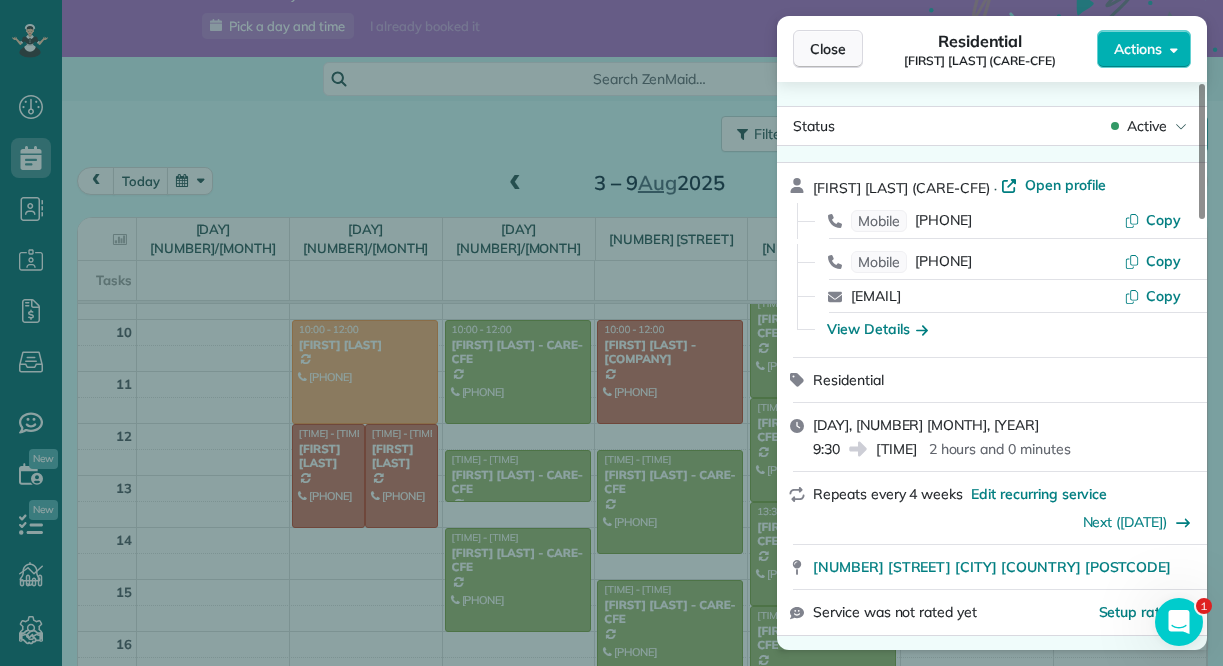 click on "Close" at bounding box center (828, 49) 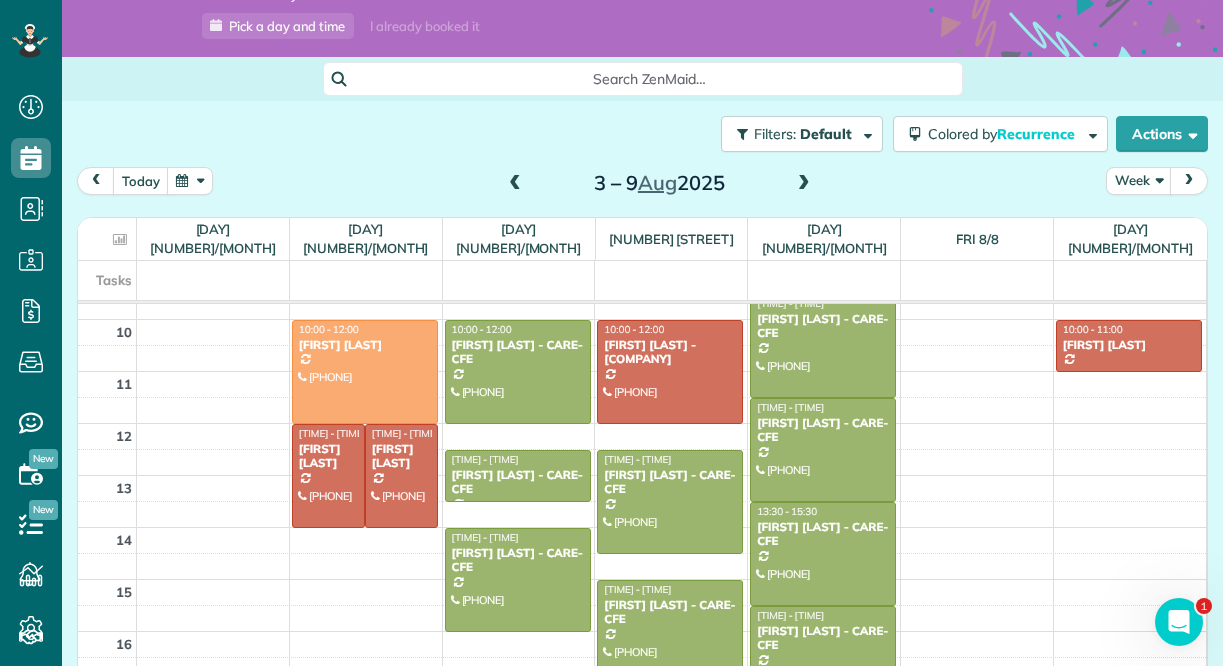 click at bounding box center (515, 184) 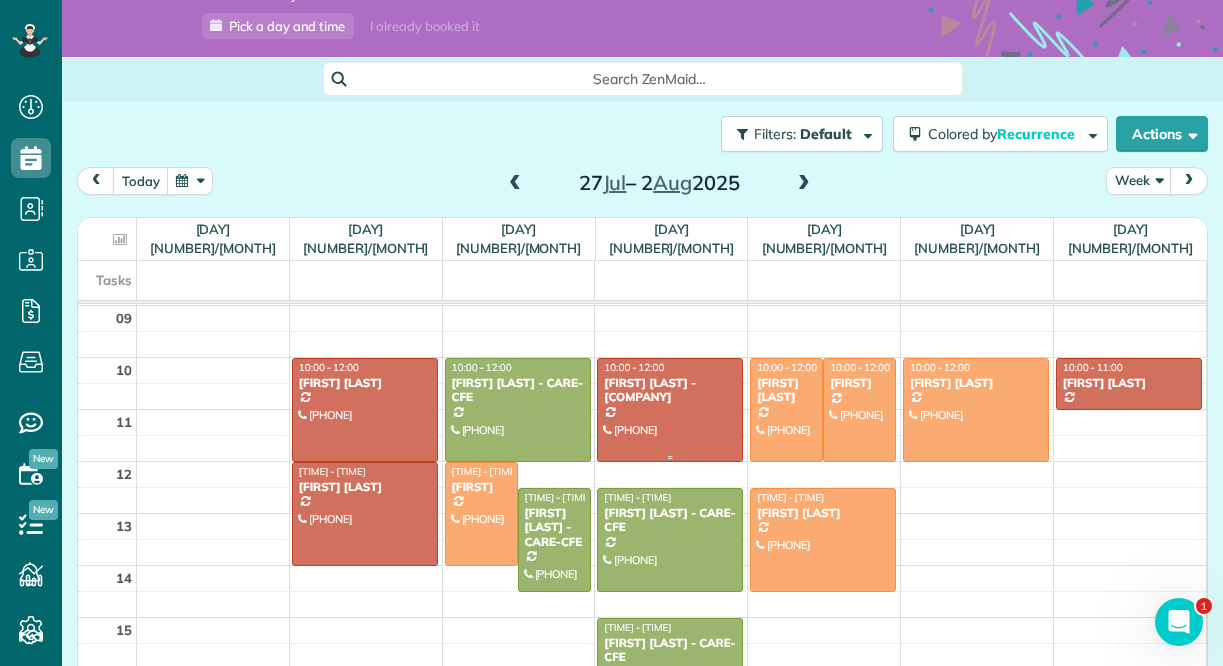 scroll, scrollTop: 492, scrollLeft: 0, axis: vertical 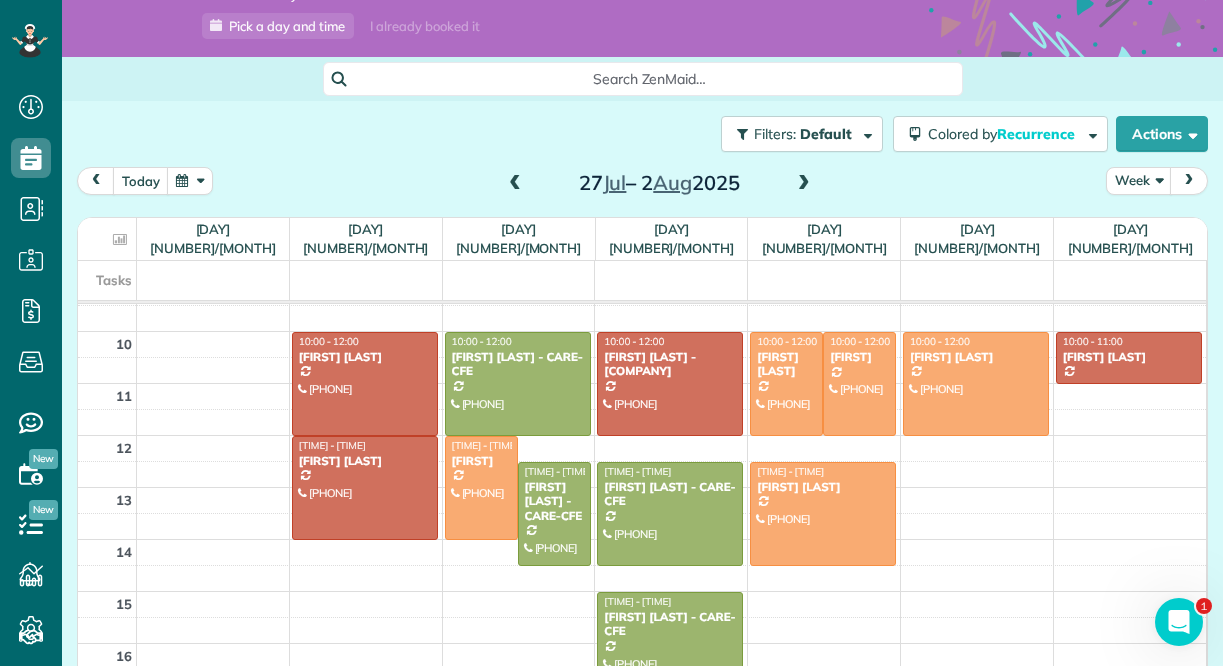 click at bounding box center (804, 184) 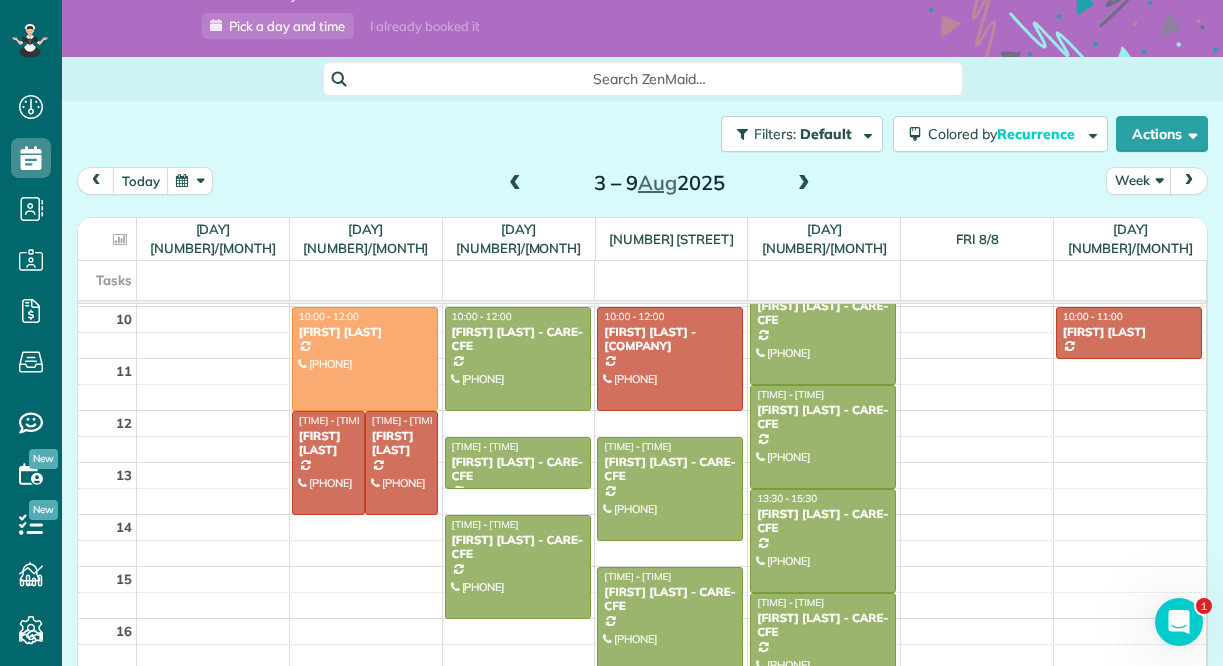 scroll, scrollTop: 558, scrollLeft: 0, axis: vertical 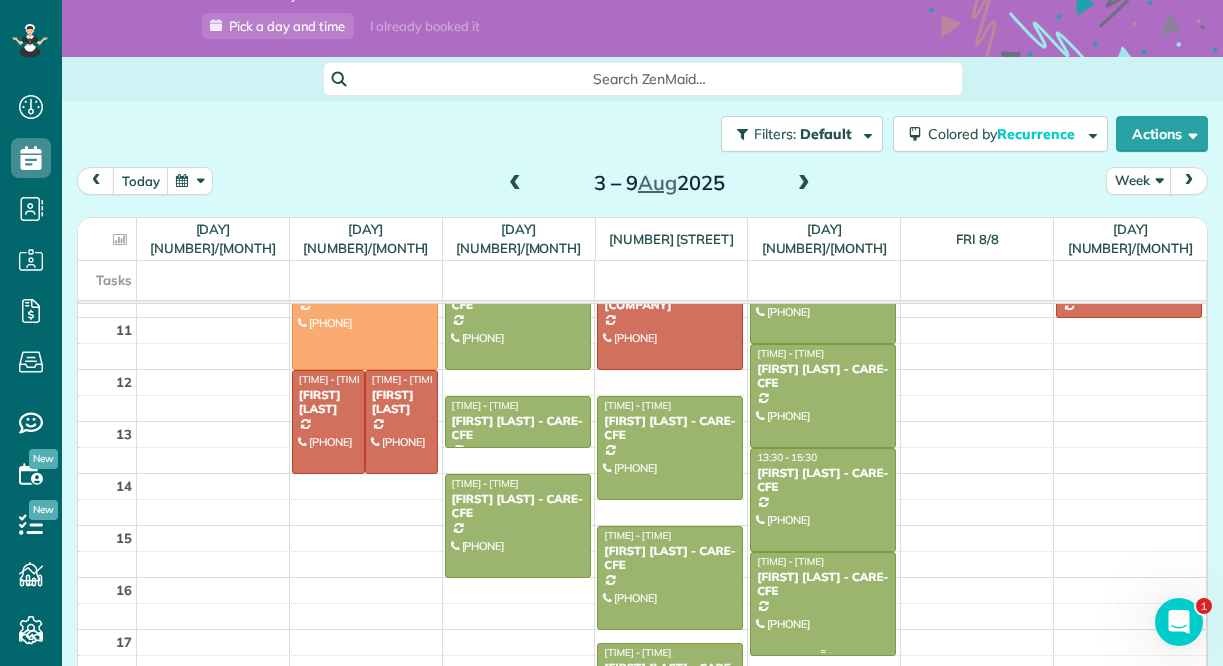 click on "[TIME] - [TIME]" at bounding box center [823, 561] 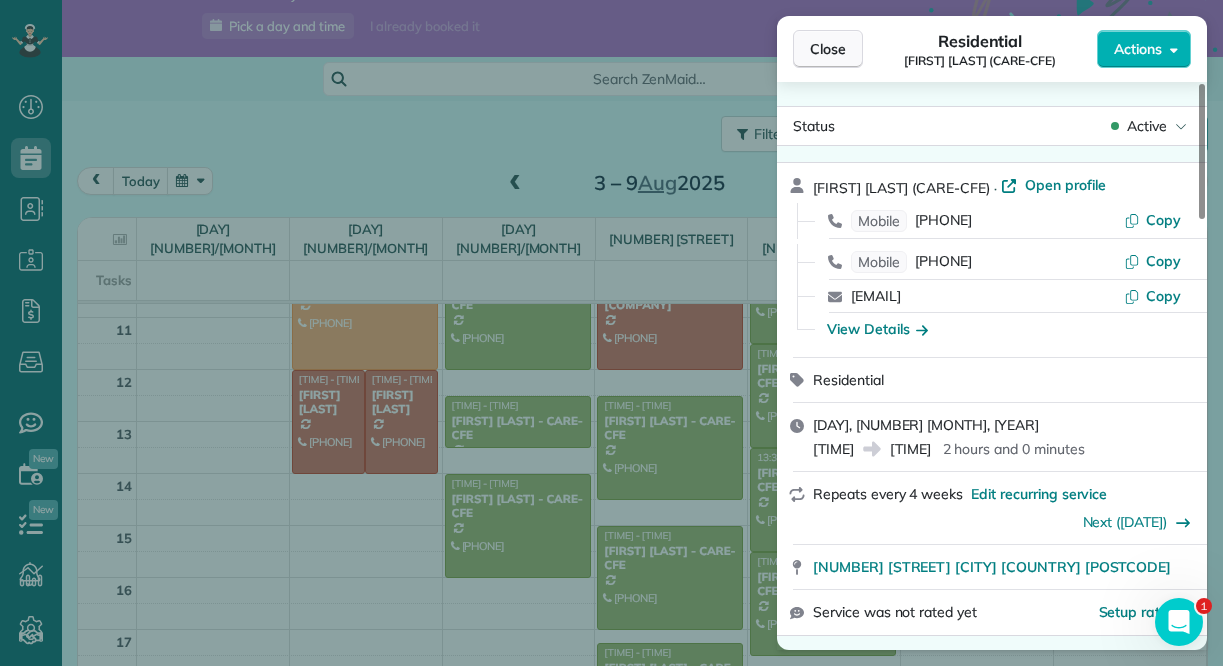 click on "Close" at bounding box center [828, 49] 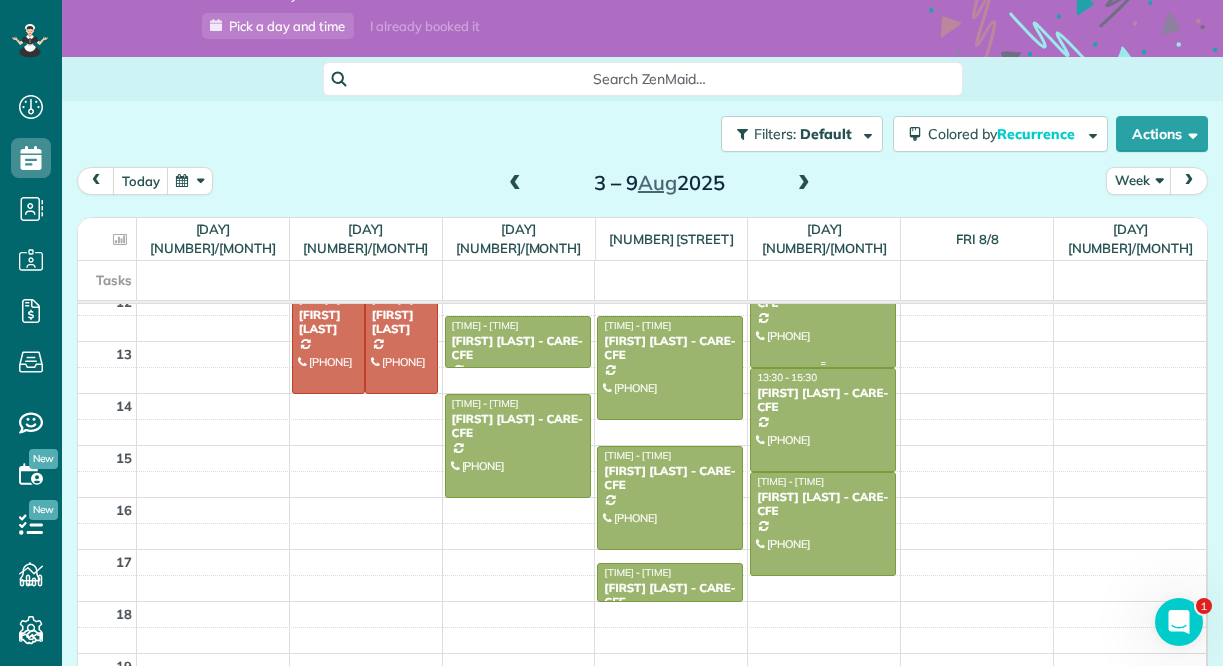 scroll, scrollTop: 646, scrollLeft: 0, axis: vertical 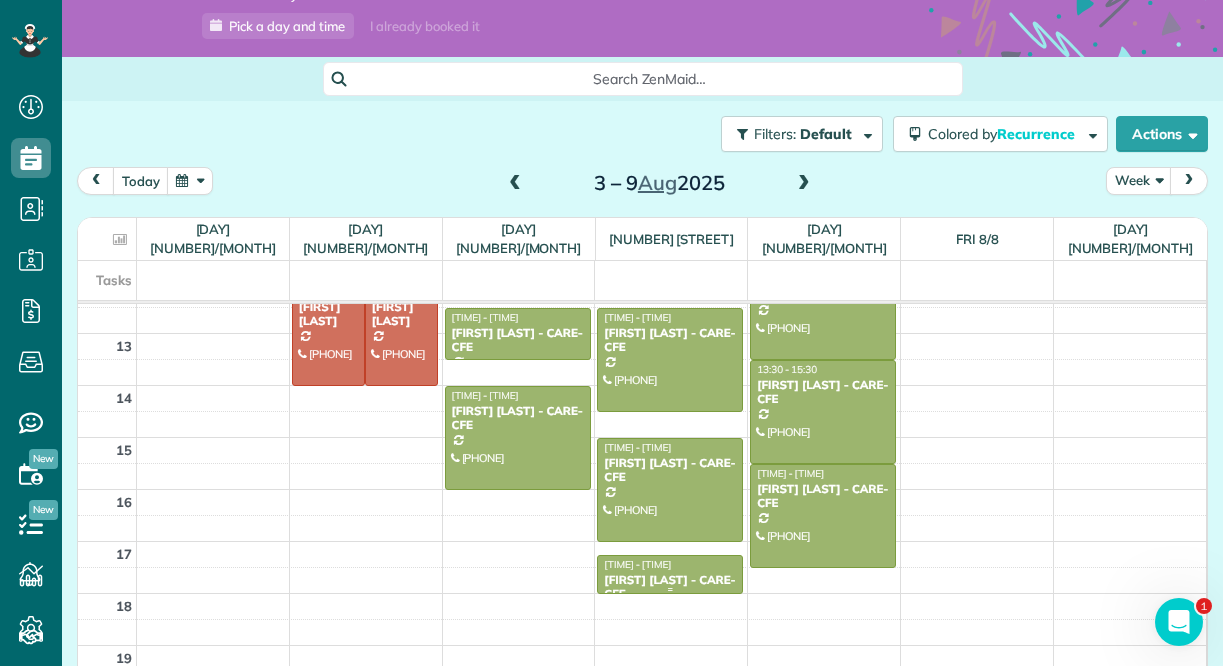 click on "[FIRST] [LAST] - CARE-CFE" at bounding box center [670, 587] 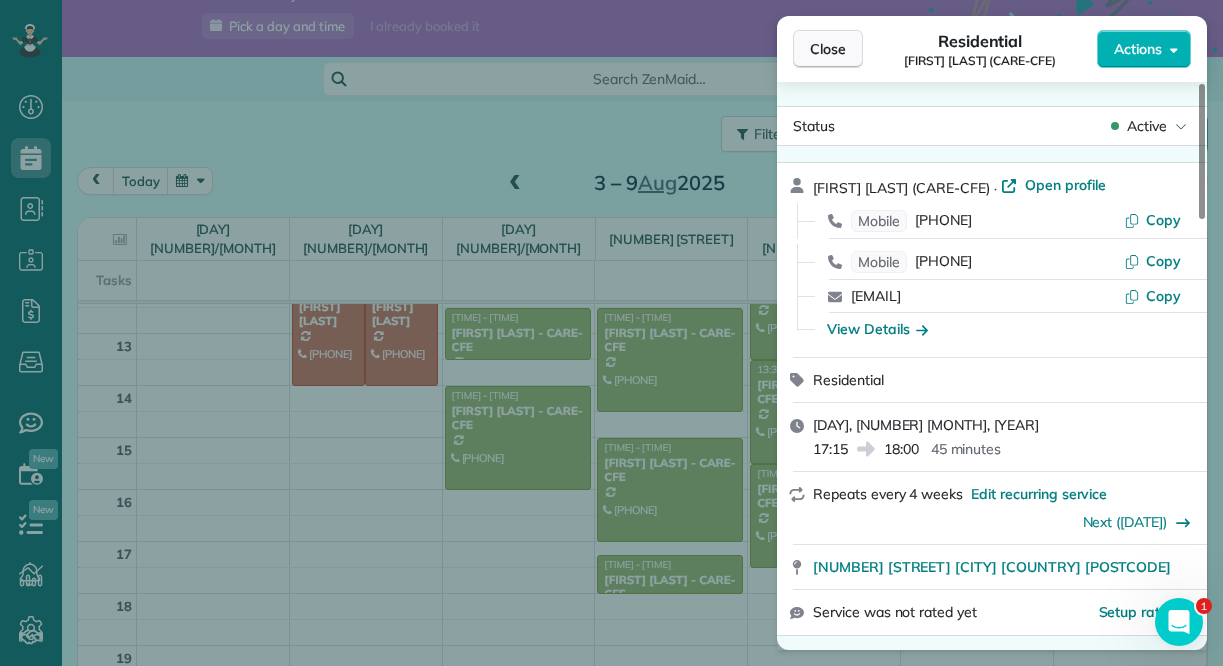 click on "Close" at bounding box center (828, 49) 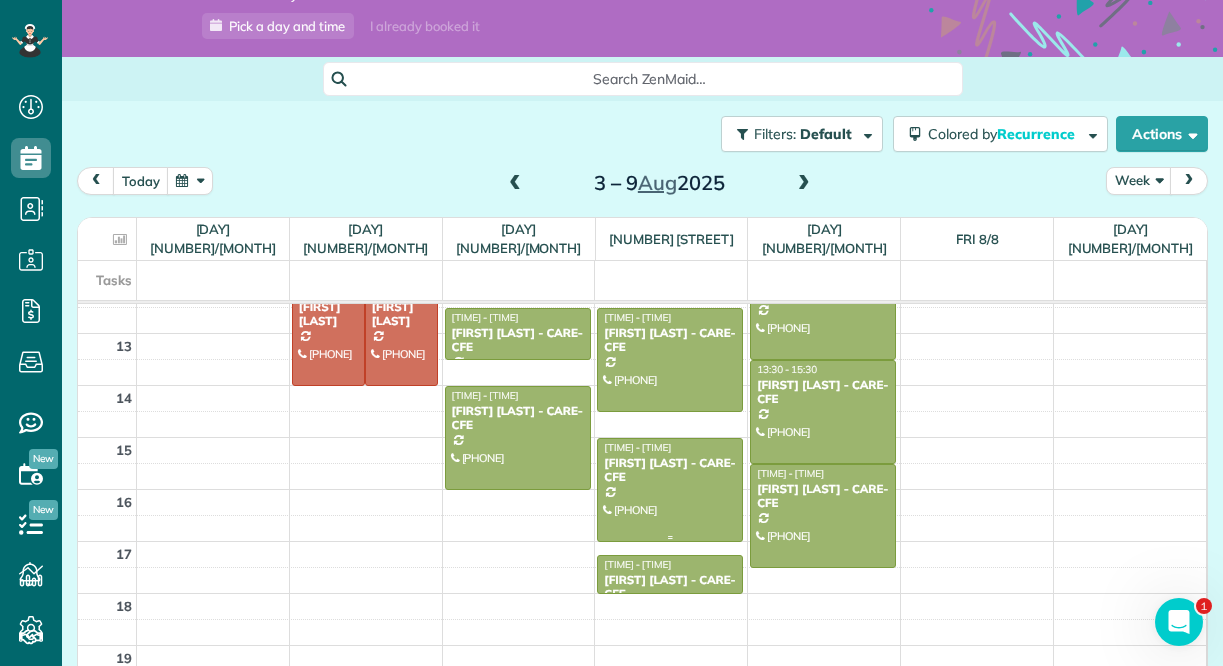 click on "[FIRST] [LAST] - CARE-CFE" at bounding box center (670, 470) 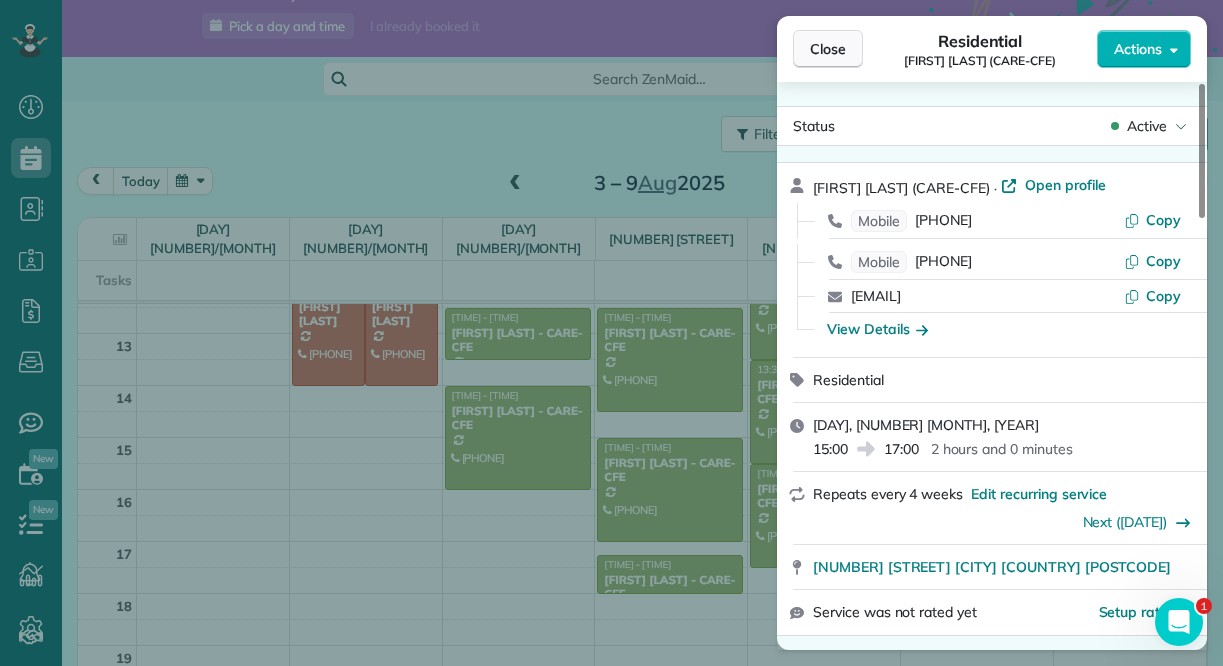 click on "Close" at bounding box center [828, 49] 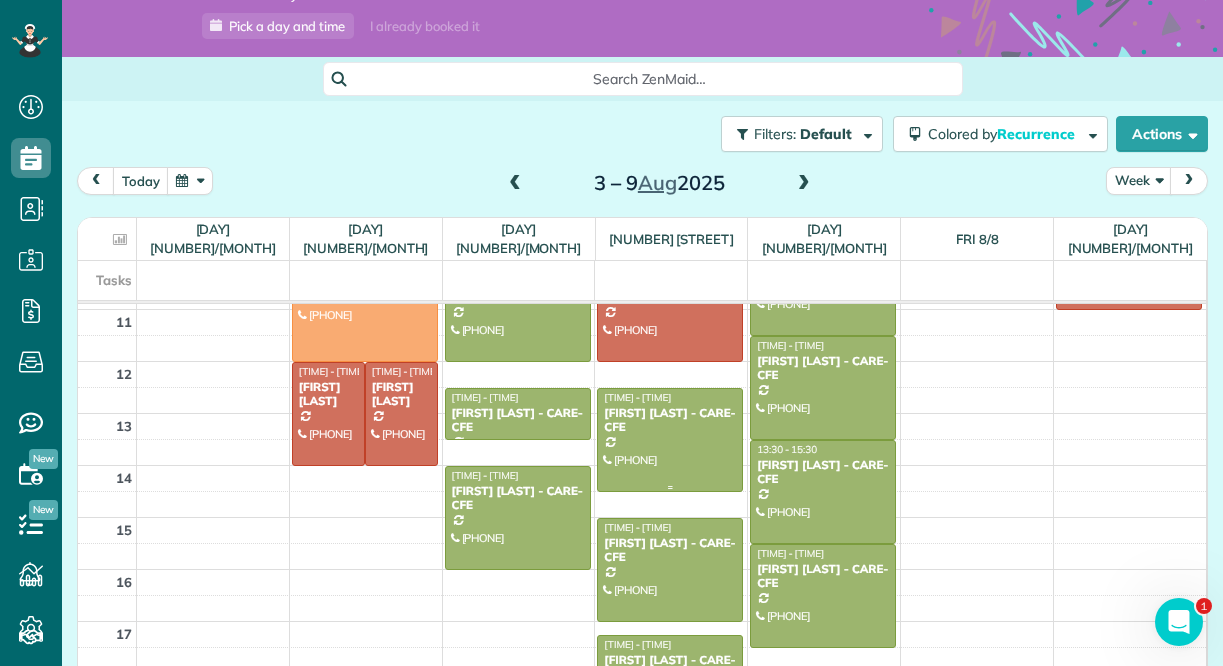 scroll, scrollTop: 563, scrollLeft: 0, axis: vertical 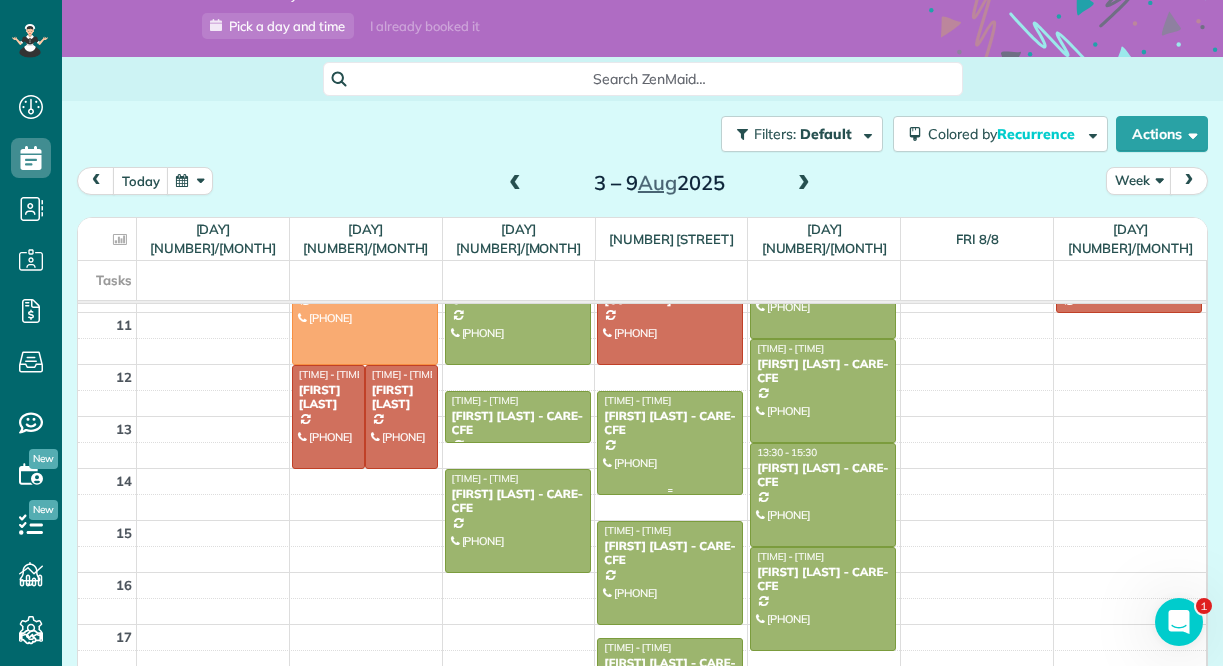 click on "[FIRST] [LAST] - CARE-CFE" at bounding box center [670, 423] 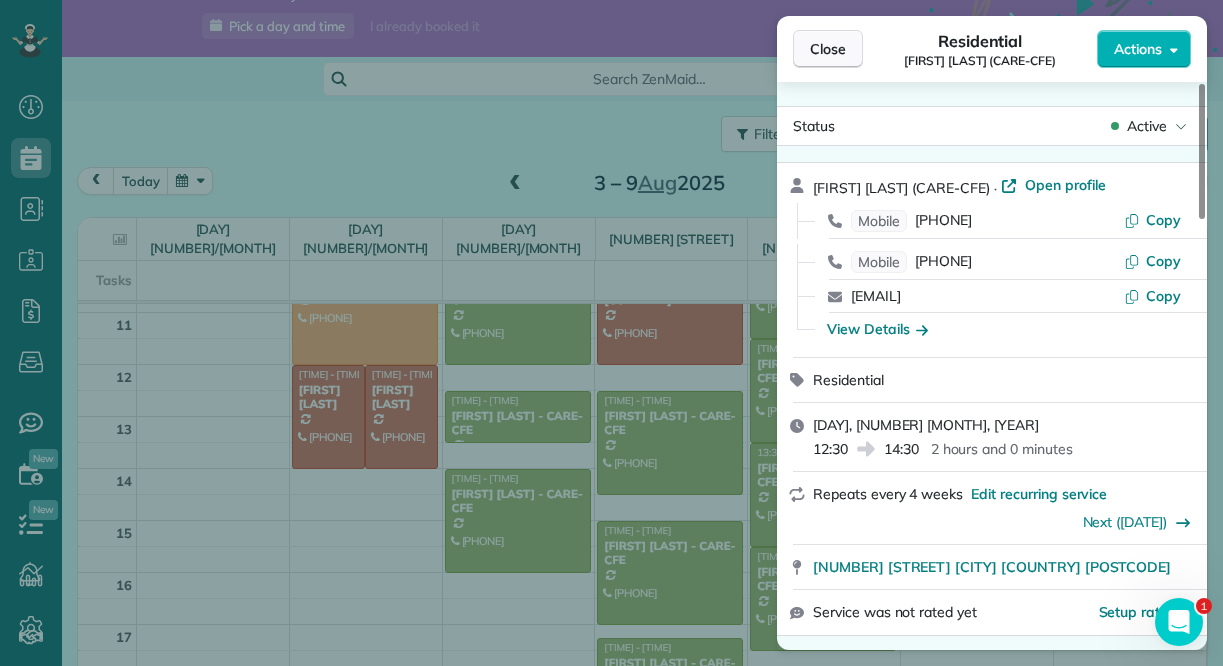 click on "Close" at bounding box center (828, 49) 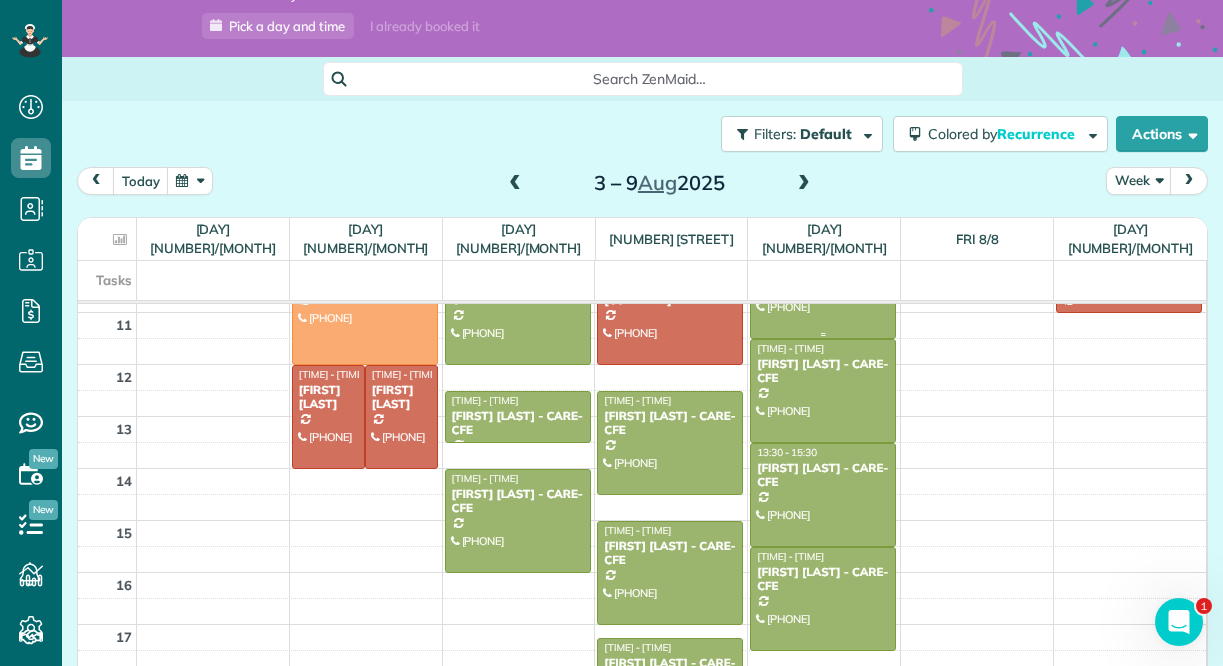 click at bounding box center [823, 287] 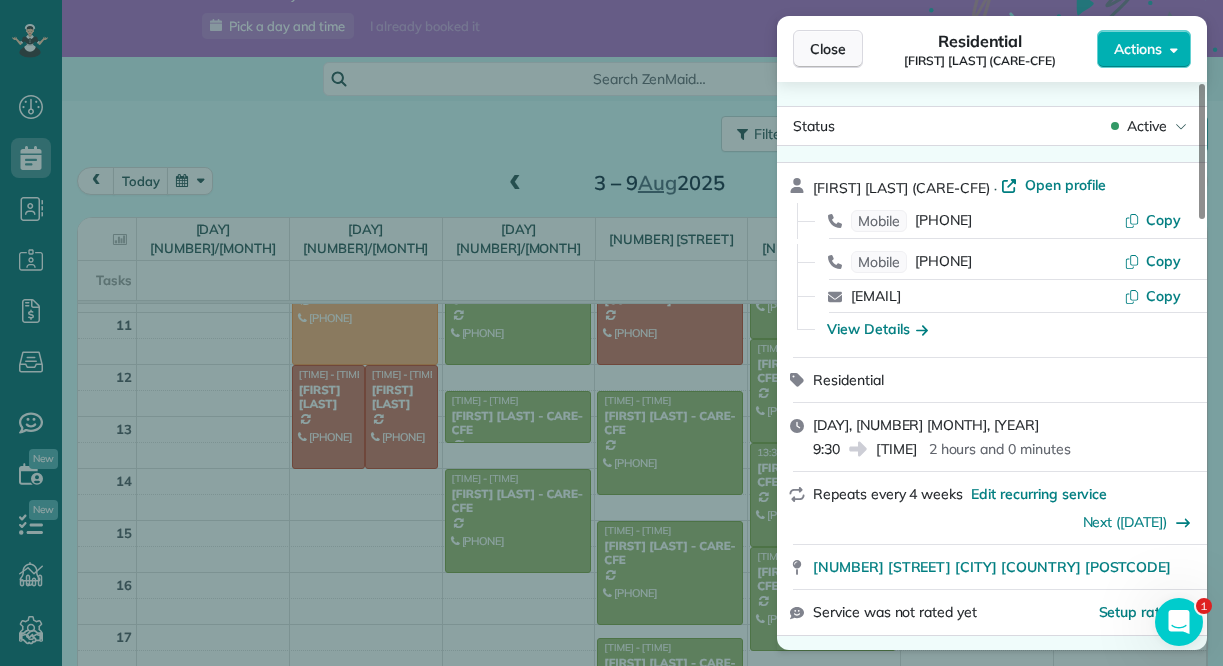 click on "Close" at bounding box center [828, 49] 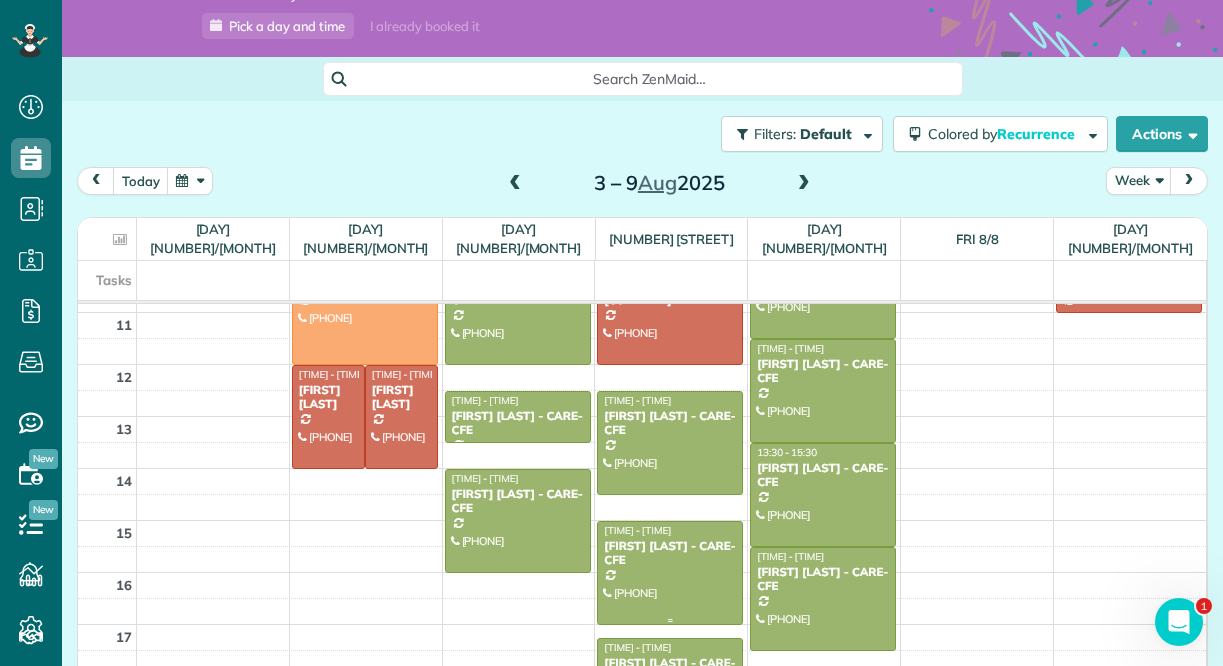 click on "[FIRST] [LAST] - CARE-CFE" at bounding box center (670, 553) 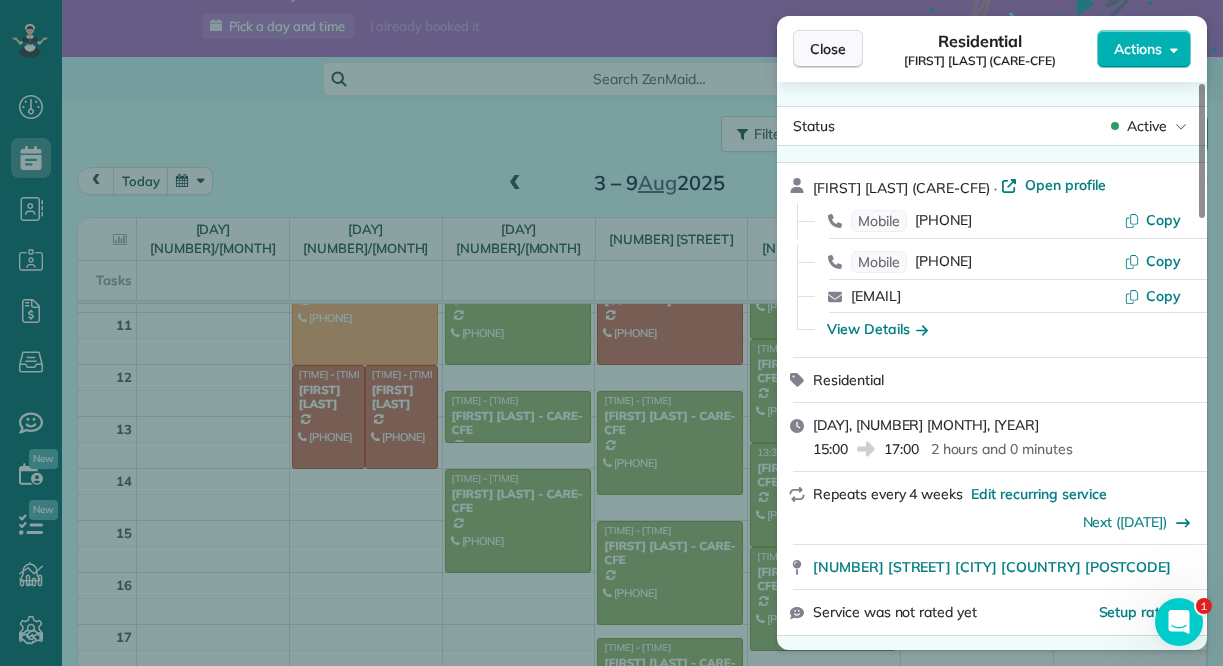 click on "Close" at bounding box center [828, 49] 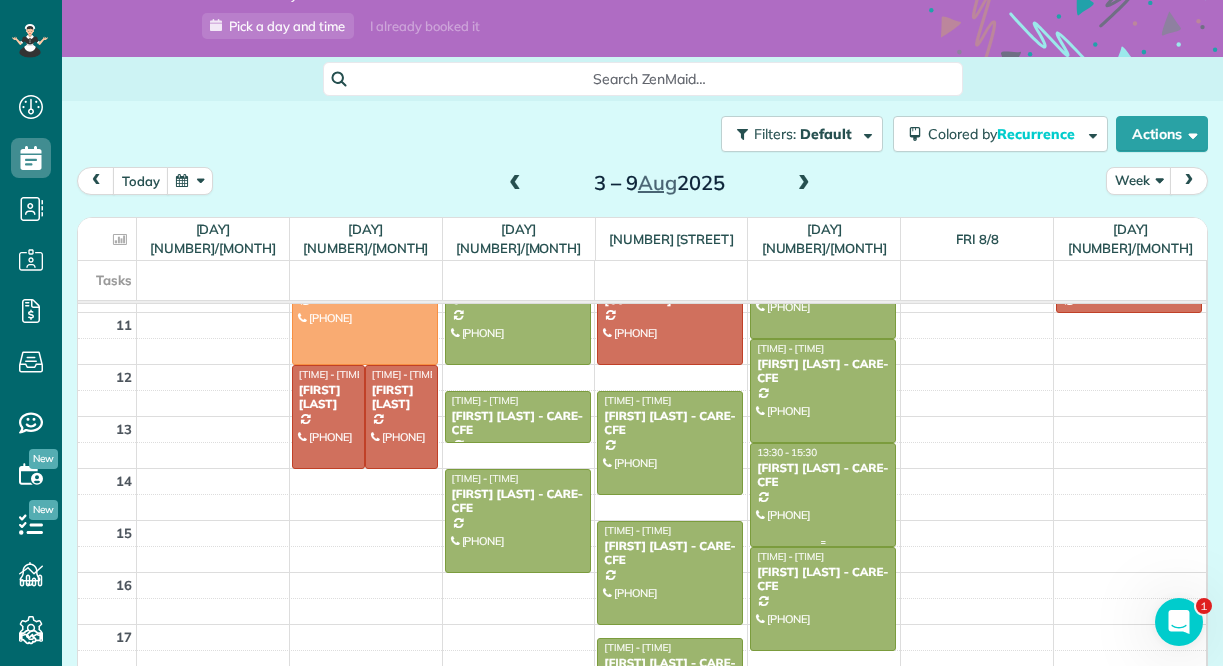 click on "[FIRST] [LAST] - CARE-CFE" at bounding box center (823, 475) 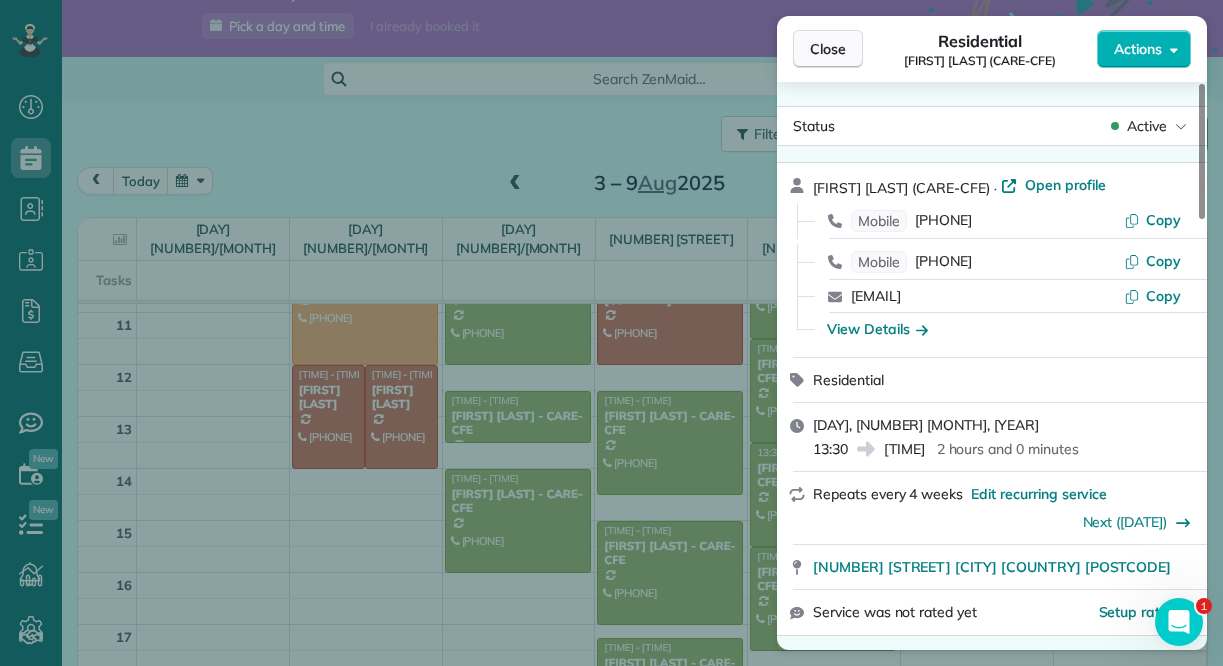click on "Close" at bounding box center (828, 49) 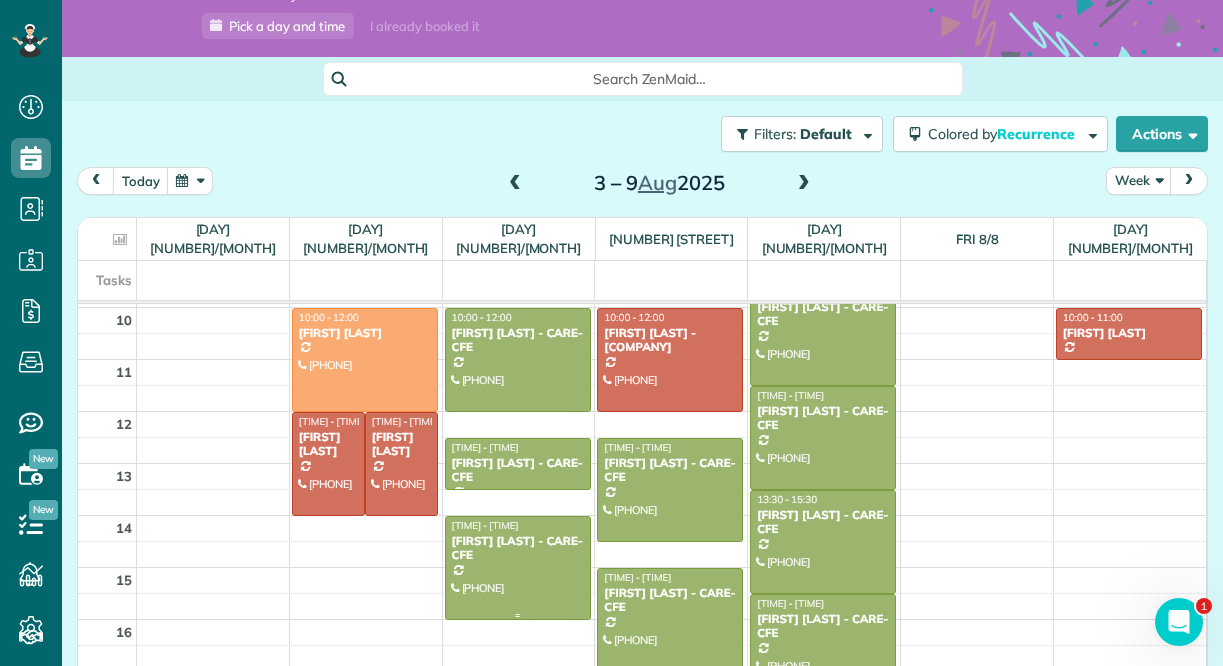 scroll, scrollTop: 505, scrollLeft: 0, axis: vertical 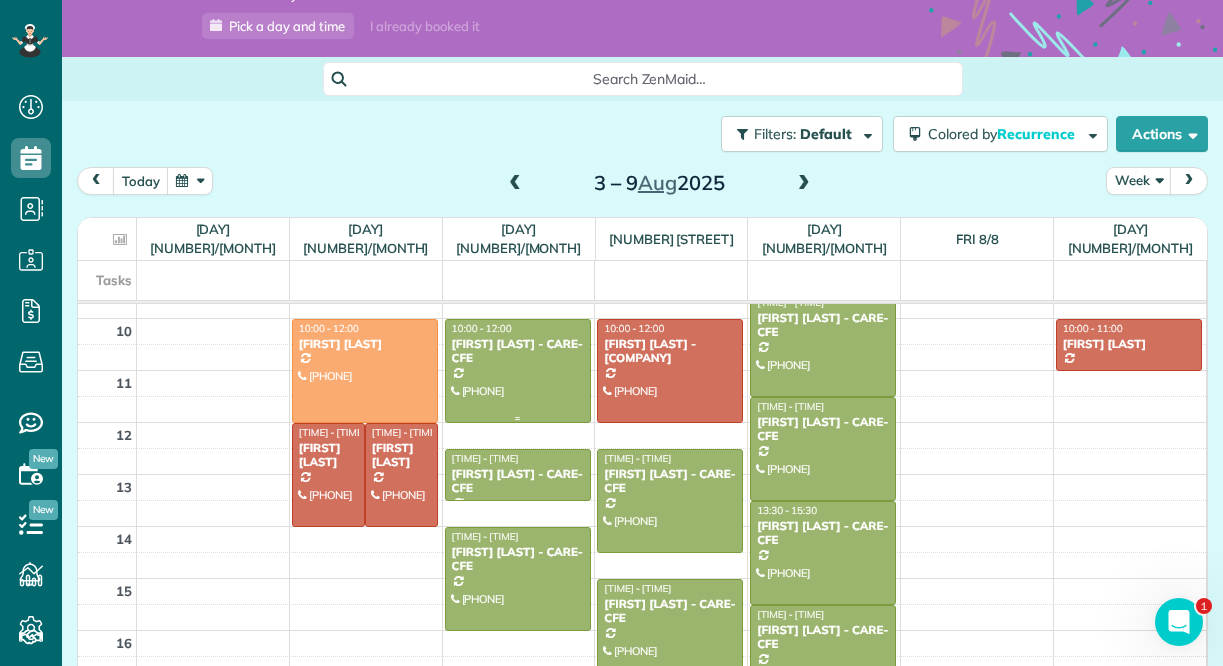 click at bounding box center (518, 371) 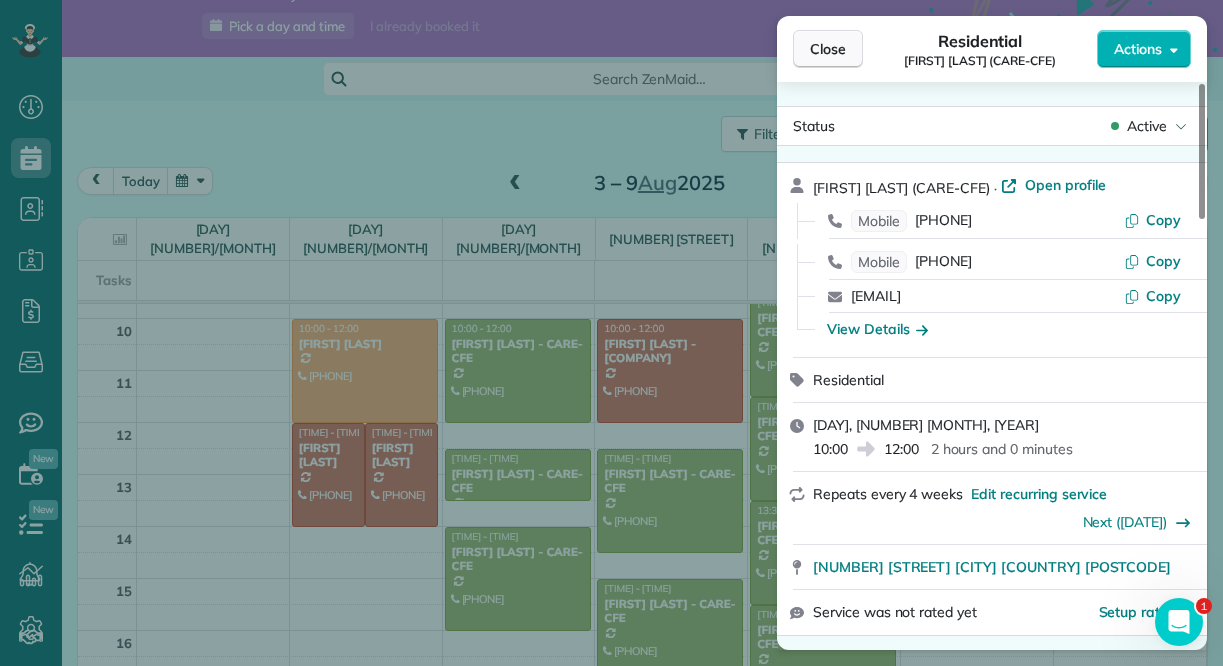 click on "Close" at bounding box center (828, 49) 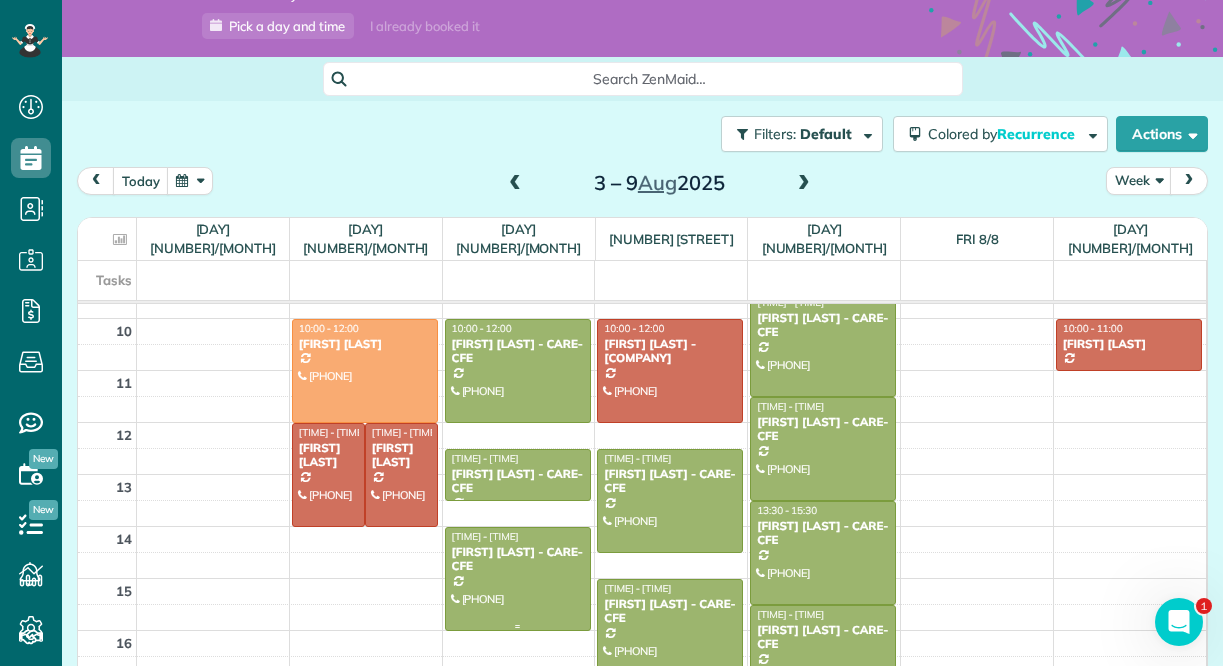 click on "[FIRST] [LAST] - CARE-CFE" at bounding box center [518, 559] 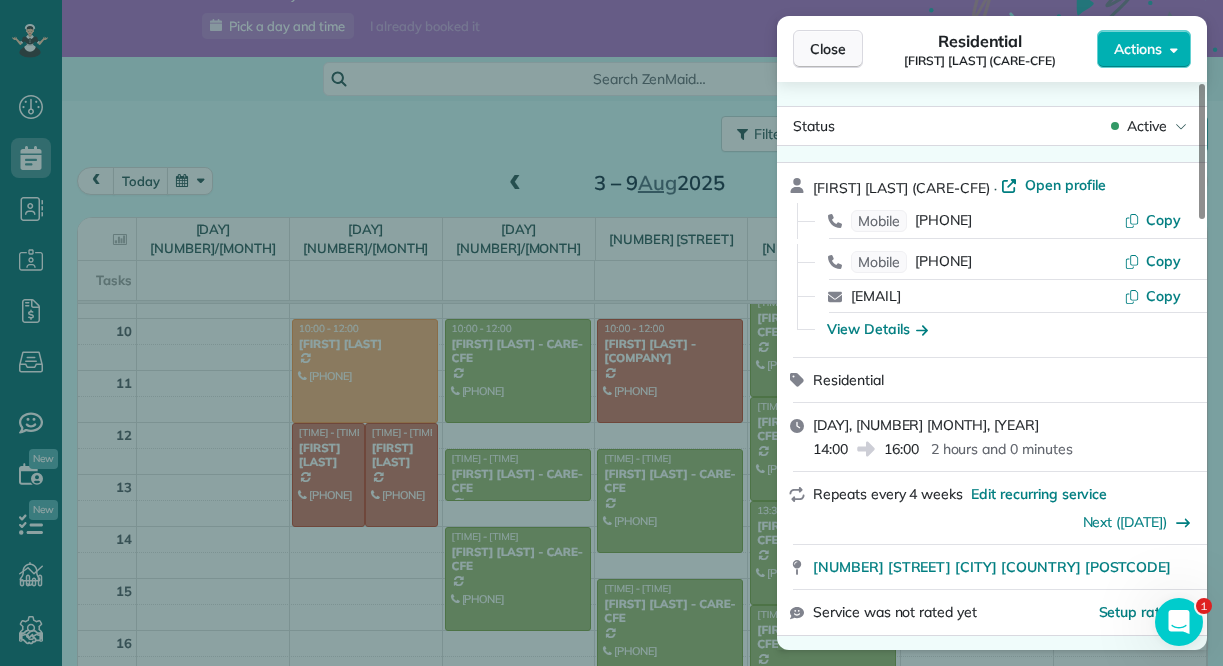 click on "Close" at bounding box center [828, 49] 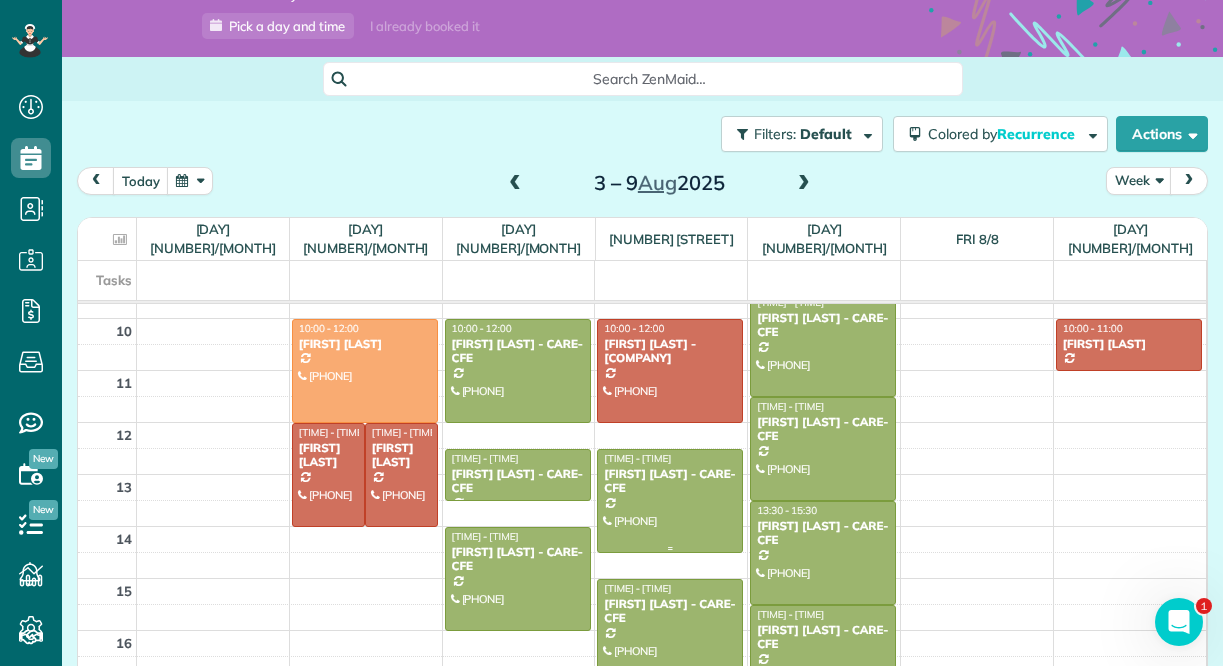 click at bounding box center [670, 501] 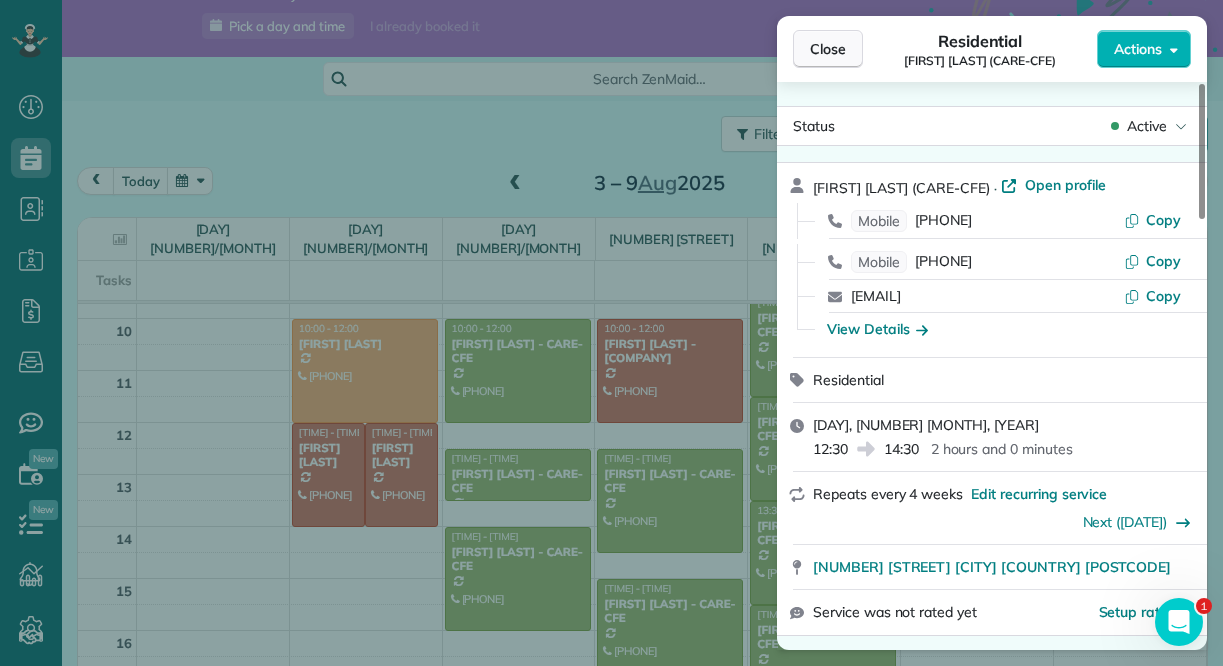 click on "Close" at bounding box center [828, 49] 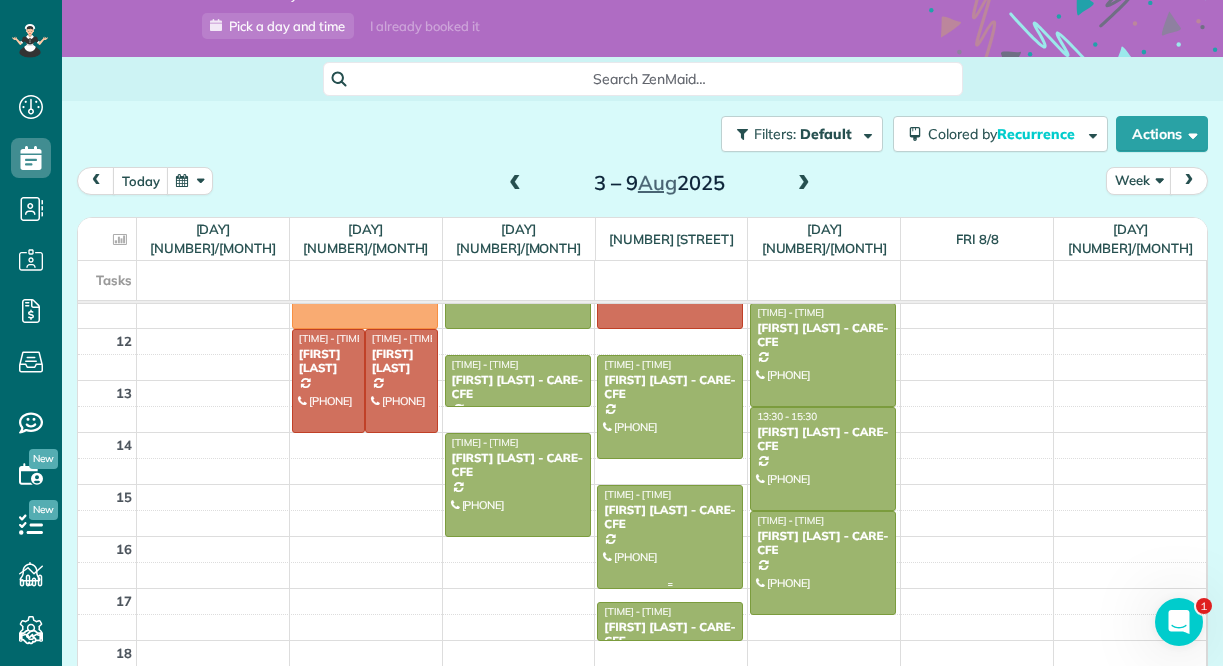 scroll, scrollTop: 602, scrollLeft: 0, axis: vertical 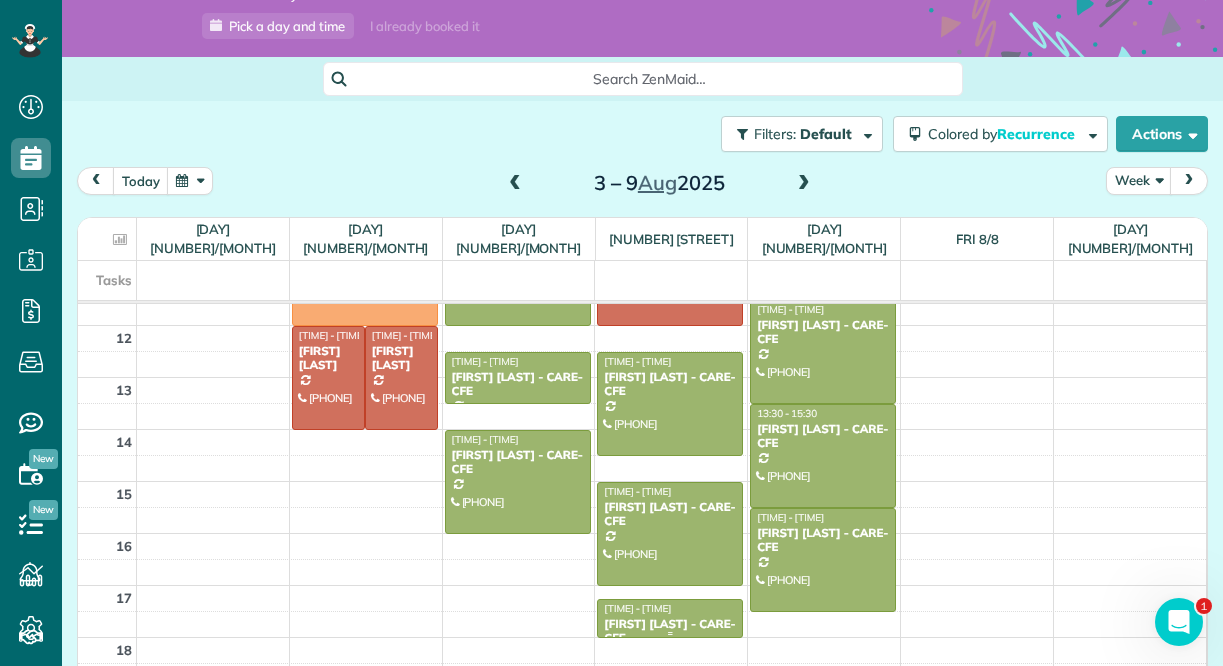 click on "[TIME] - [TIME]" at bounding box center [670, 608] 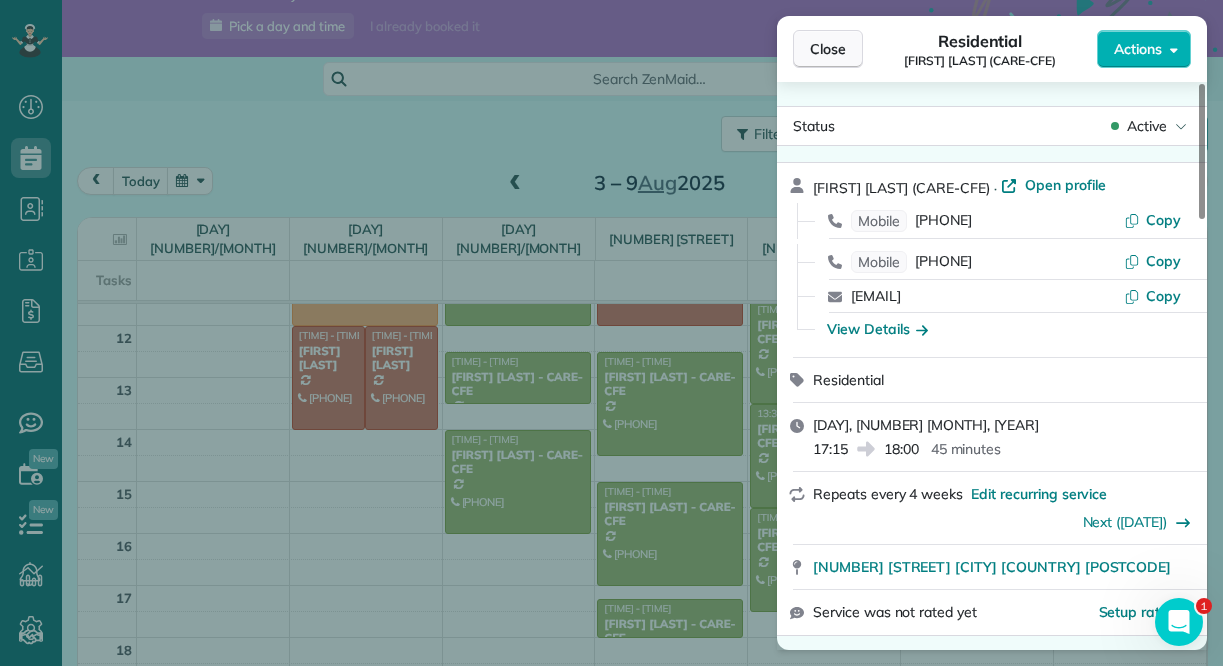 click on "Close" at bounding box center (828, 49) 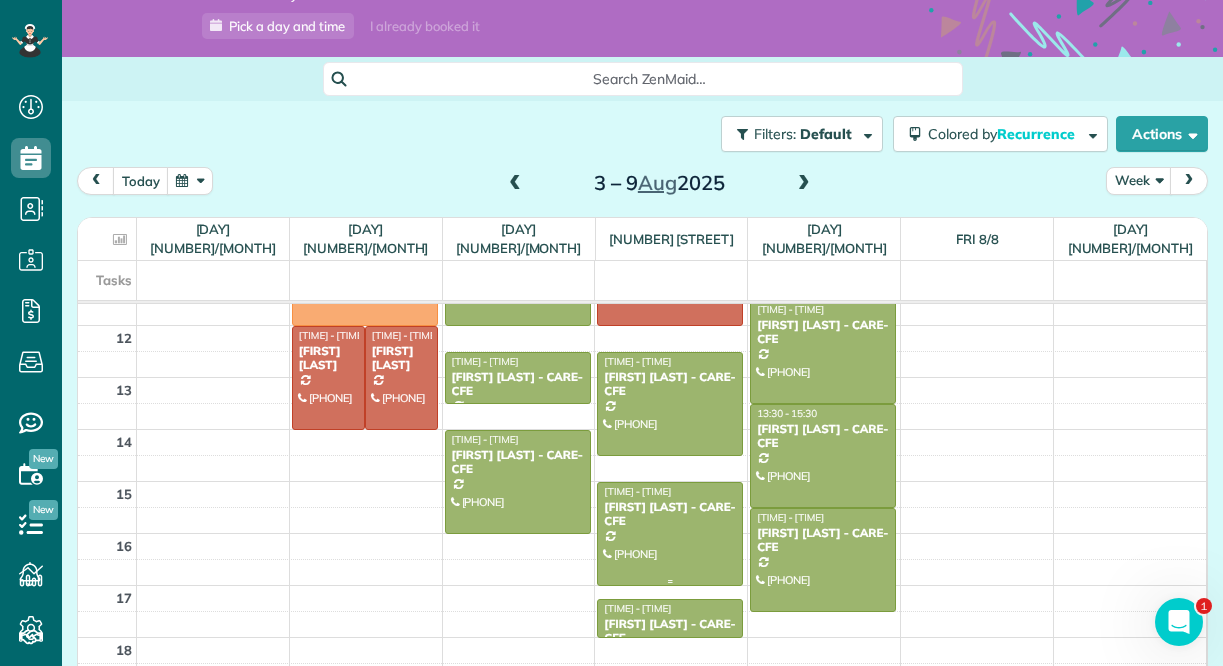 click on "[TIME] - [TIME]" at bounding box center (670, 491) 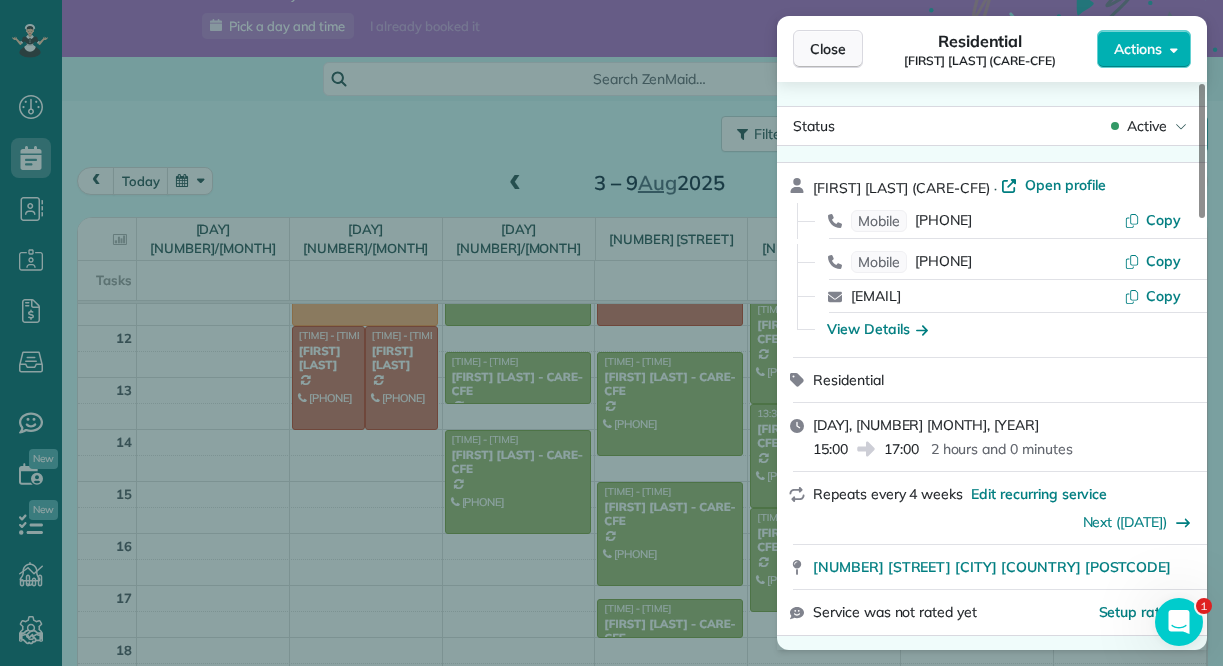 click on "Close" at bounding box center (828, 49) 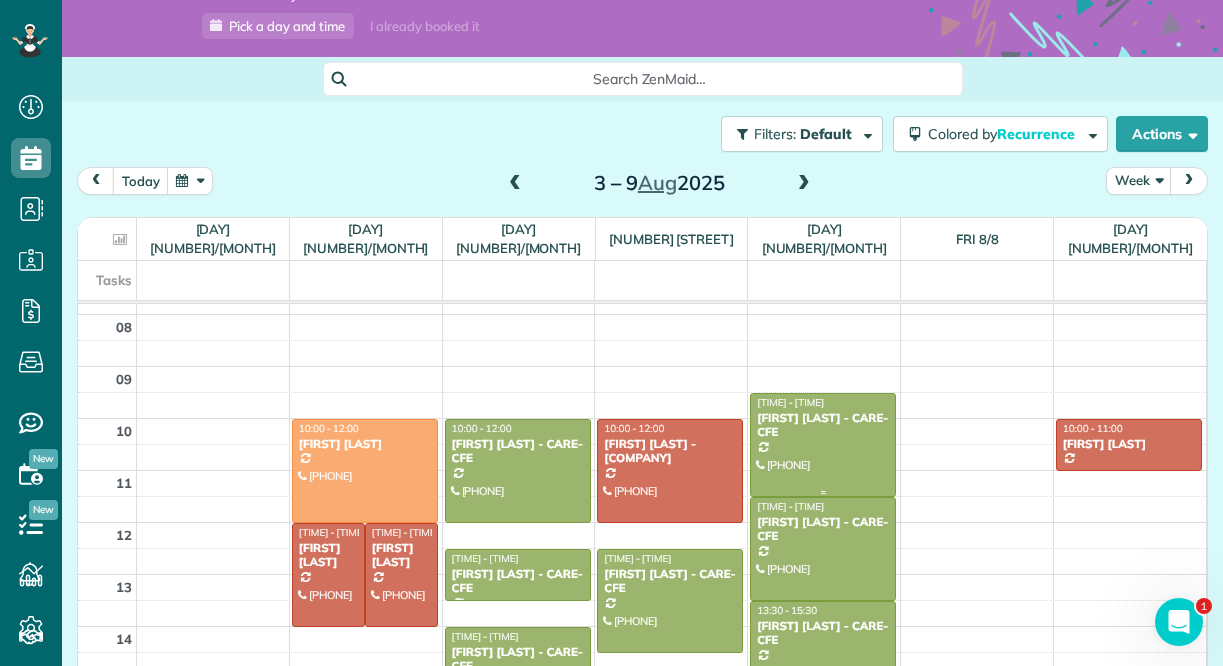 scroll, scrollTop: 404, scrollLeft: 0, axis: vertical 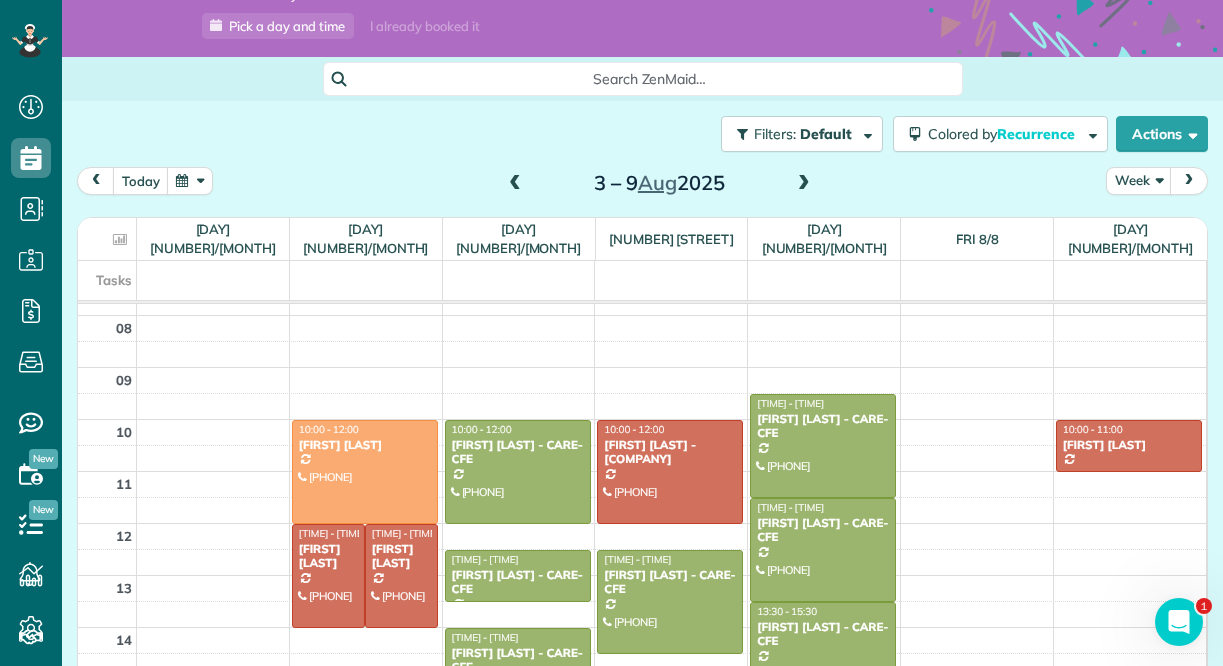 click at bounding box center [515, 184] 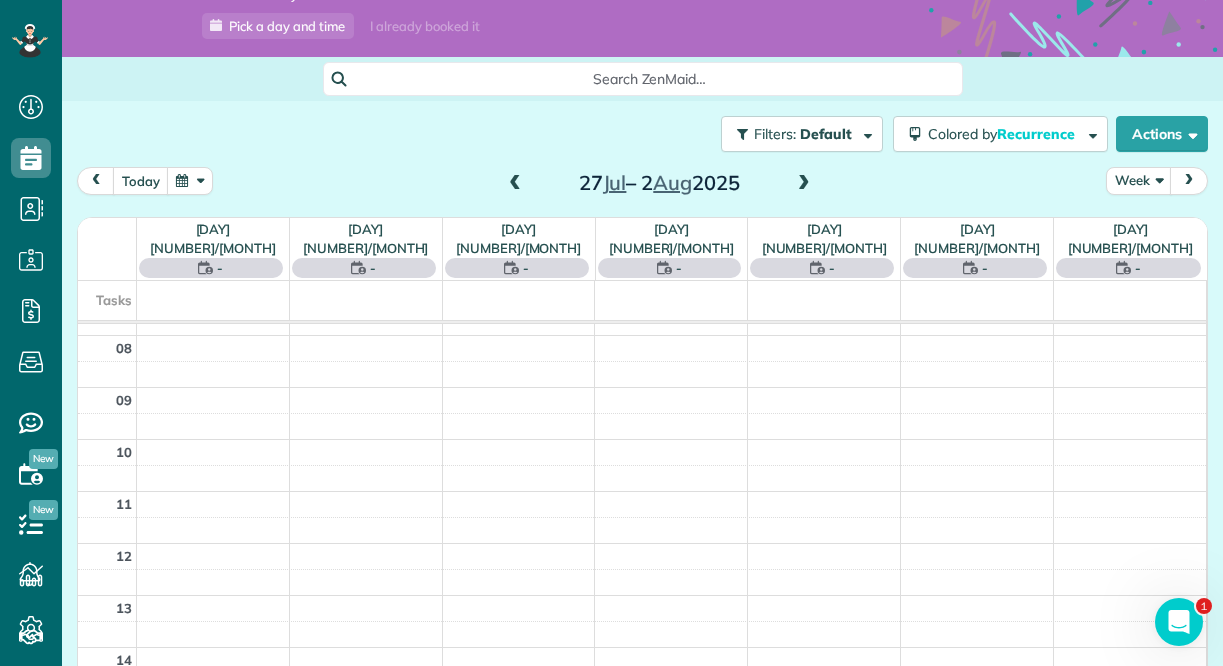 scroll, scrollTop: 365, scrollLeft: 0, axis: vertical 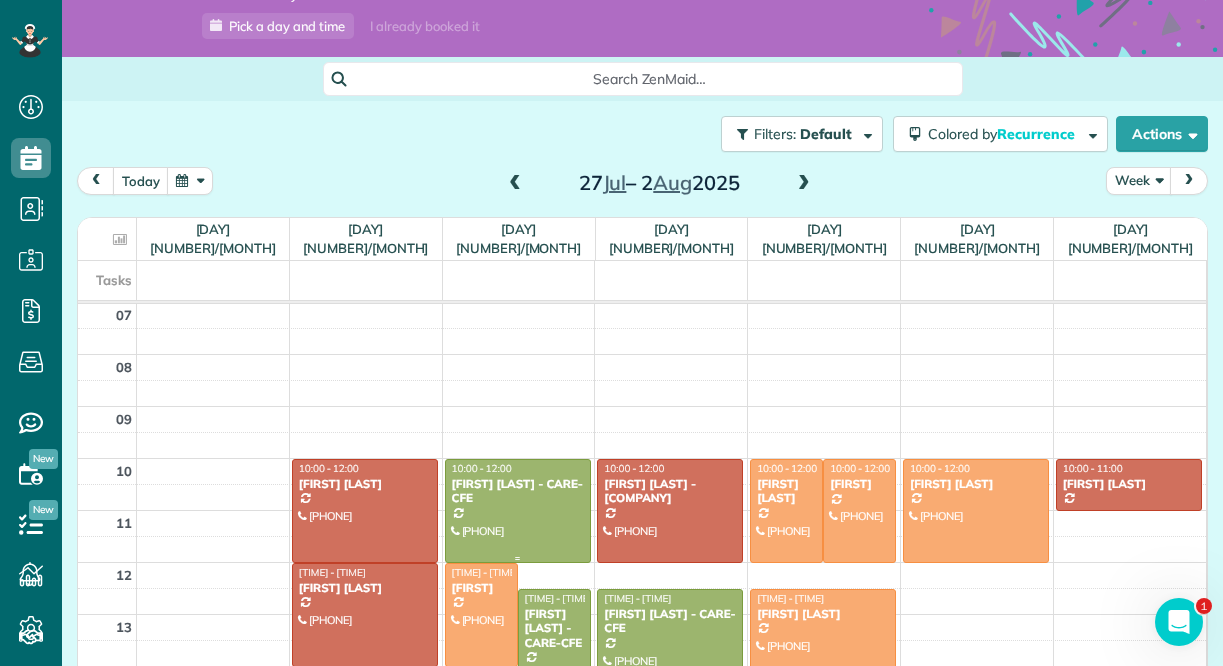 click on "[FIRST] [LAST] - CARE-CFE" at bounding box center [518, 491] 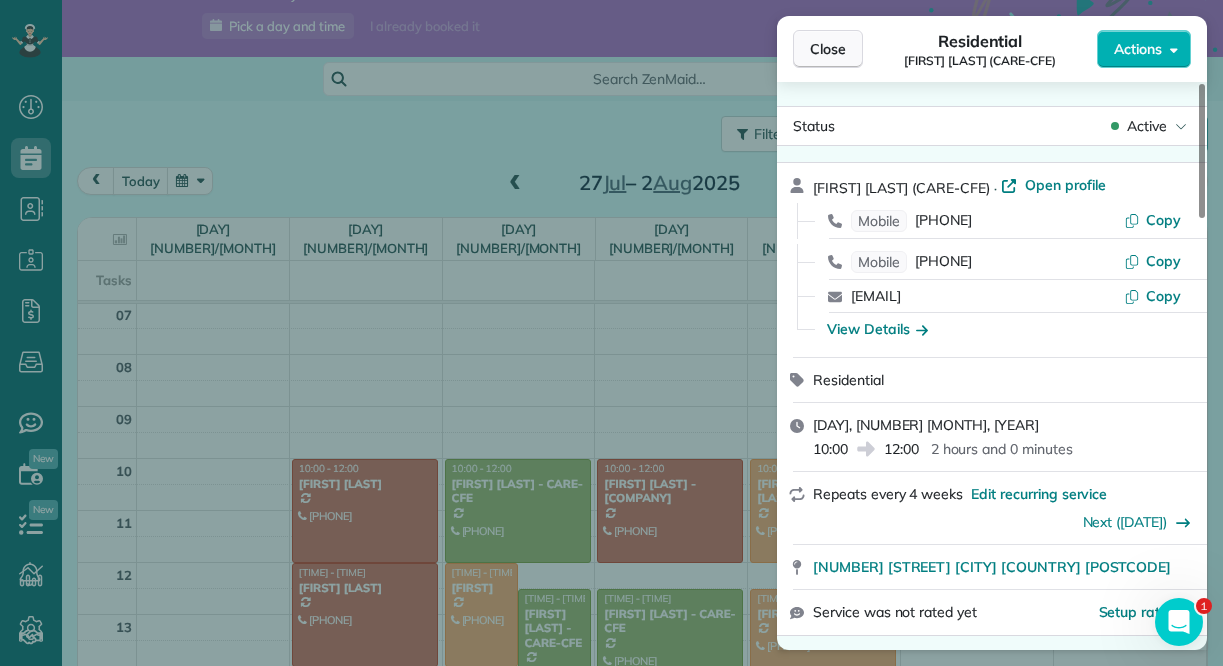 click on "Close" at bounding box center [828, 49] 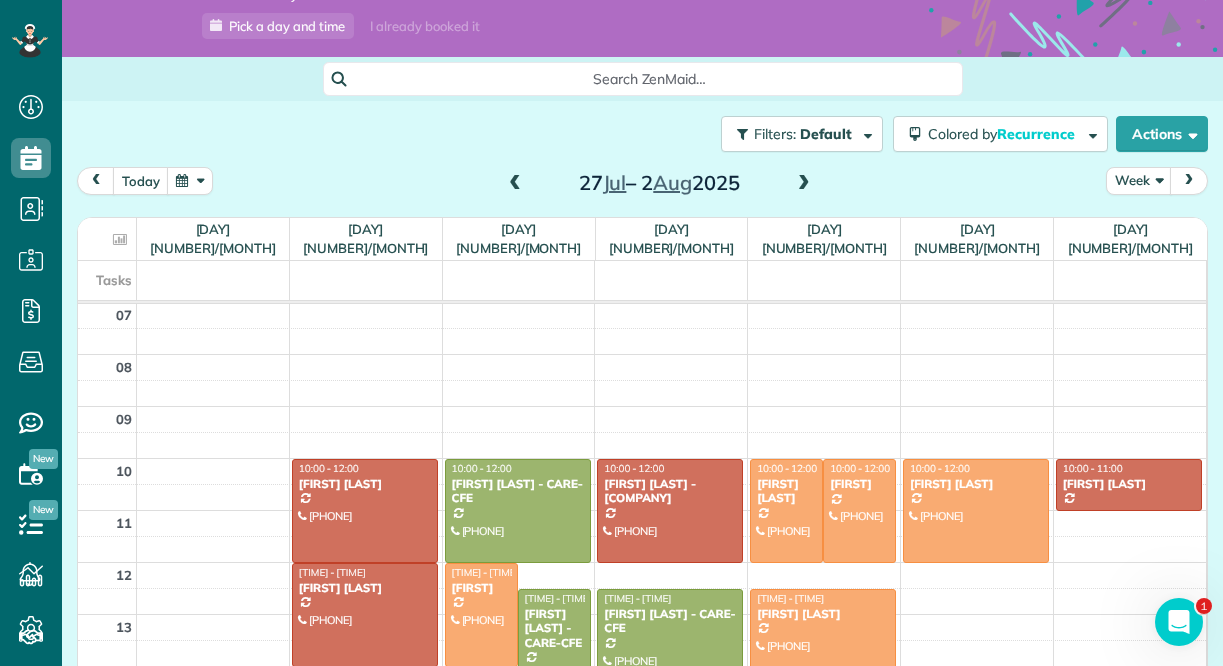 scroll, scrollTop: 478, scrollLeft: 0, axis: vertical 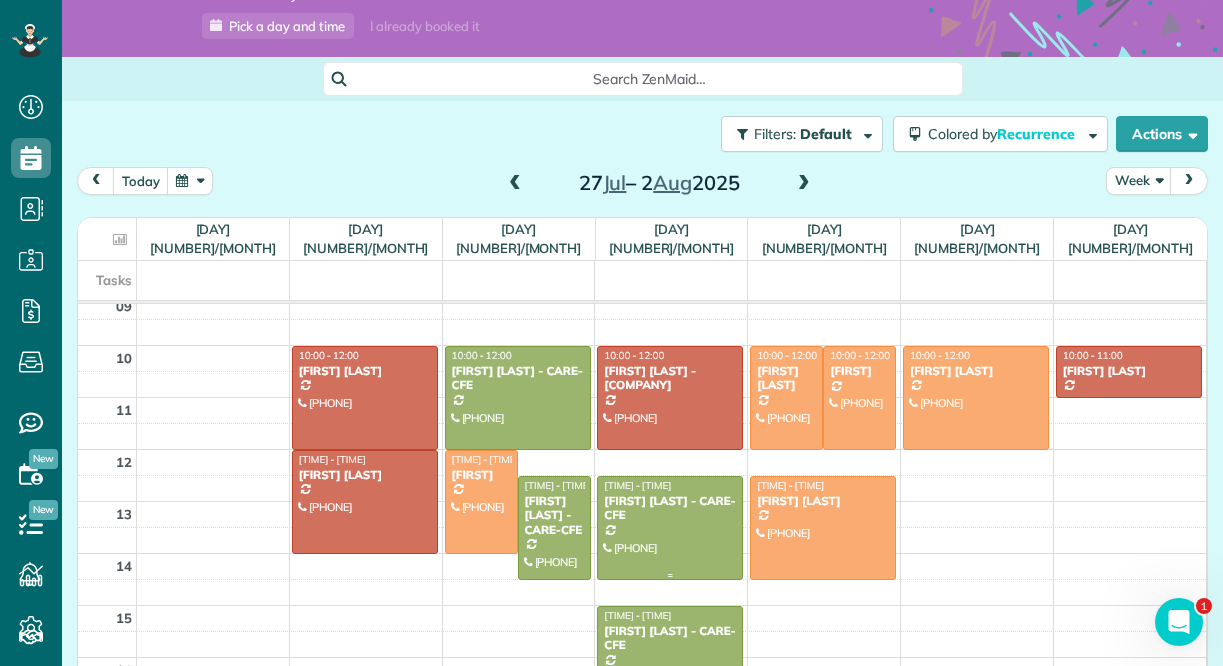 click on "[FIRST] [LAST] - CARE-CFE" at bounding box center [670, 508] 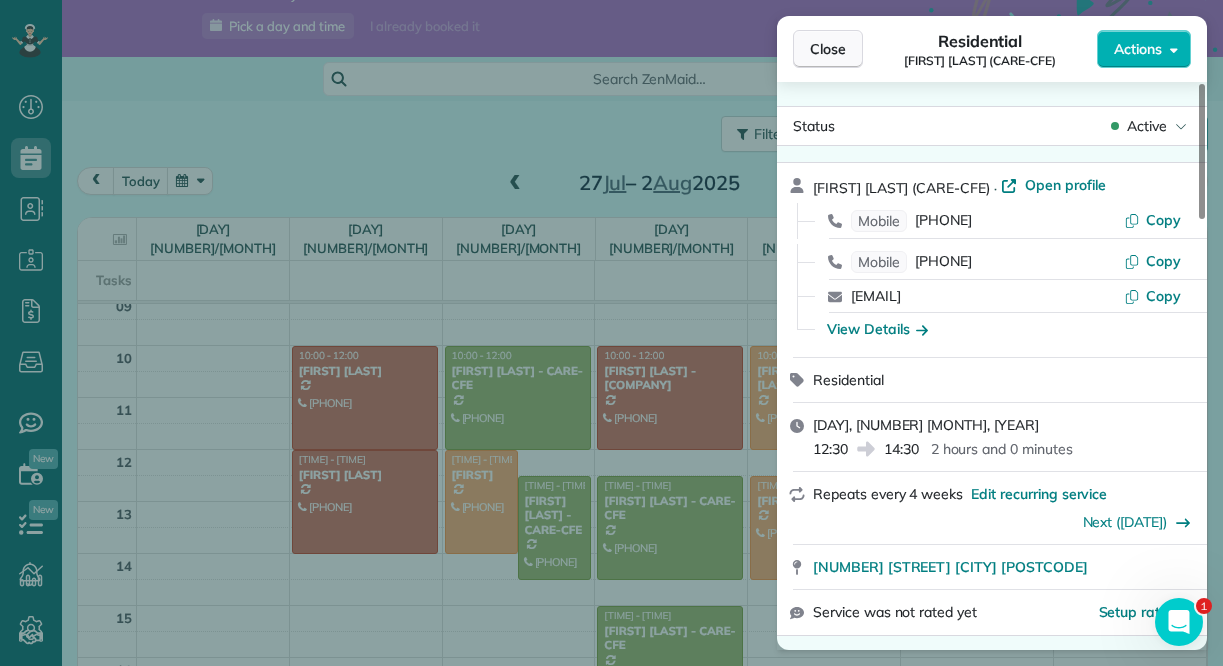 click on "Close" at bounding box center [828, 49] 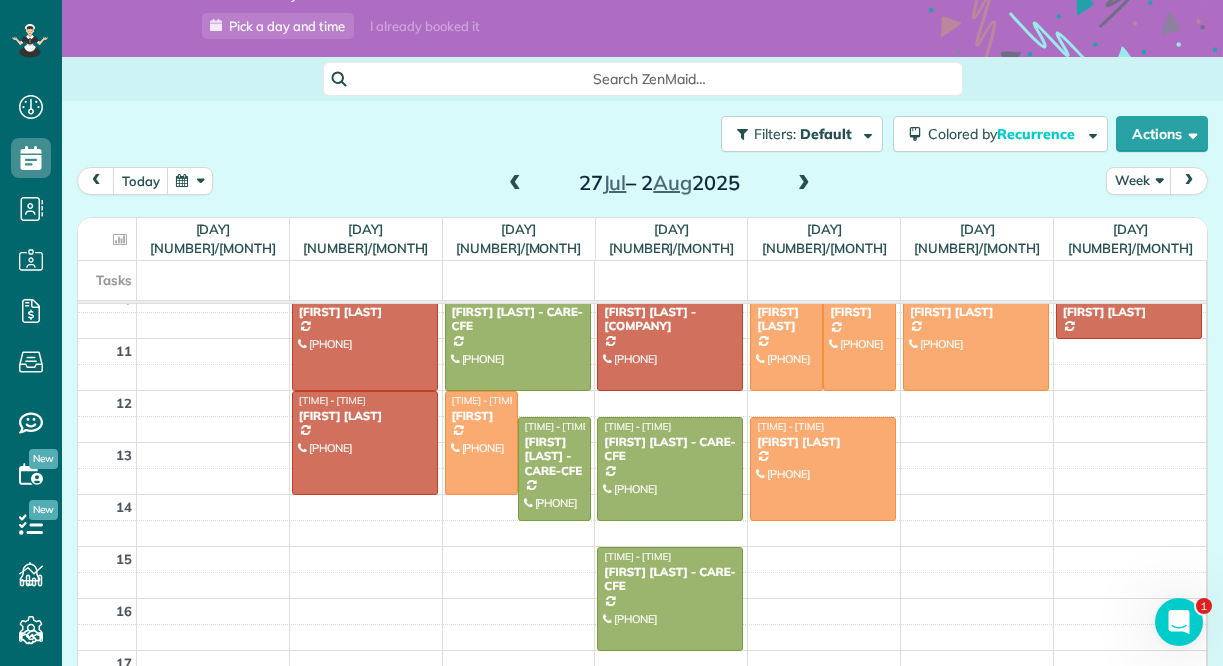 scroll, scrollTop: 535, scrollLeft: 0, axis: vertical 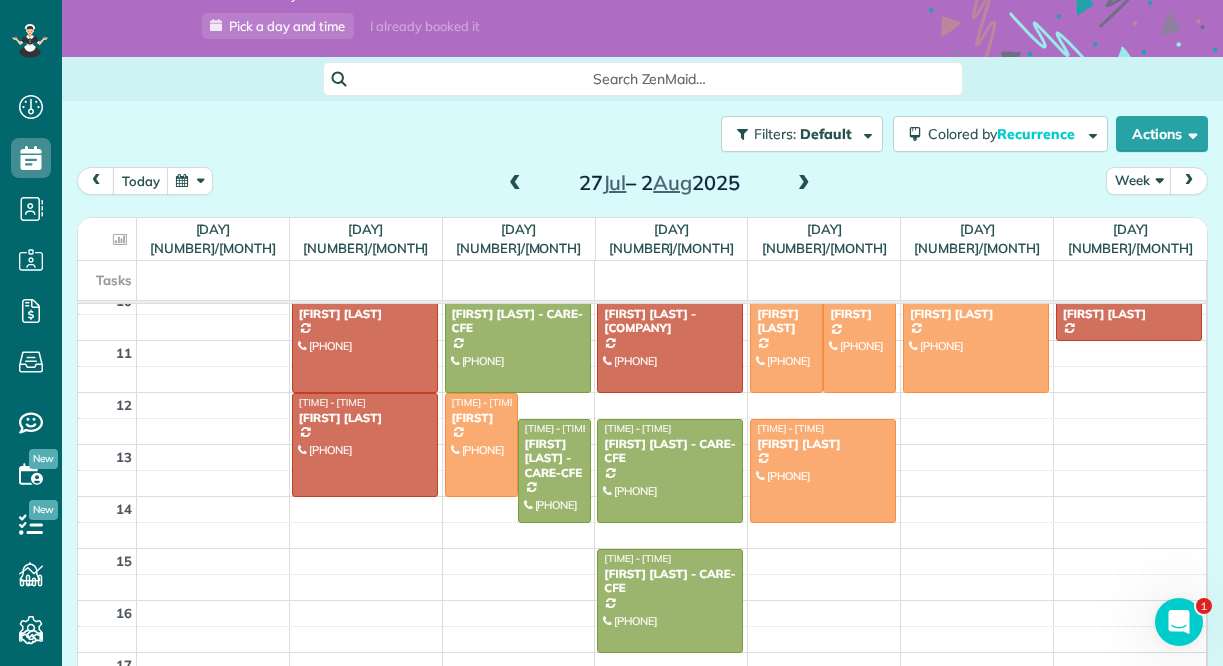 click at bounding box center (804, 184) 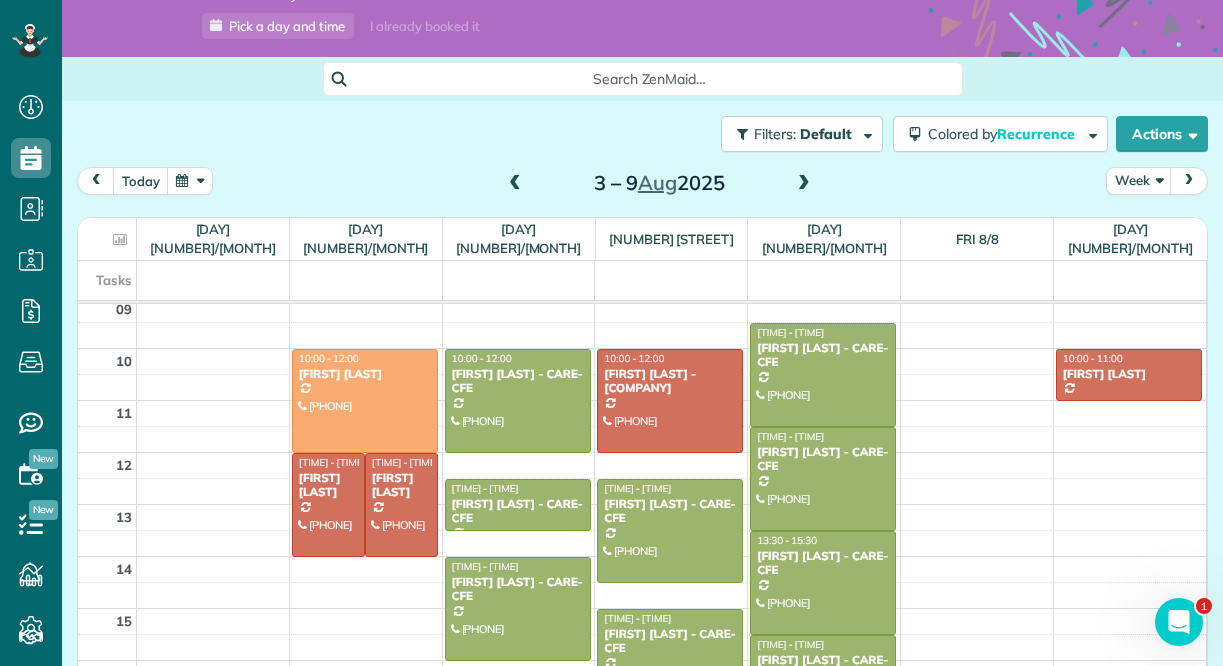 scroll, scrollTop: 483, scrollLeft: 0, axis: vertical 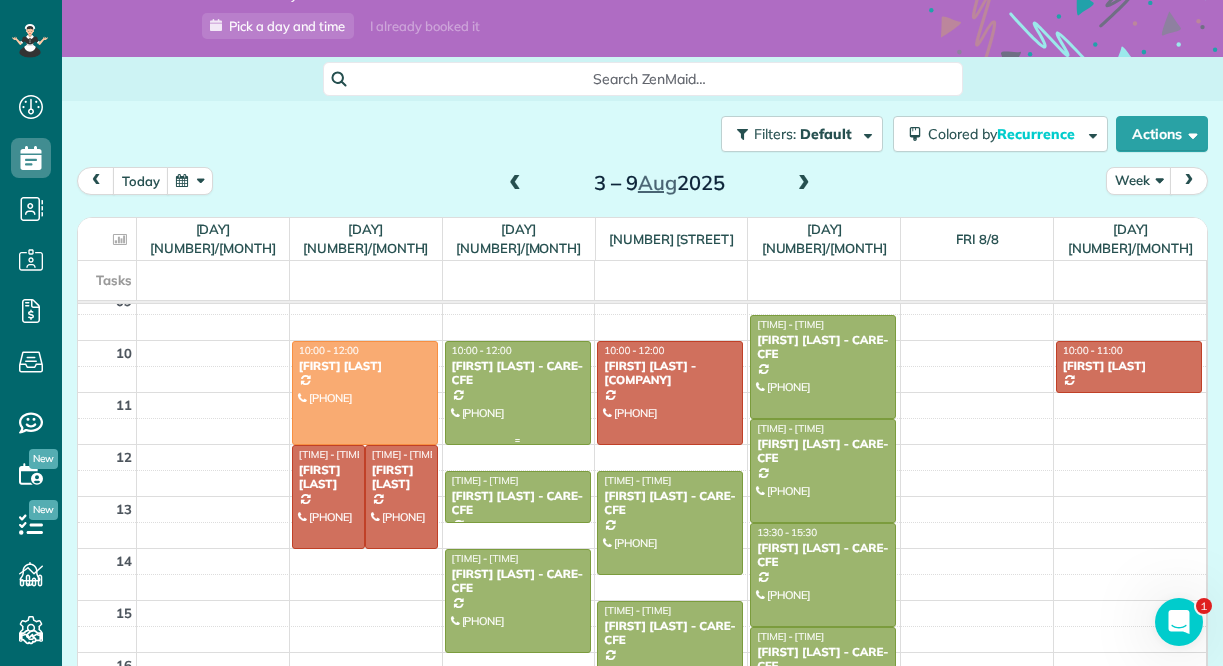 click on "[FIRST] [LAST] - CARE-CFE" at bounding box center [518, 373] 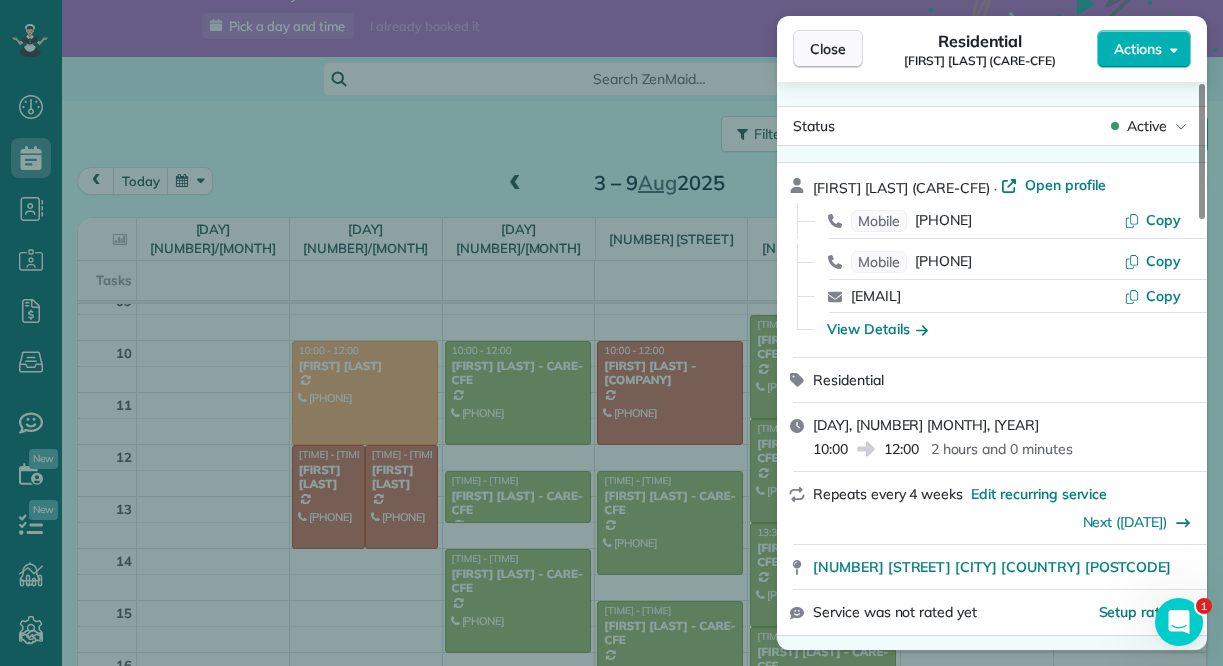 click on "Close" at bounding box center (828, 49) 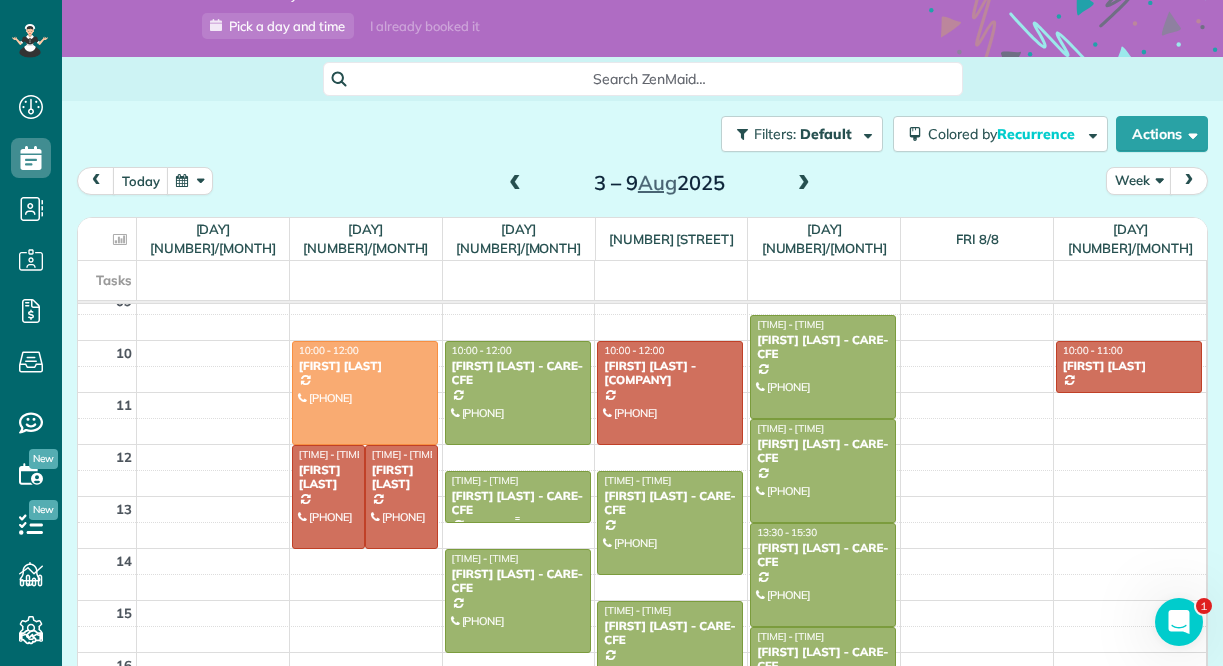 click on "[FIRST] [LAST] - CARE-CFE" at bounding box center [518, 503] 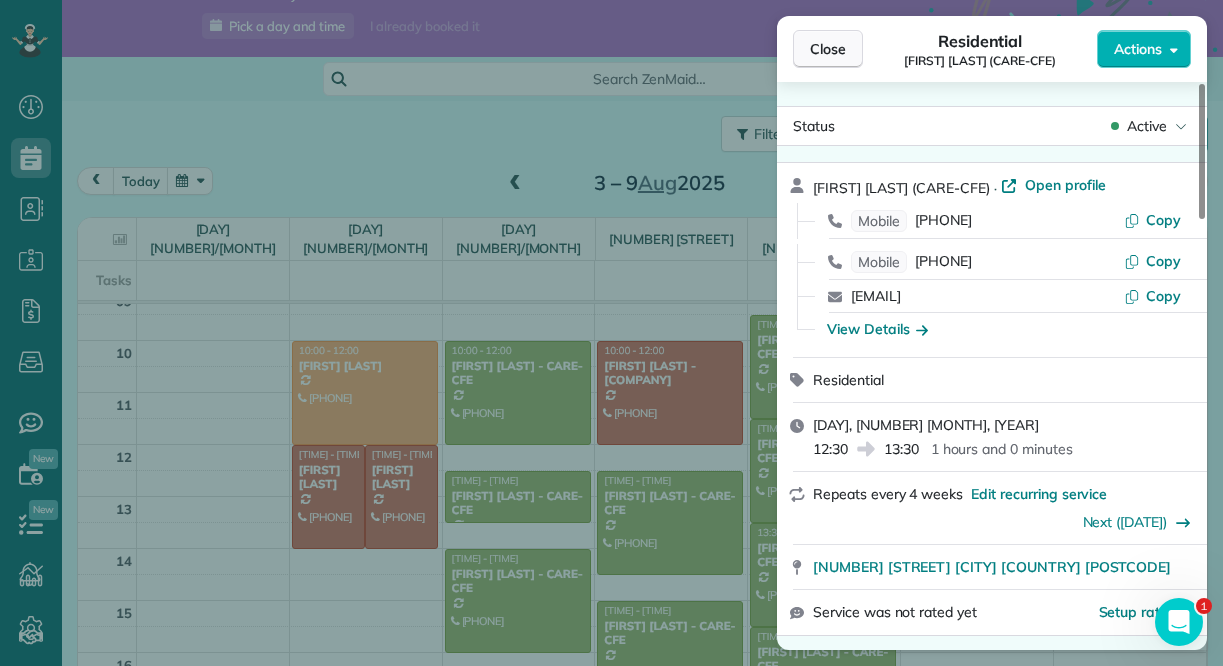 click on "Close" at bounding box center (828, 49) 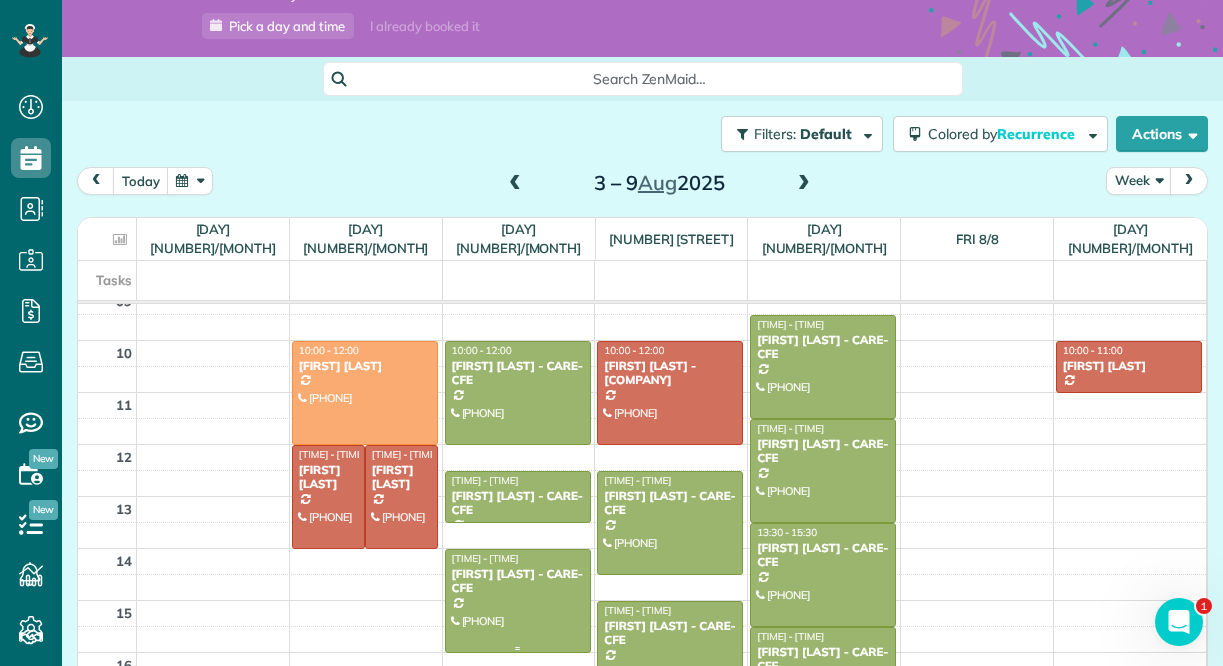 click on "[FIRST] [LAST] - CARE-CFE" at bounding box center (518, 581) 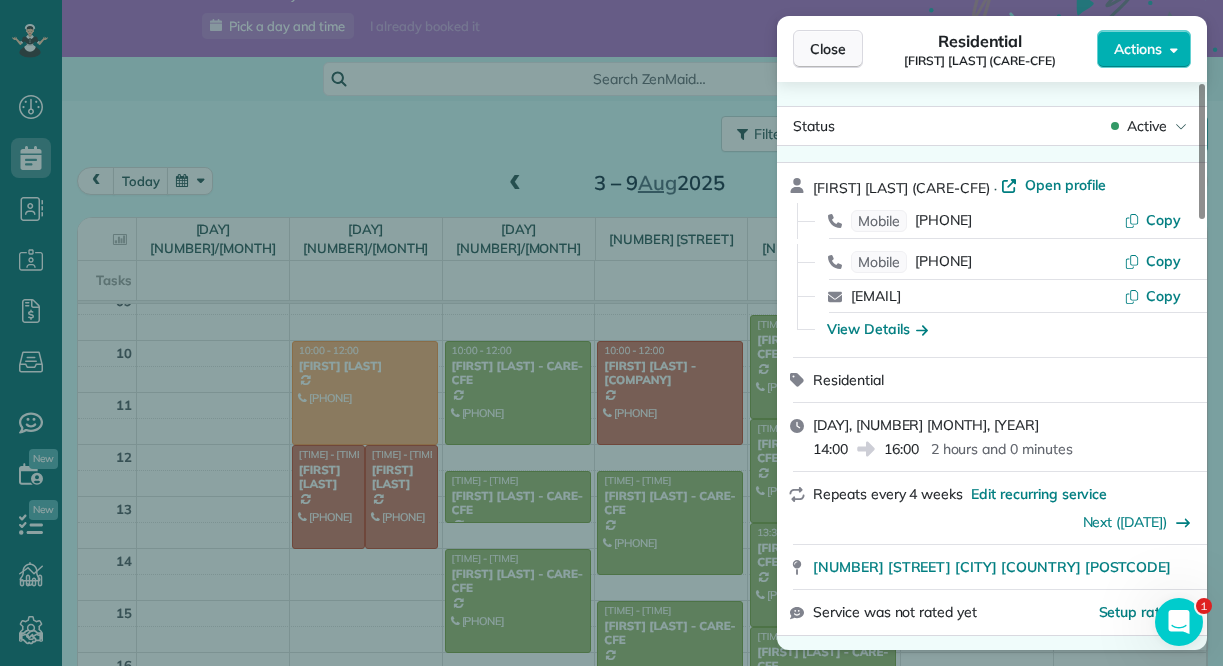 click on "Close" at bounding box center (828, 49) 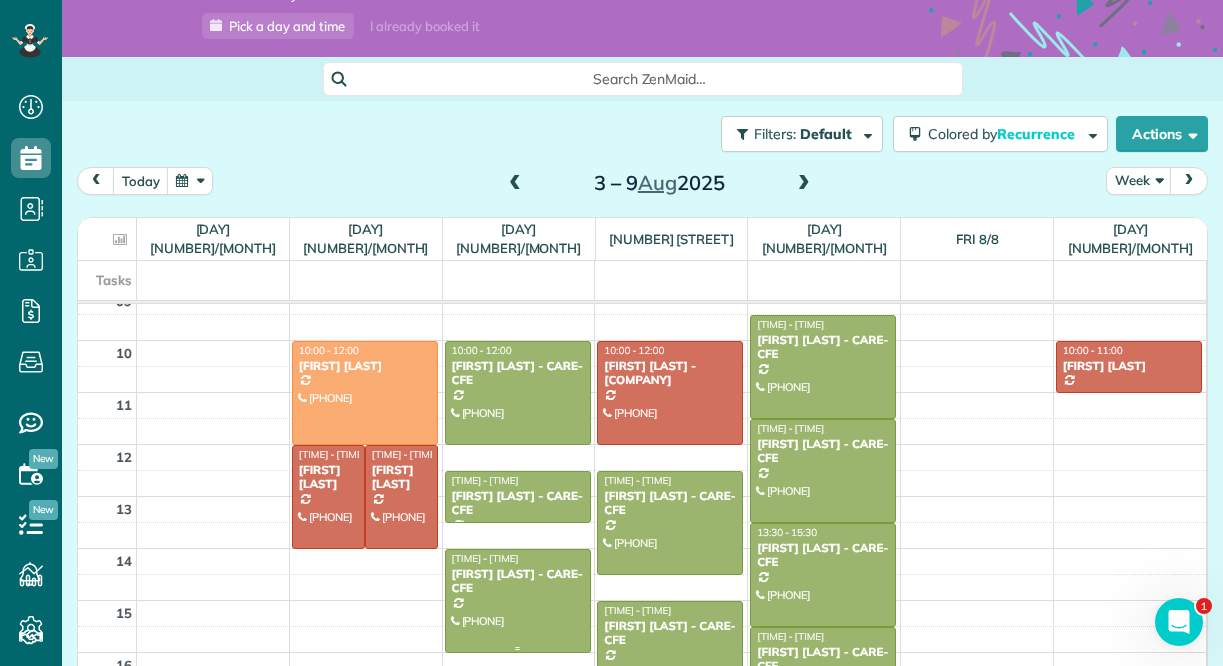 click on "[FIRST] [LAST] - CARE-CFE" at bounding box center (518, 581) 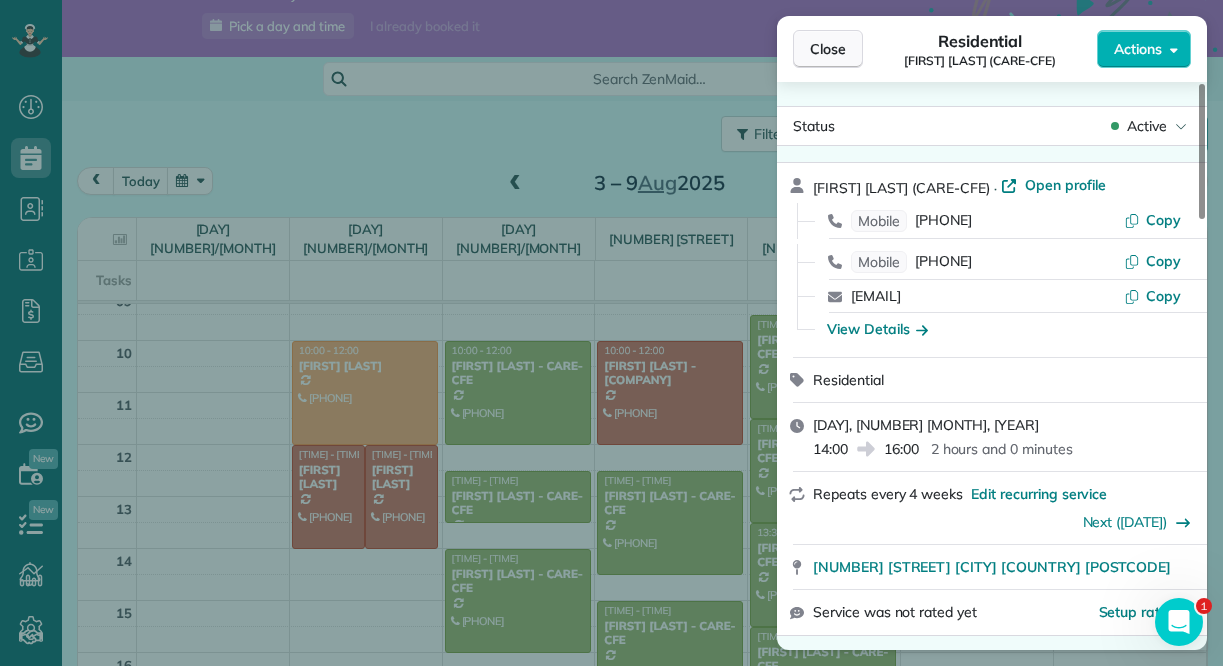 click on "Close" at bounding box center (828, 49) 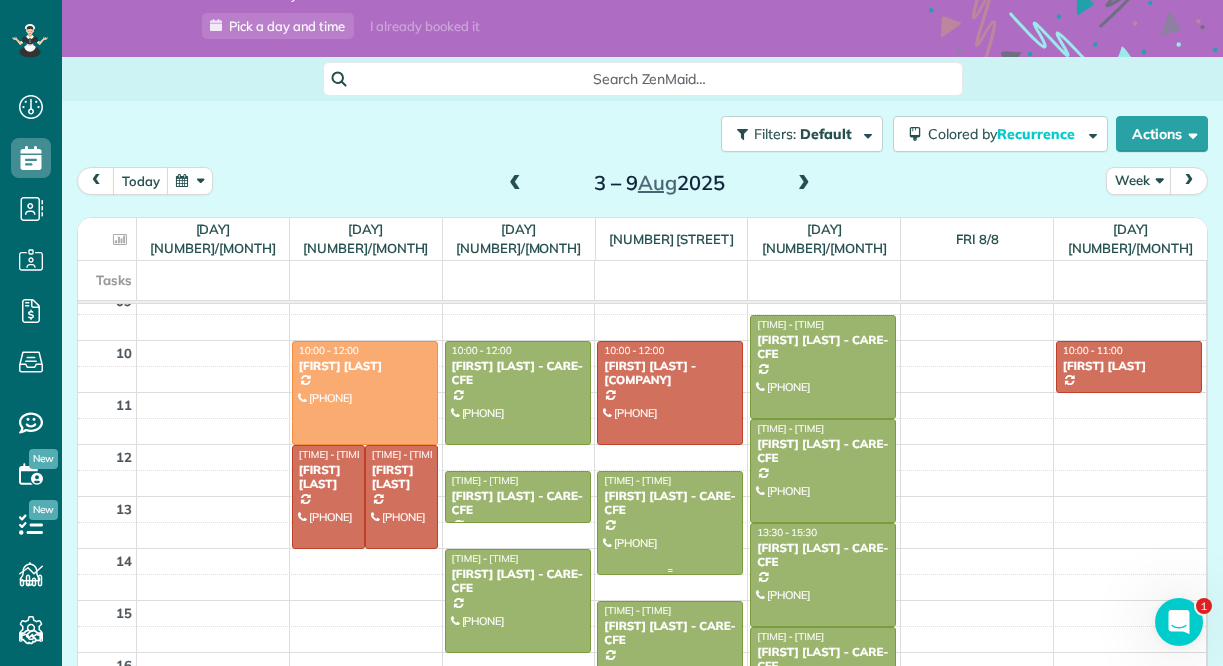 click at bounding box center [670, 523] 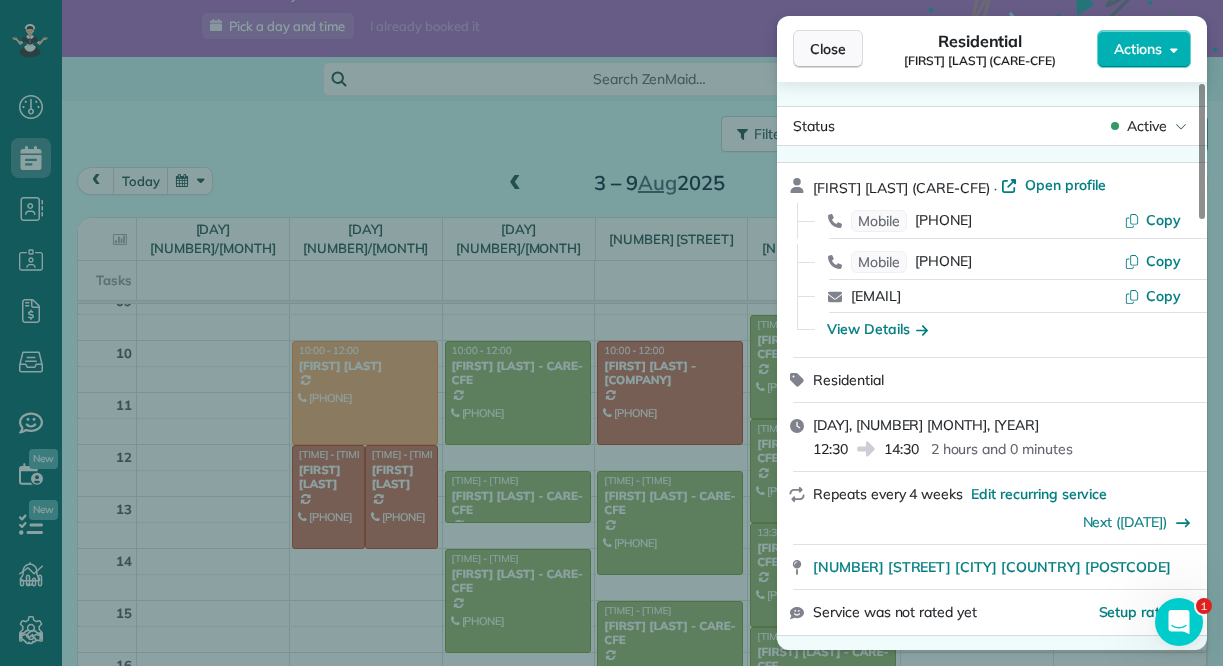 click on "Close" at bounding box center [828, 49] 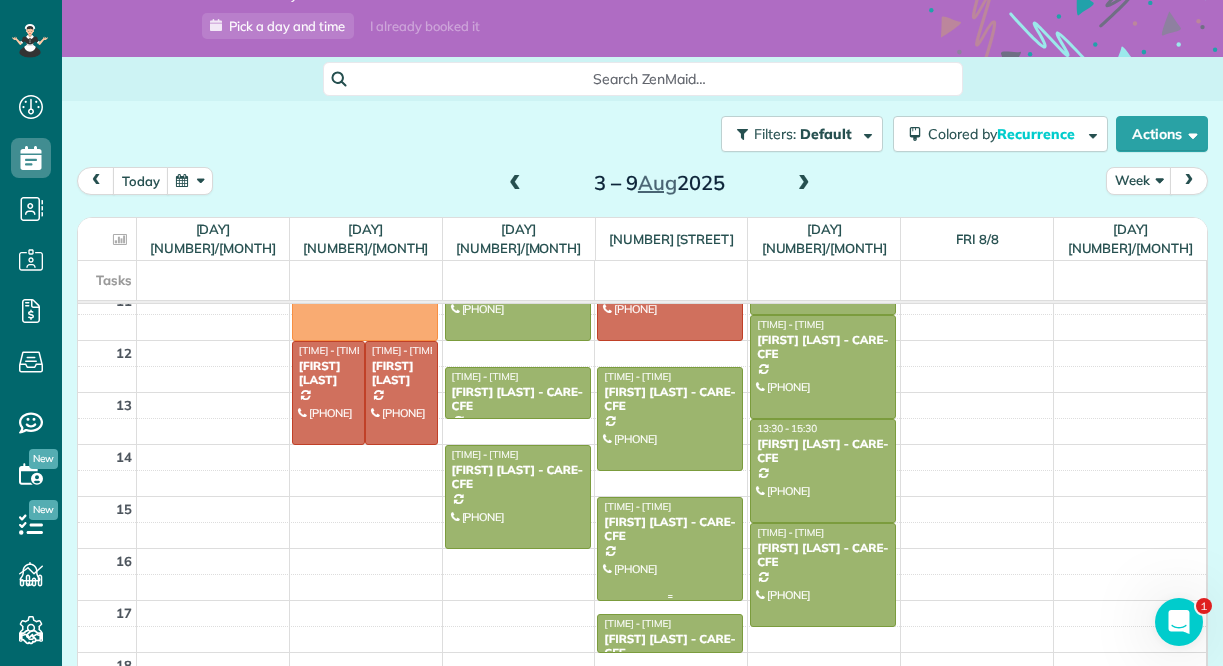 scroll, scrollTop: 592, scrollLeft: 0, axis: vertical 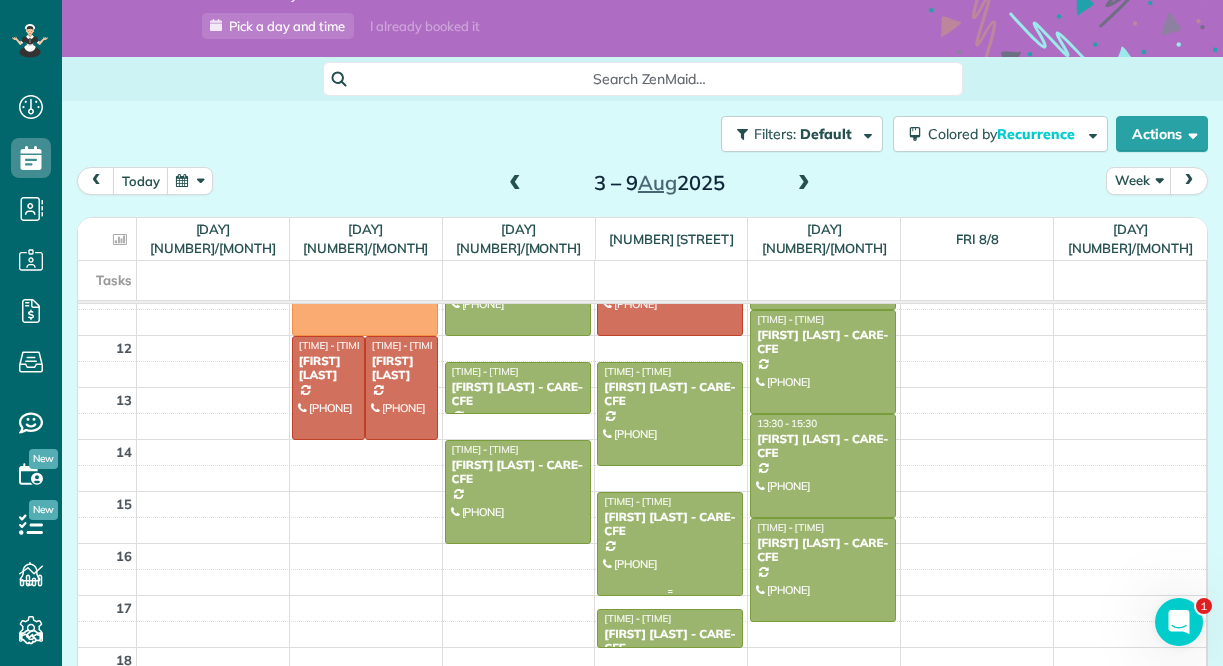 click at bounding box center [670, 544] 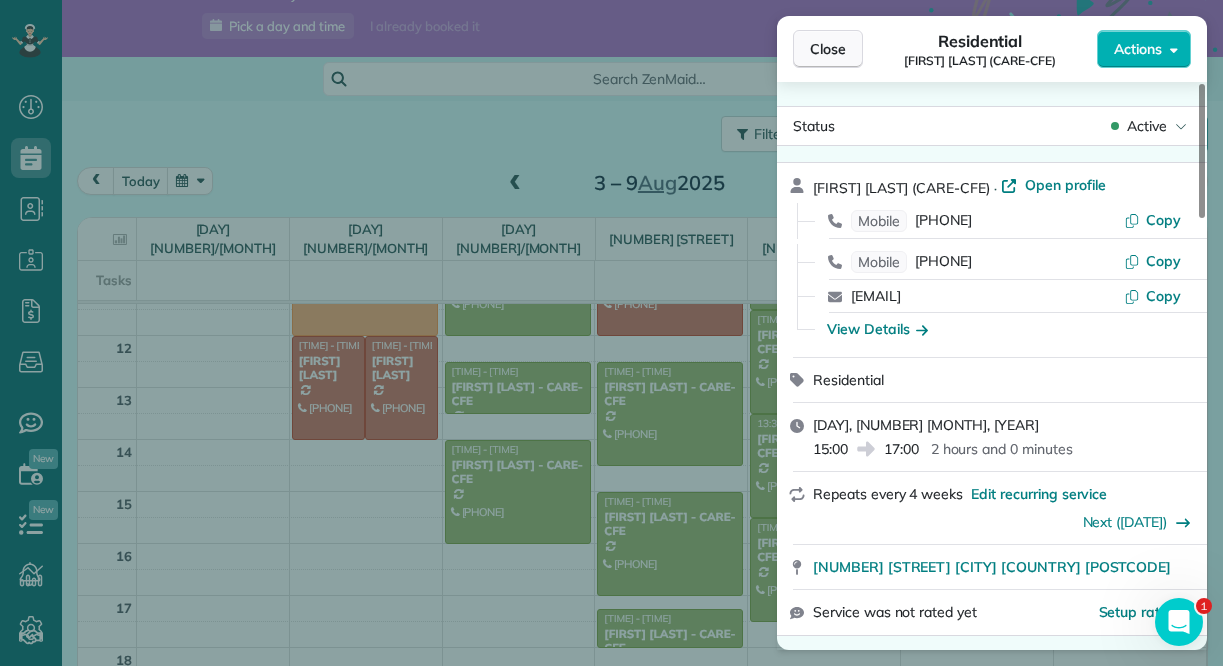 click on "Close" at bounding box center [828, 49] 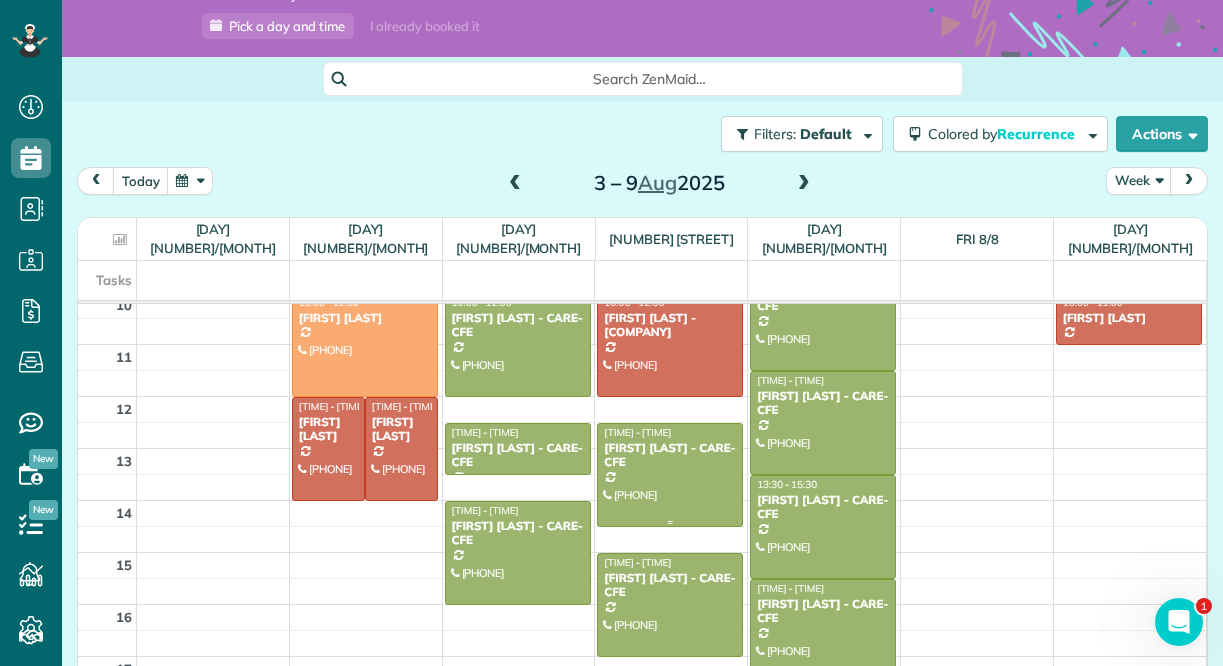 scroll, scrollTop: 490, scrollLeft: 0, axis: vertical 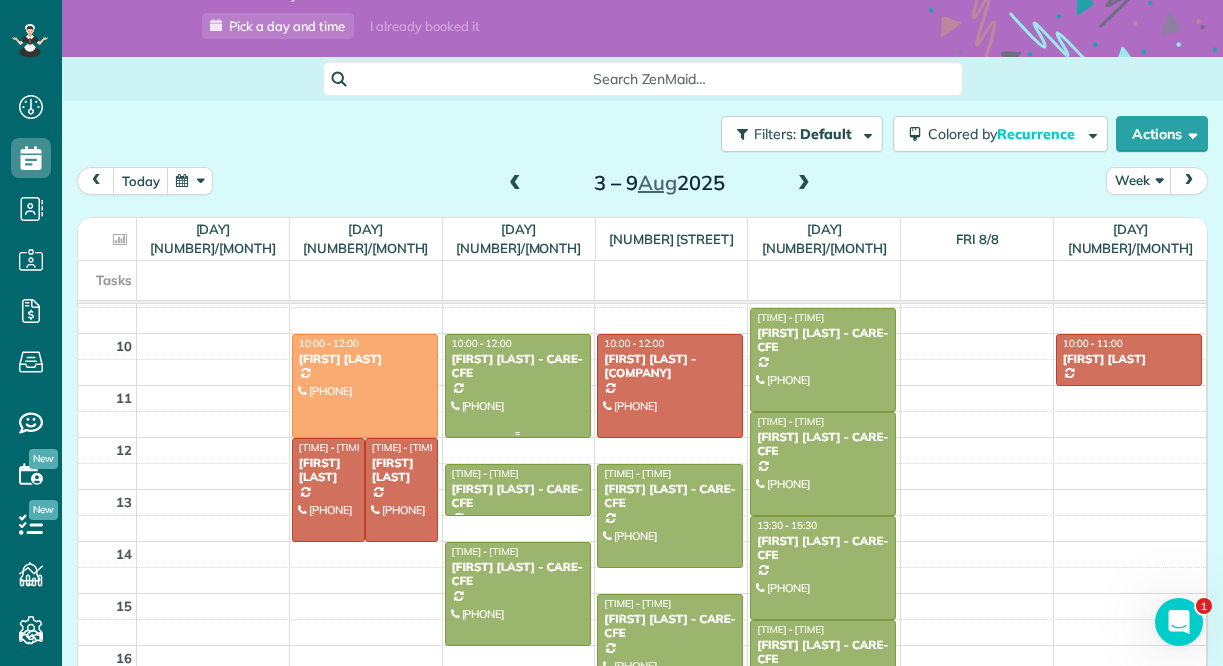 click on "[FIRST] [LAST] - CARE-CFE" at bounding box center [518, 366] 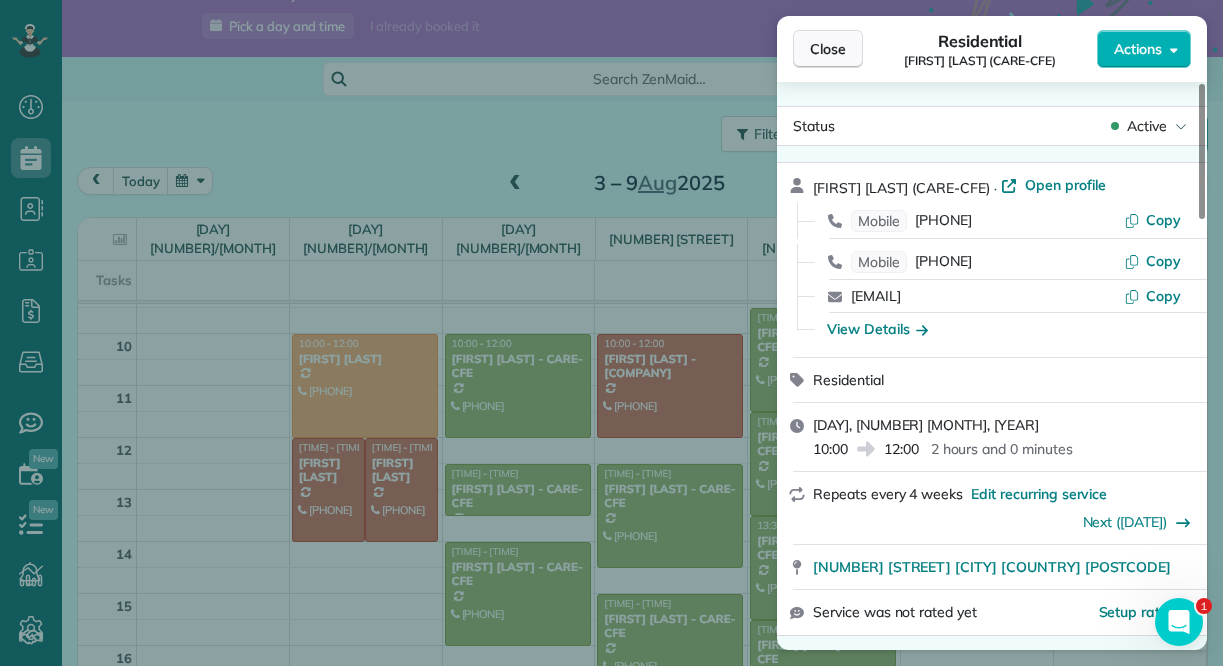 click on "Close" at bounding box center (828, 49) 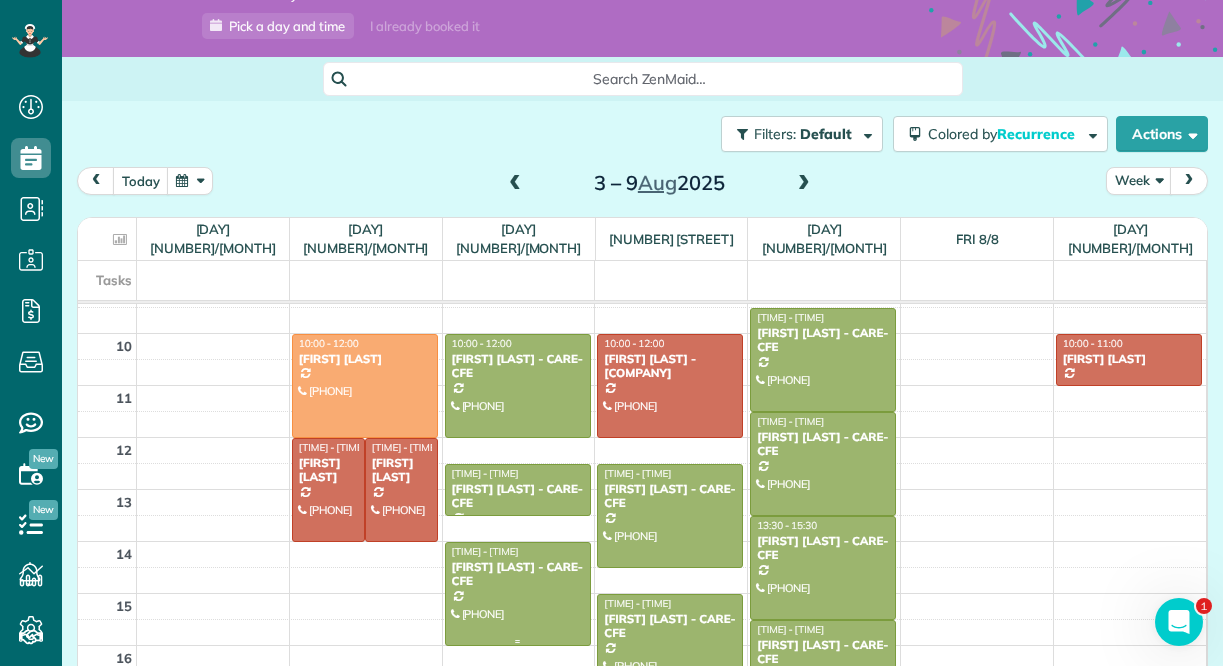 click on "[FIRST] [LAST] - CARE-CFE" at bounding box center [518, 574] 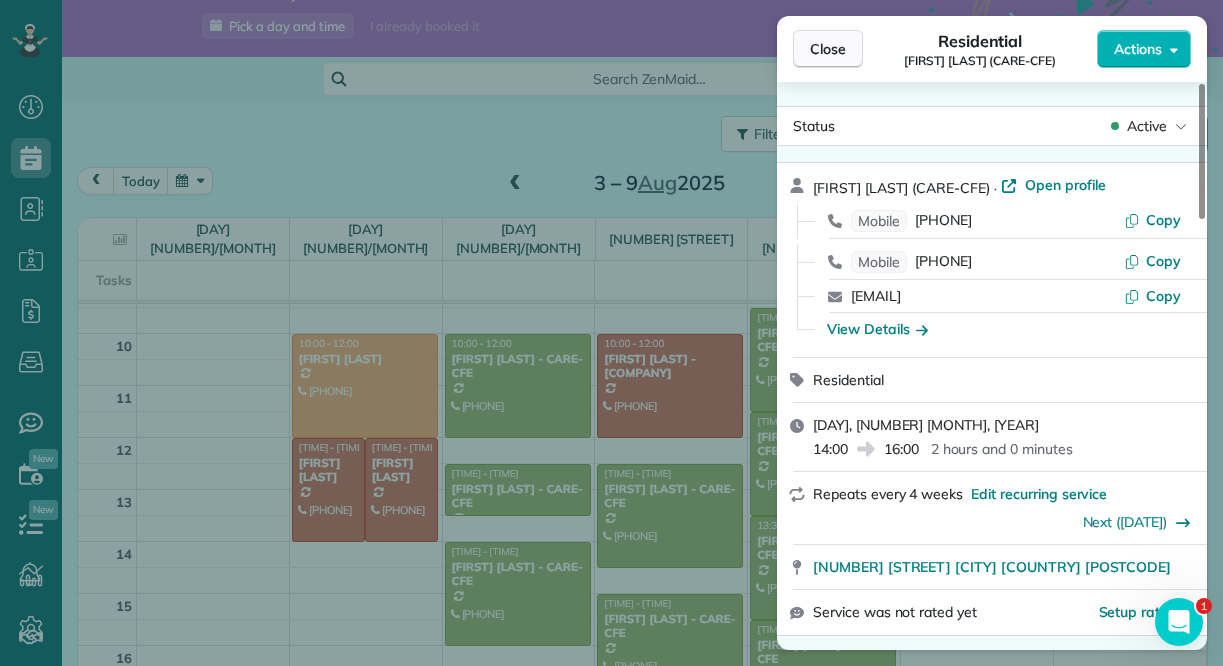 click on "Close" at bounding box center [828, 49] 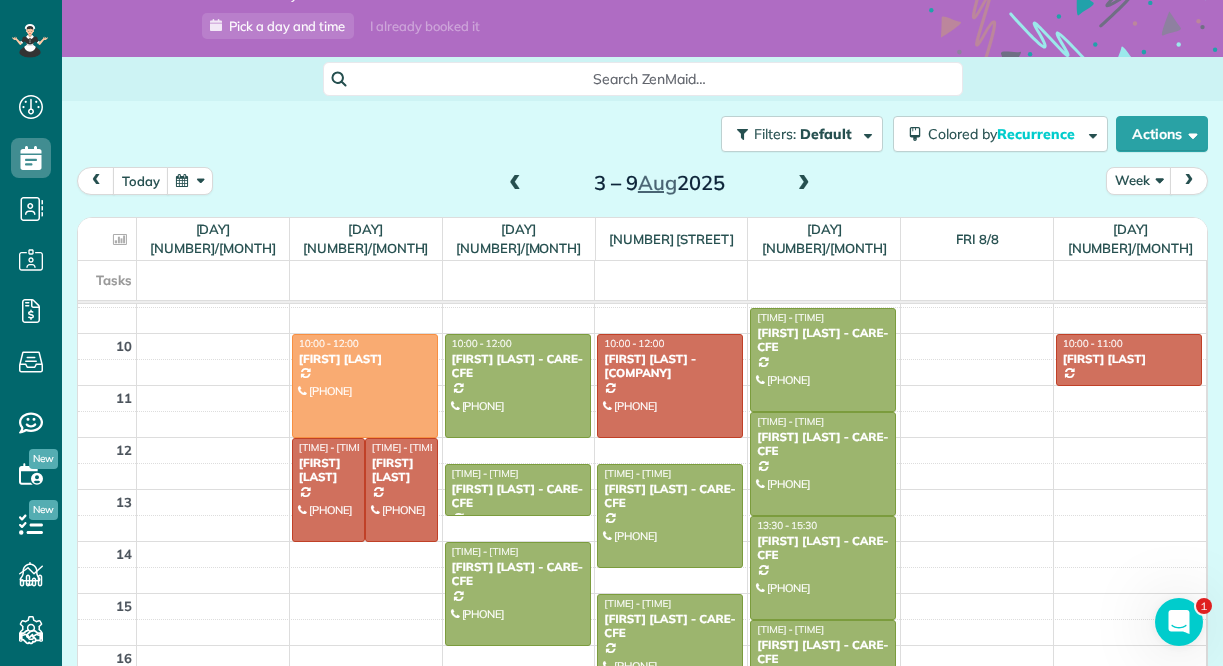 click at bounding box center (804, 184) 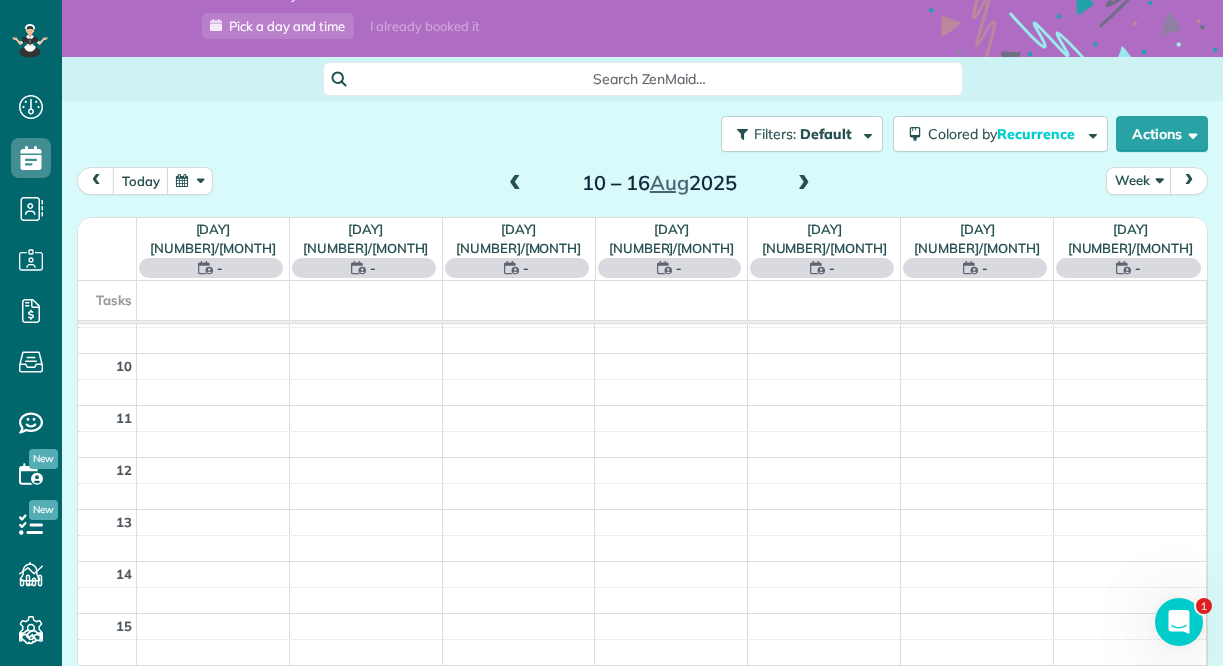 scroll, scrollTop: 365, scrollLeft: 0, axis: vertical 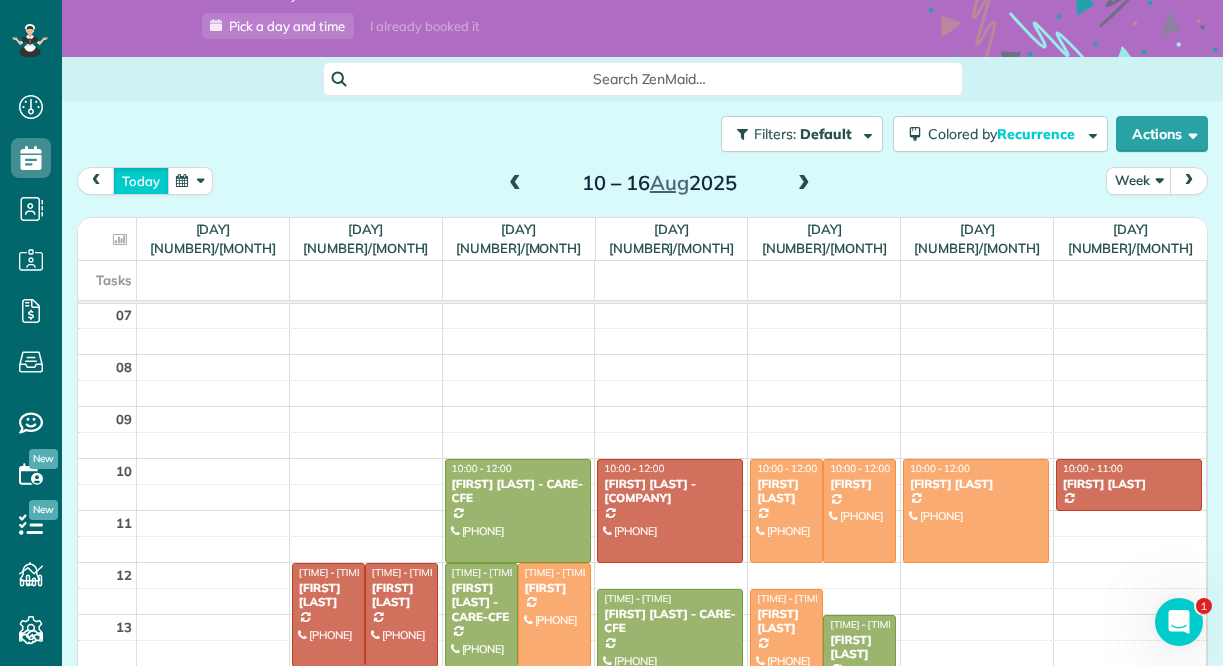 click on "Today" at bounding box center [141, 180] 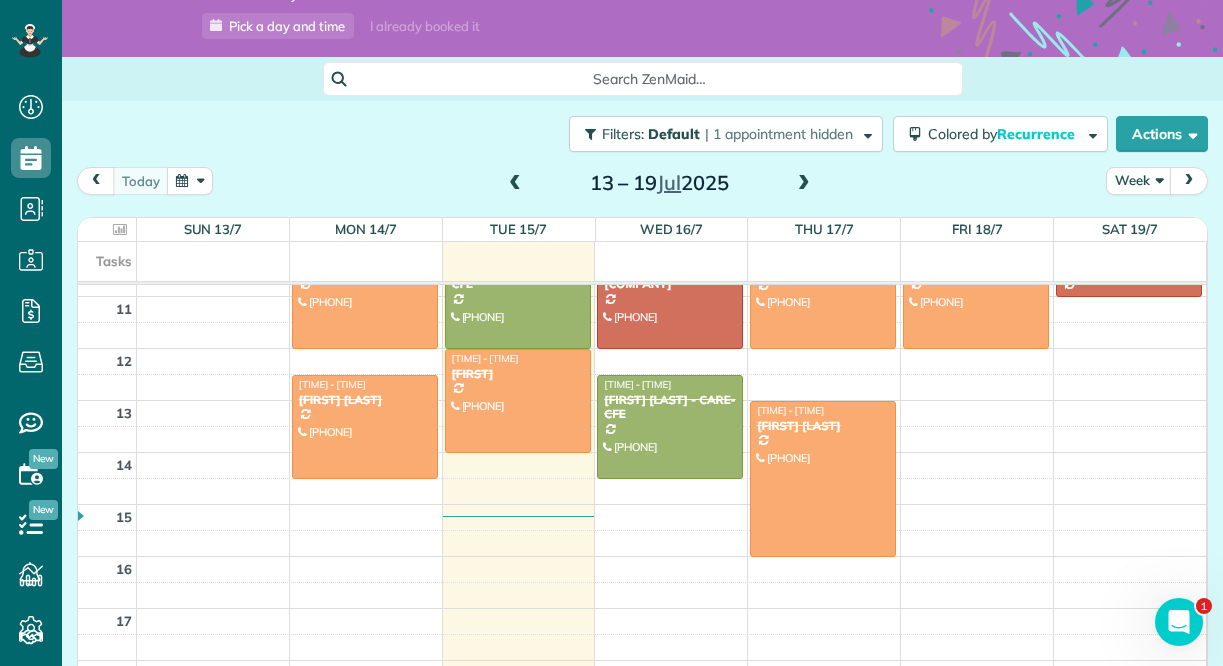 scroll, scrollTop: 488, scrollLeft: 0, axis: vertical 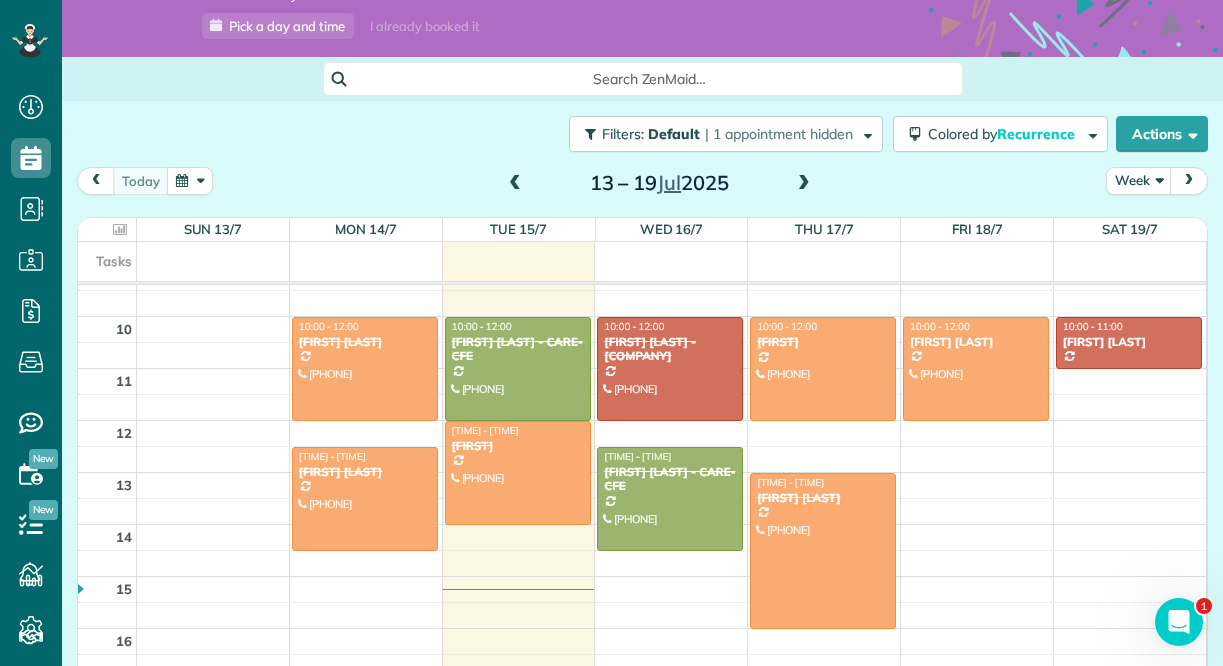 click at bounding box center (804, 184) 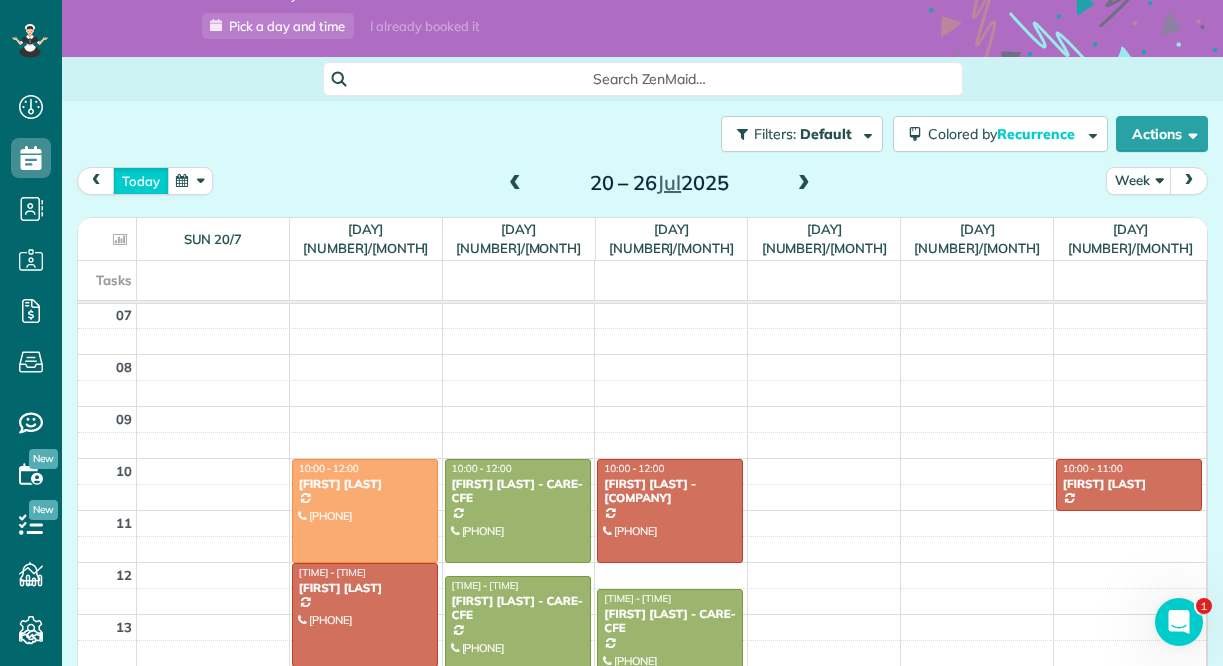click on "Today" at bounding box center [141, 180] 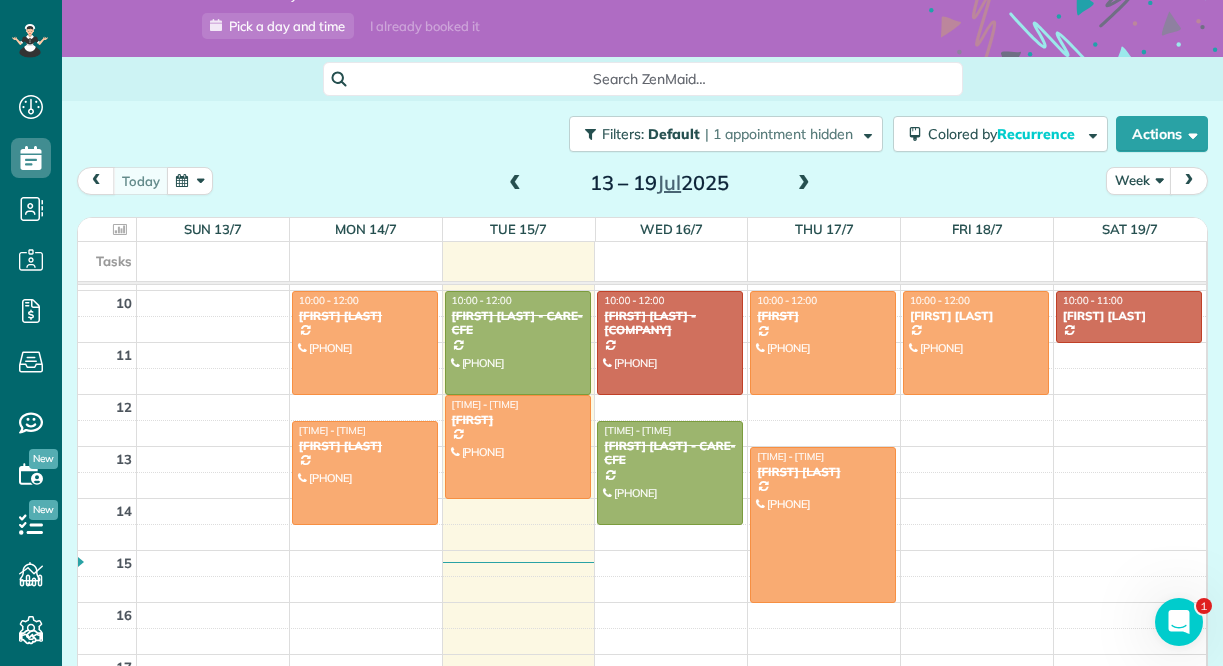 scroll, scrollTop: 454, scrollLeft: 0, axis: vertical 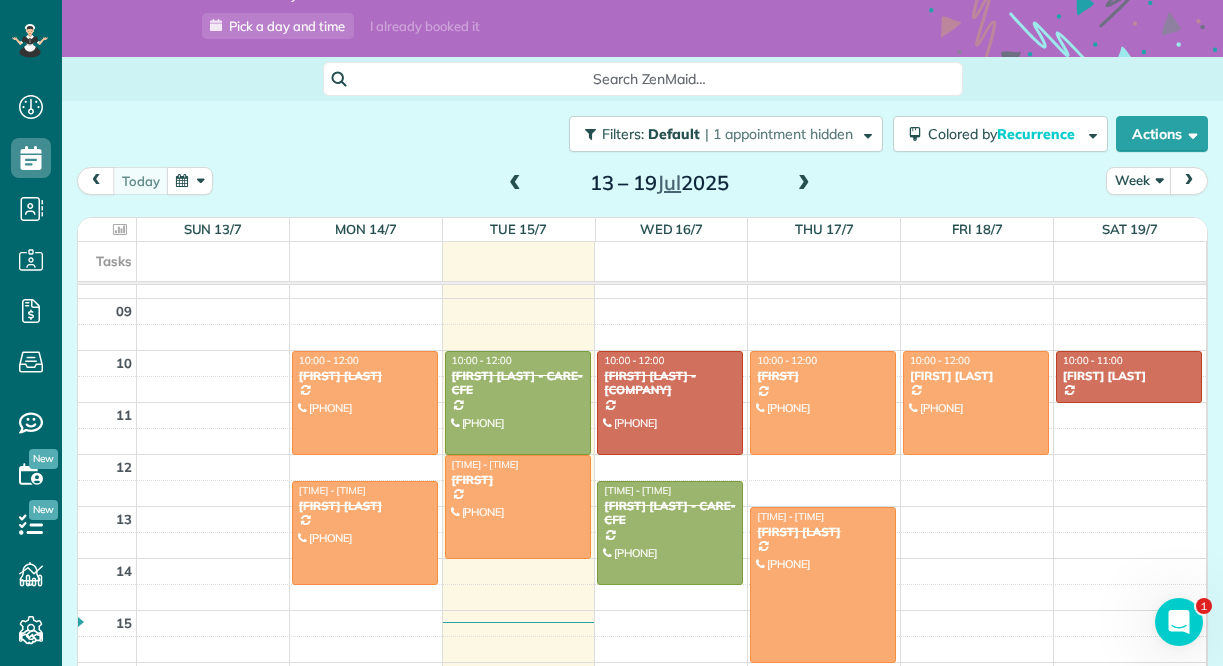 click at bounding box center [804, 184] 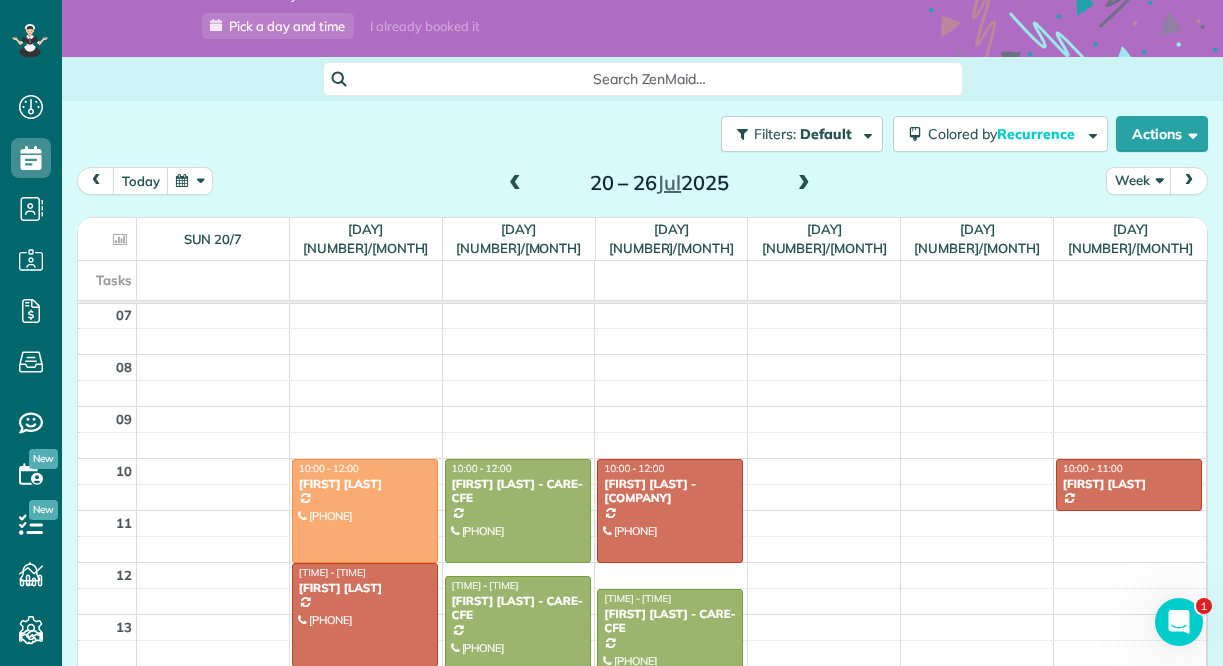 click at bounding box center [804, 184] 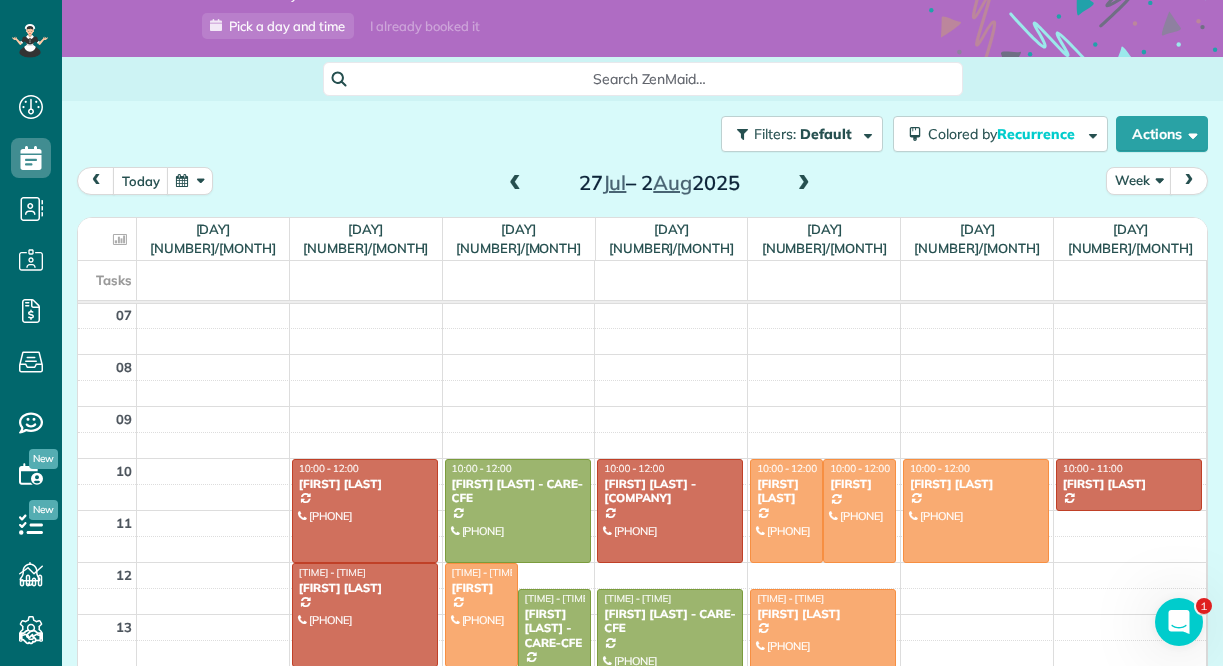 click at bounding box center (804, 184) 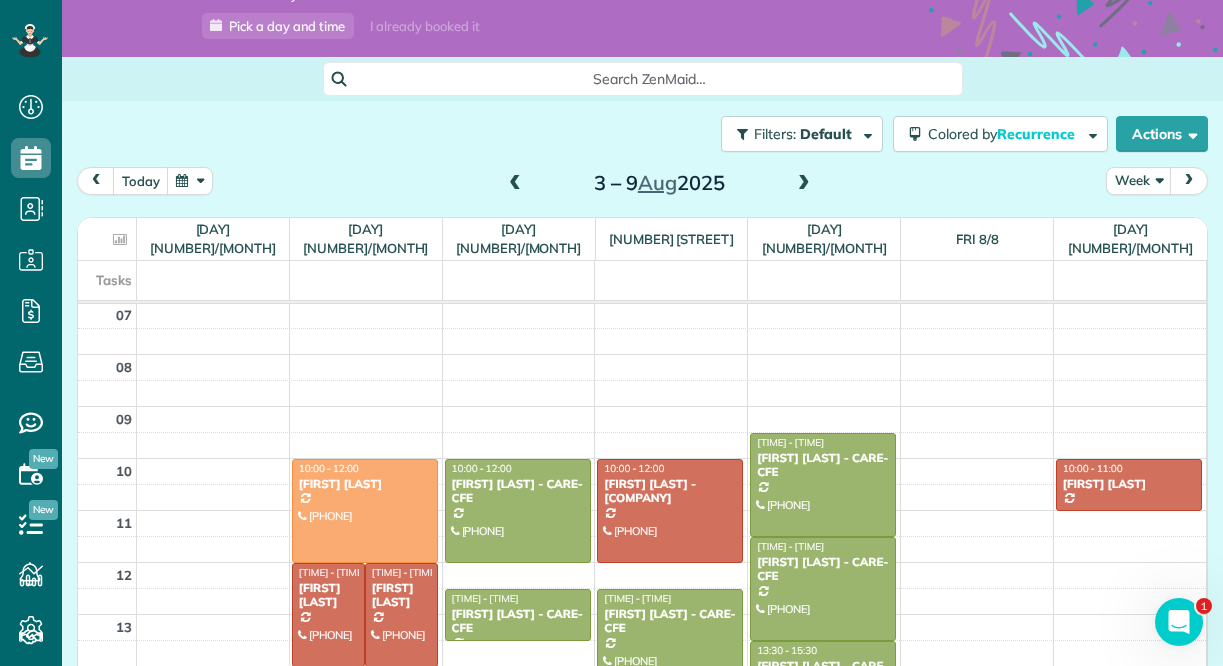 click at bounding box center [804, 184] 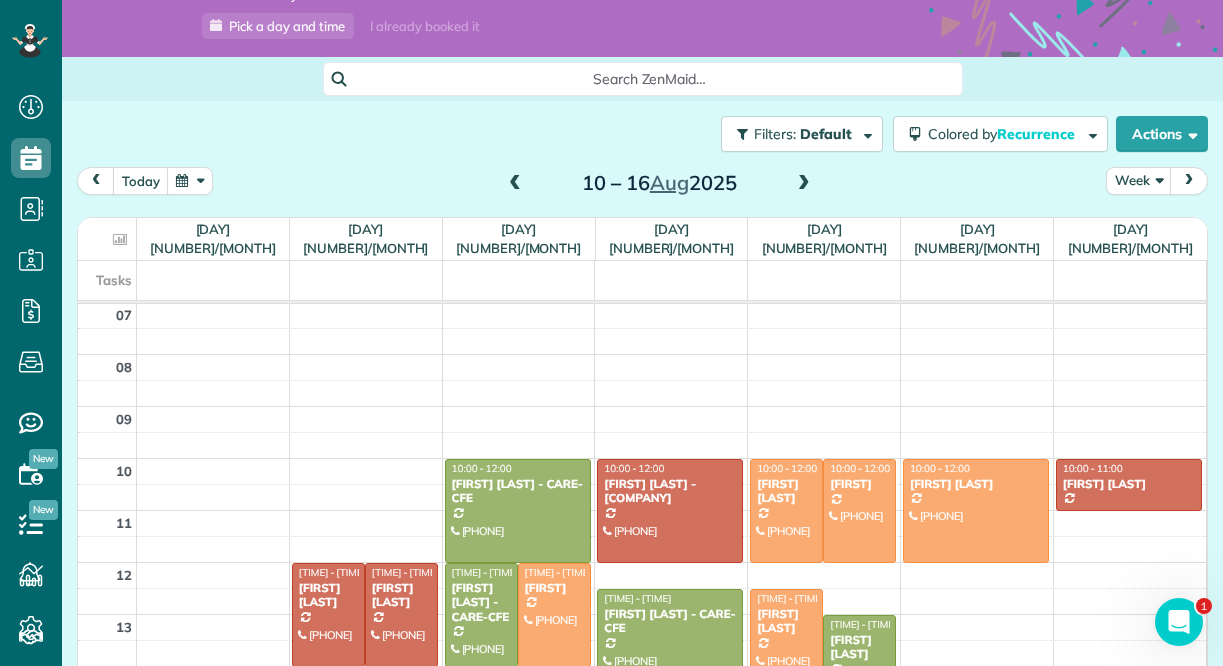click at bounding box center (804, 184) 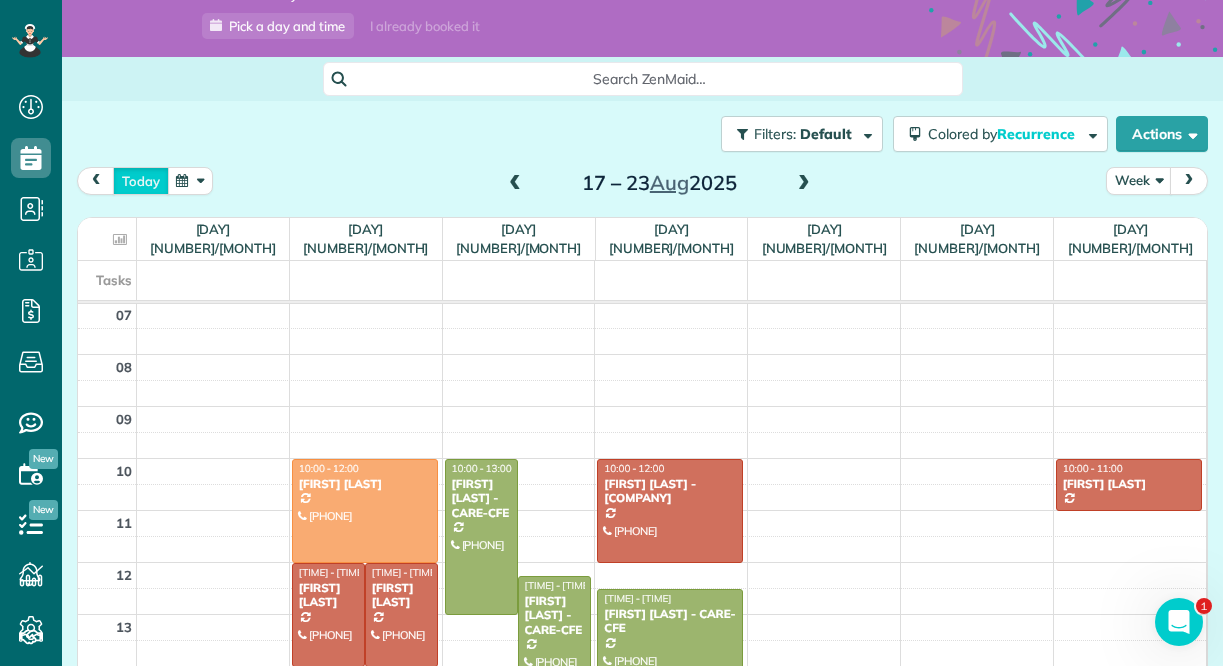 click on "Today" at bounding box center (141, 180) 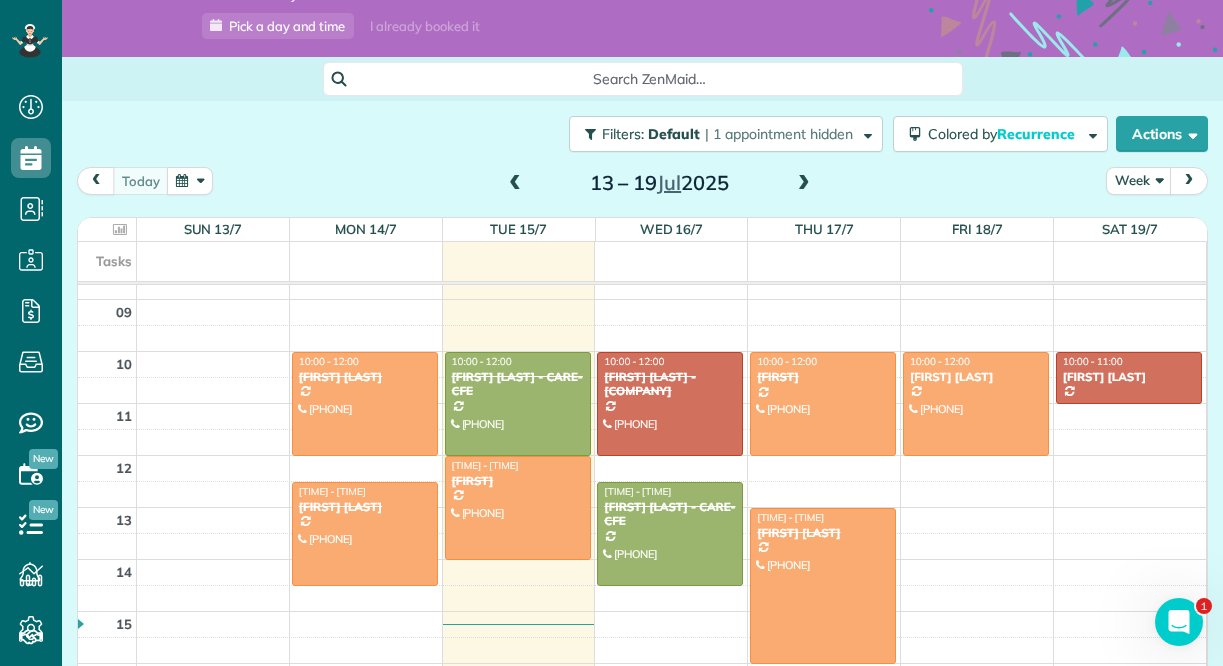 scroll, scrollTop: 451, scrollLeft: 0, axis: vertical 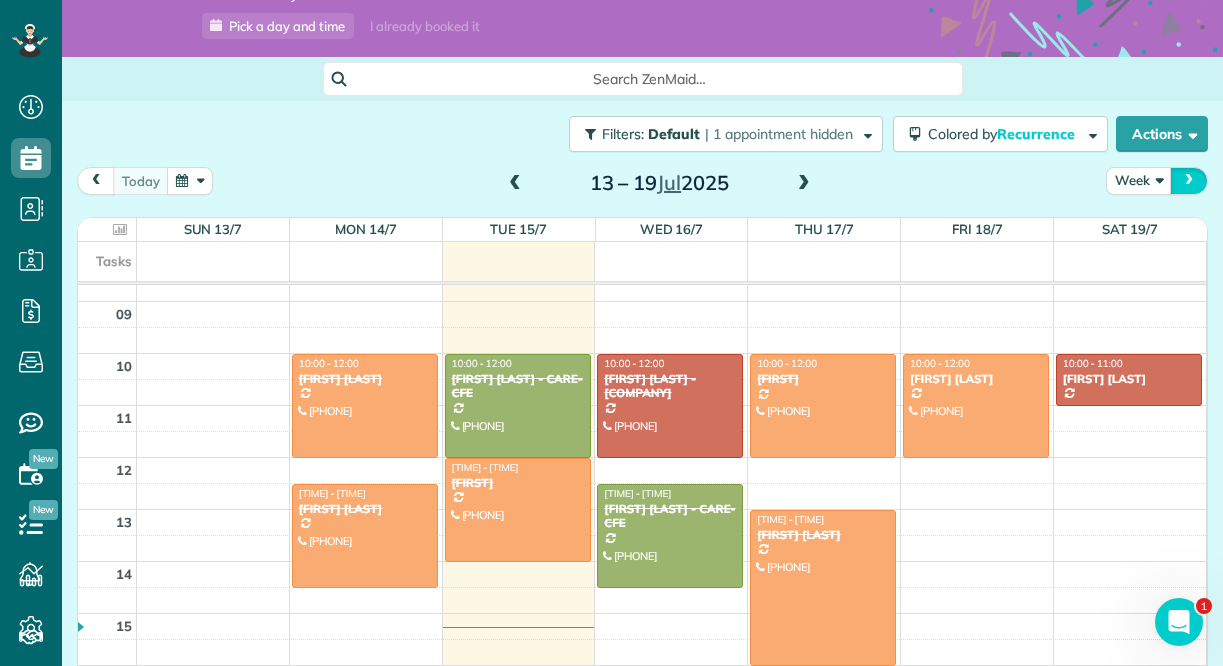 click at bounding box center [1189, 180] 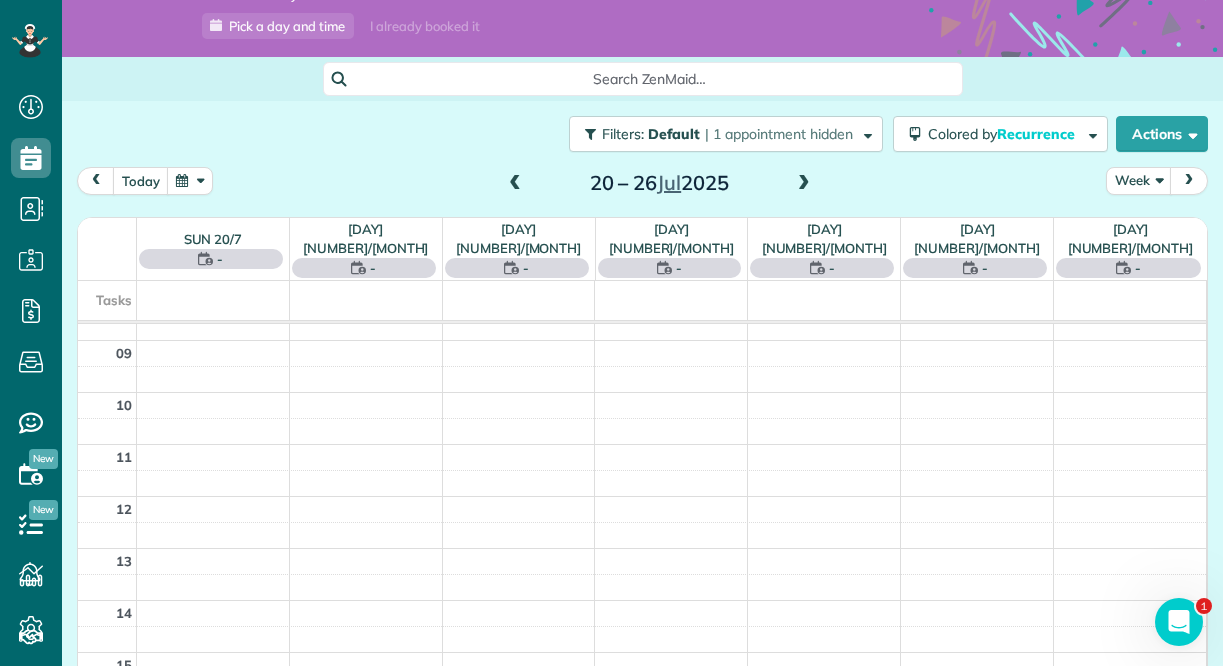 scroll, scrollTop: 365, scrollLeft: 0, axis: vertical 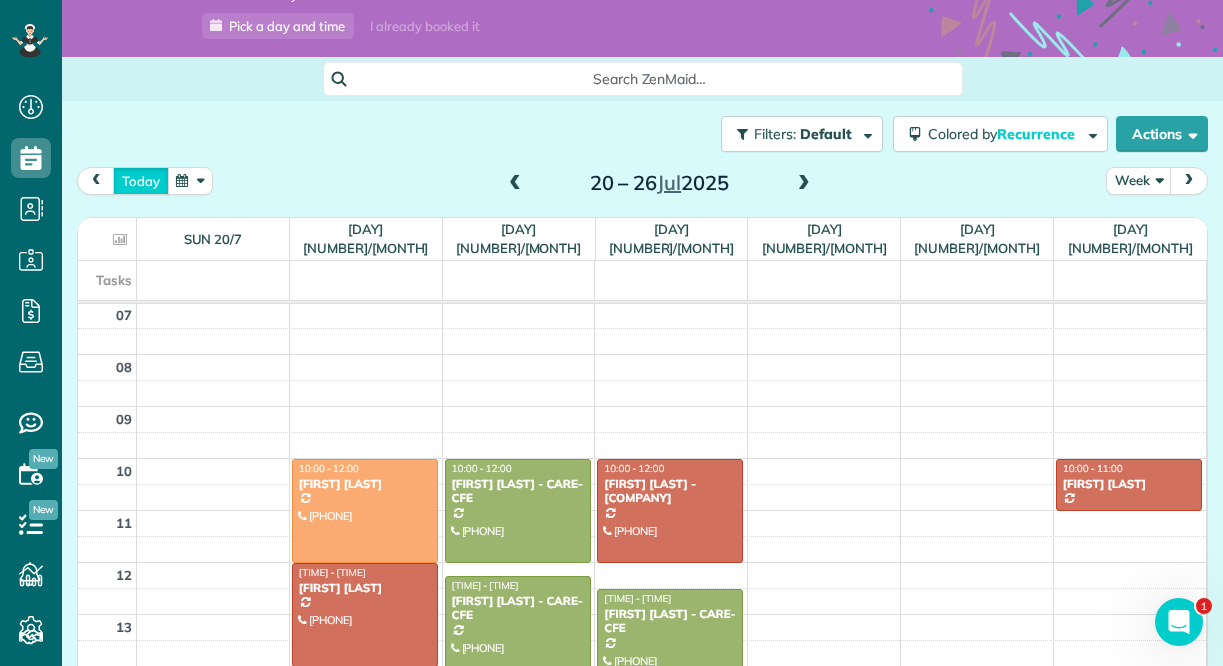 click on "Today" at bounding box center (141, 180) 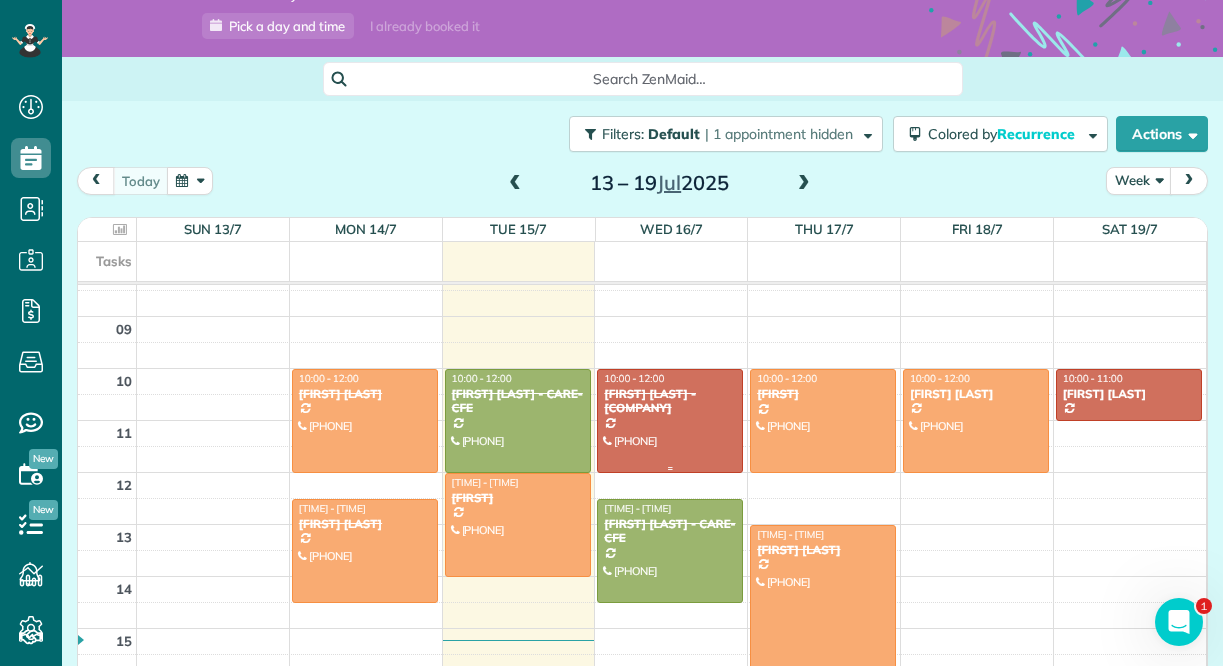 scroll, scrollTop: 426, scrollLeft: 0, axis: vertical 